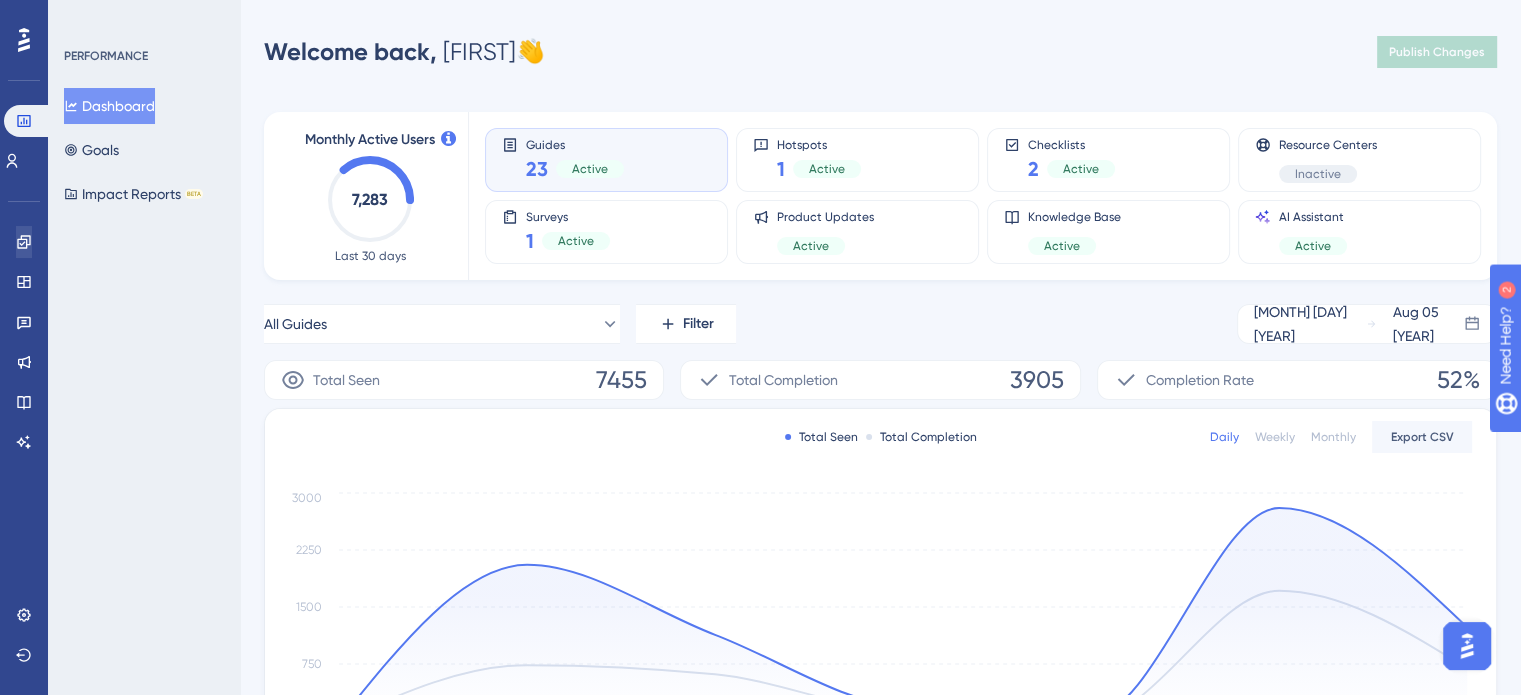 scroll, scrollTop: 0, scrollLeft: 0, axis: both 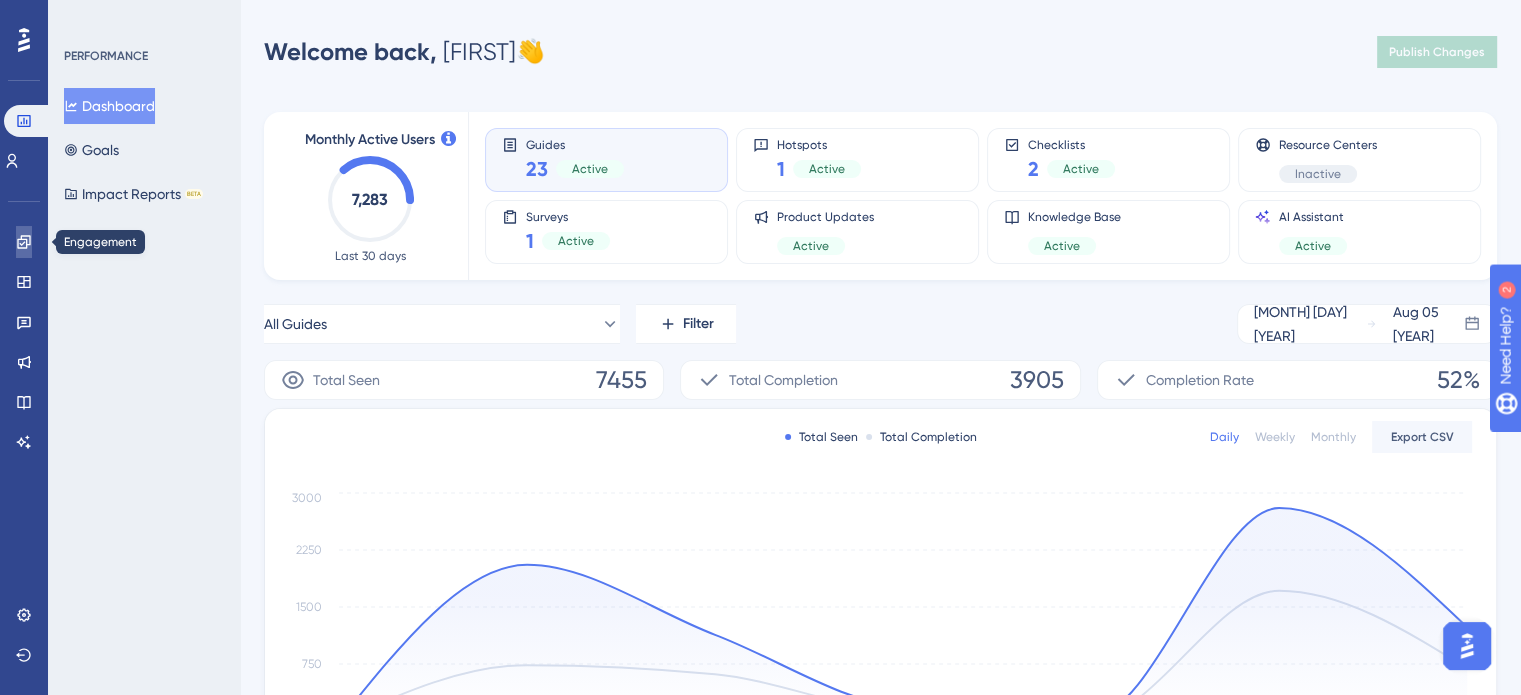 click 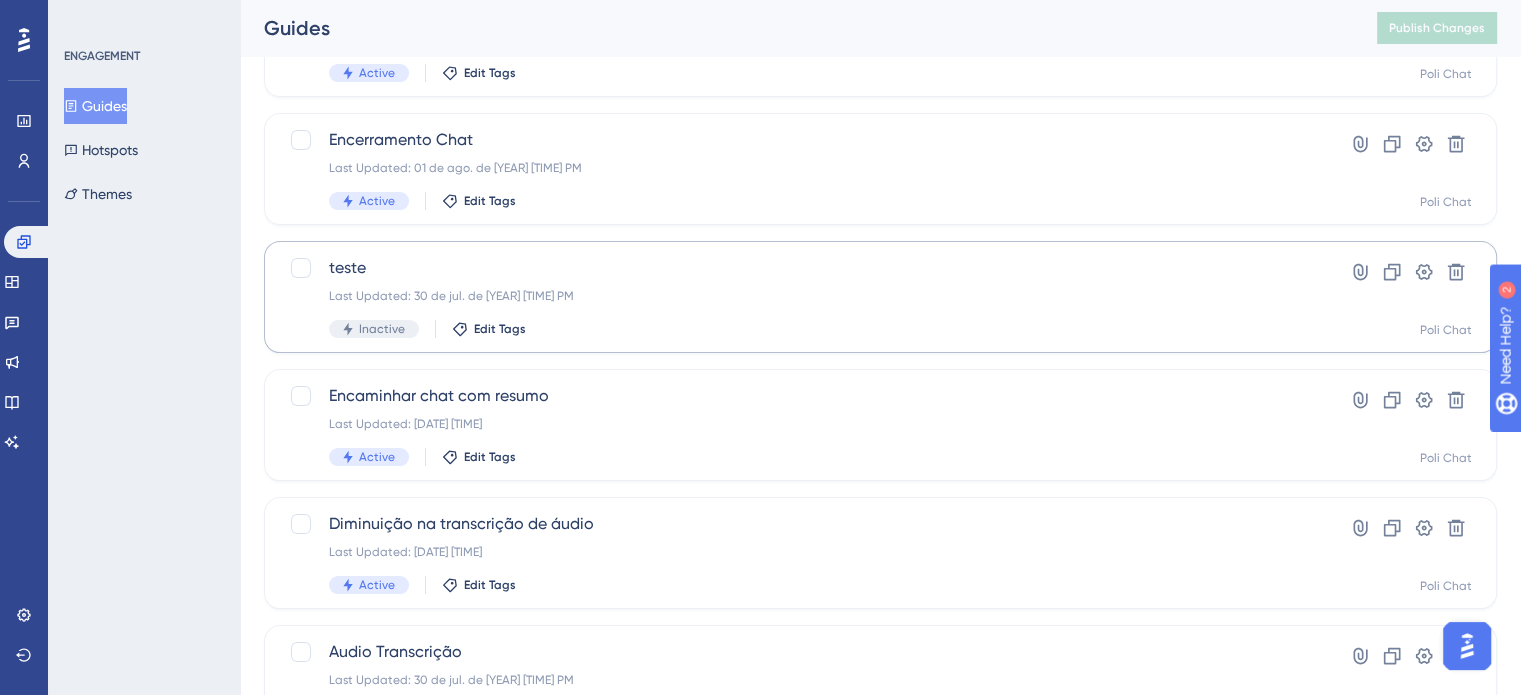 scroll, scrollTop: 200, scrollLeft: 0, axis: vertical 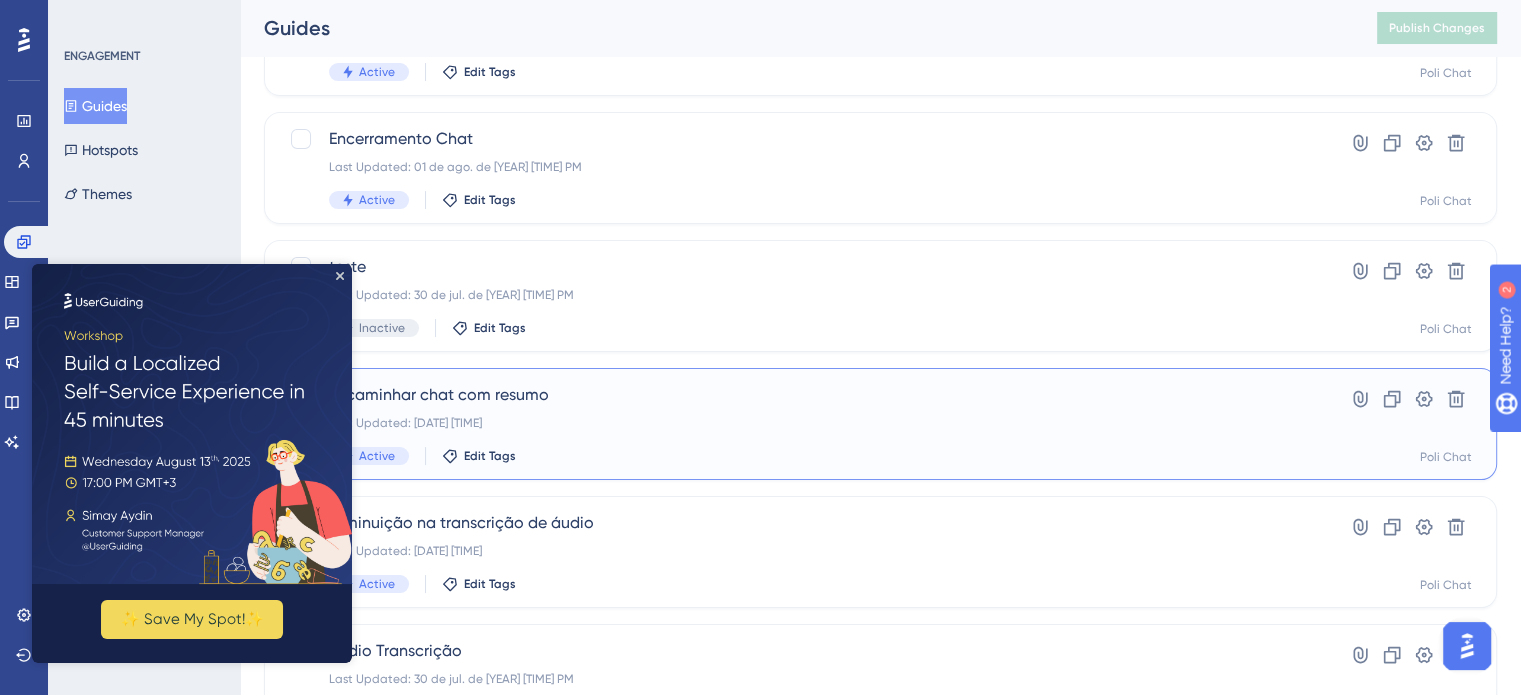 click on "Encaminhar chat com resumo" at bounding box center (800, 395) 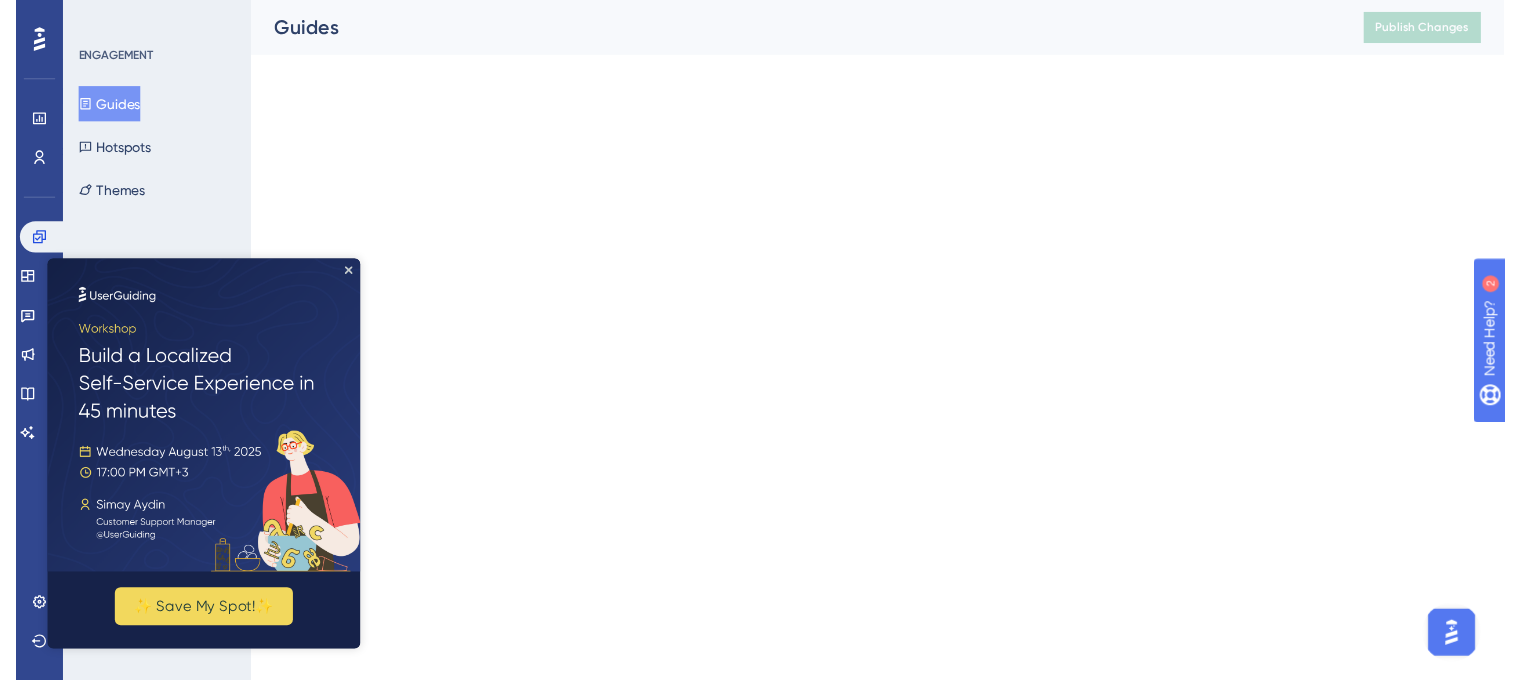 scroll, scrollTop: 0, scrollLeft: 0, axis: both 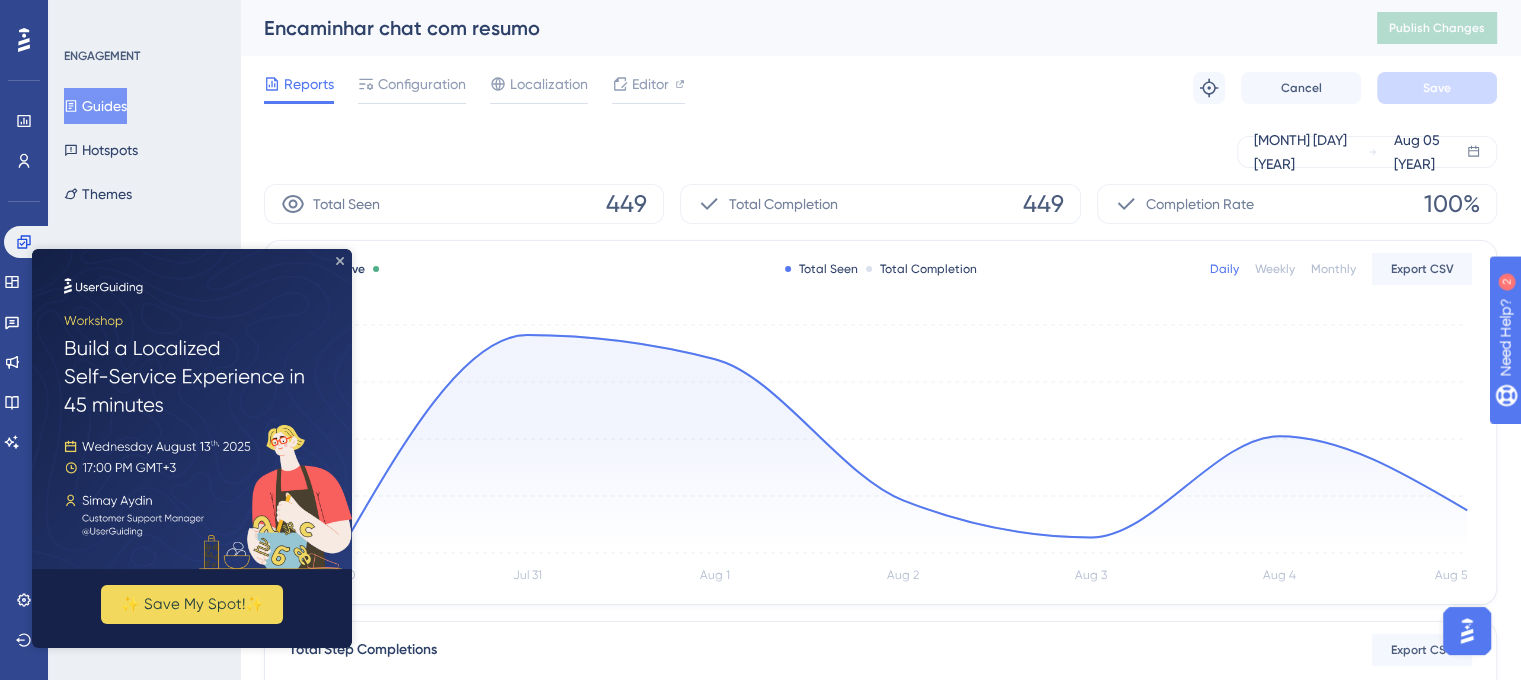 click 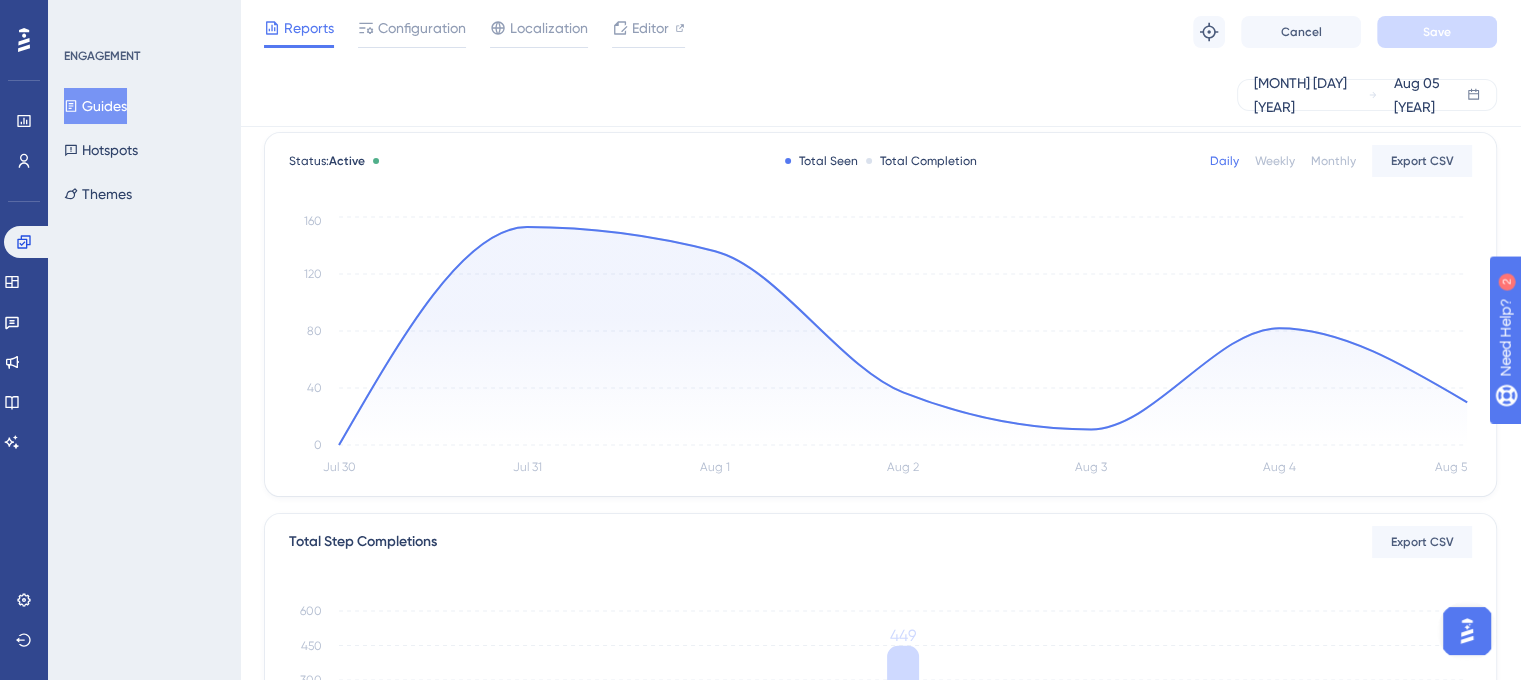 scroll, scrollTop: 0, scrollLeft: 0, axis: both 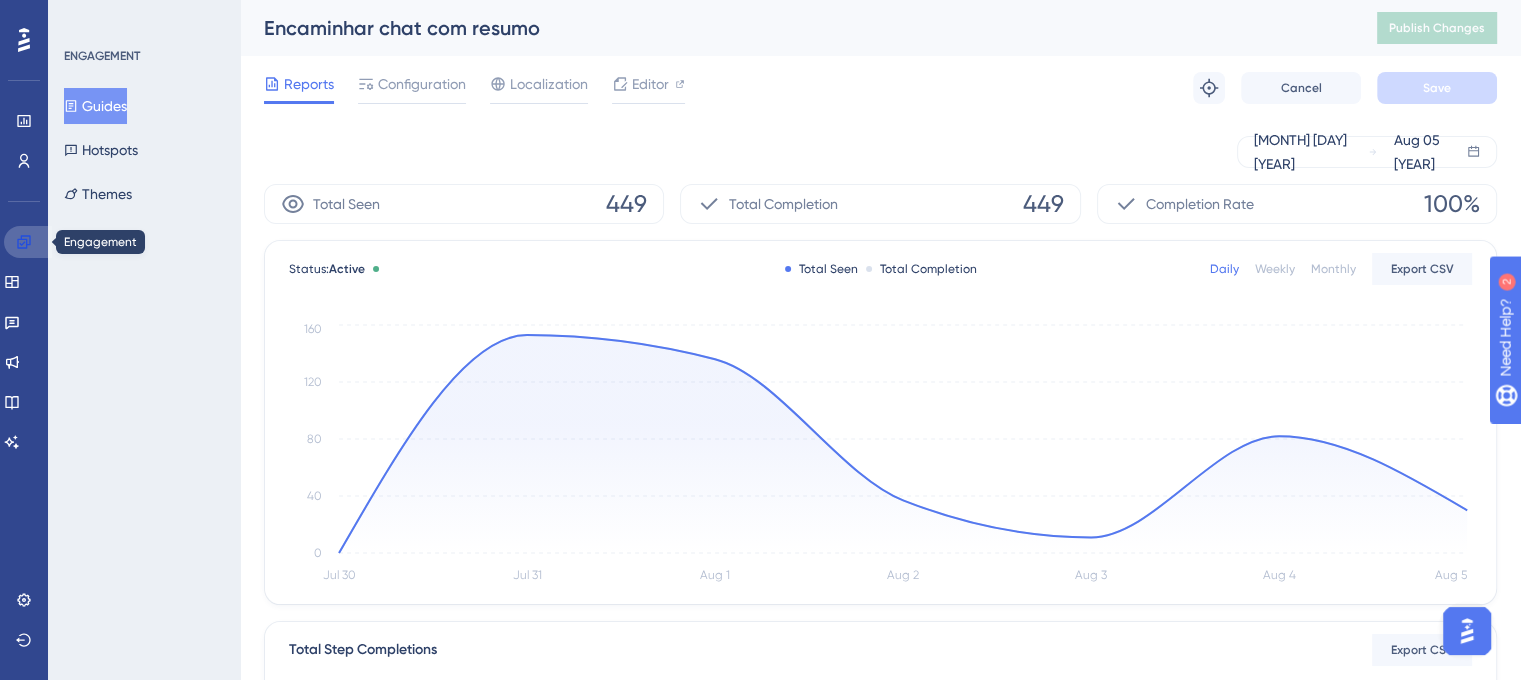 click 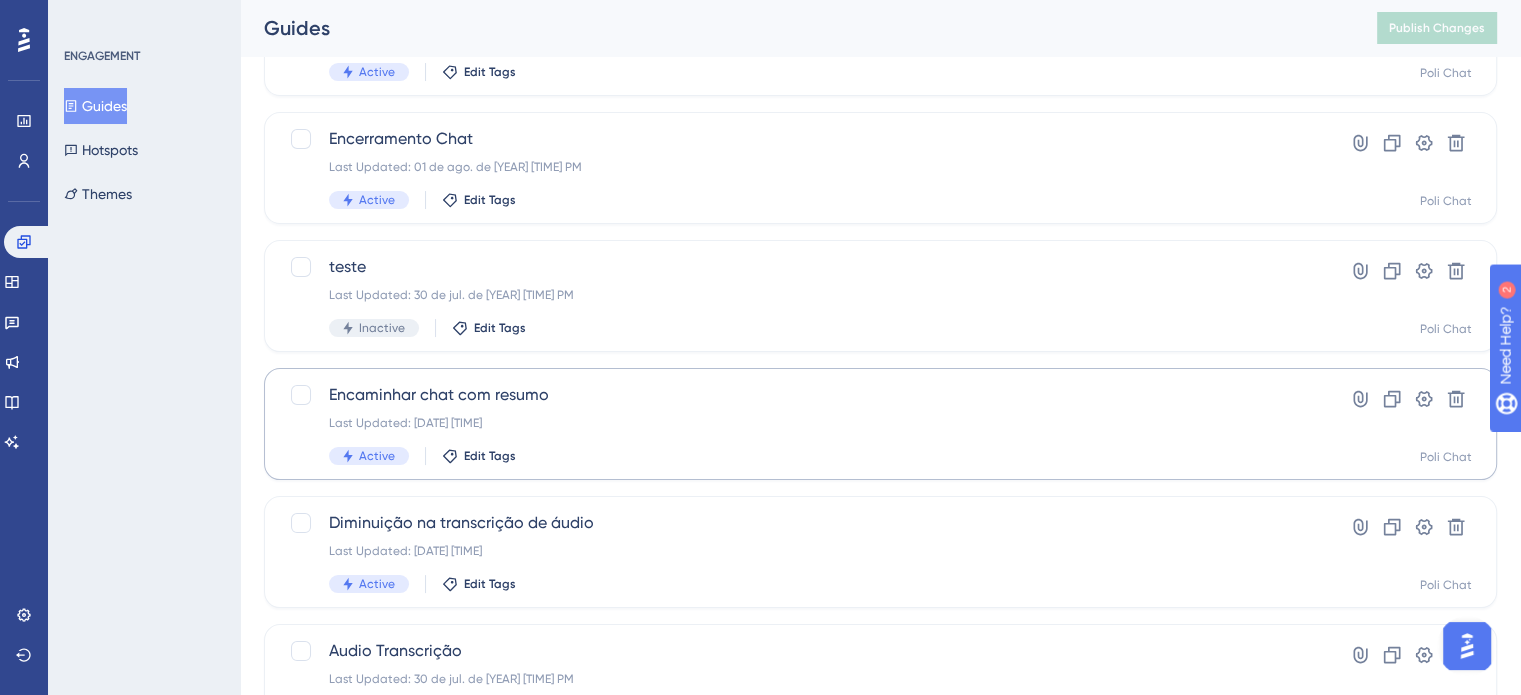 scroll, scrollTop: 300, scrollLeft: 0, axis: vertical 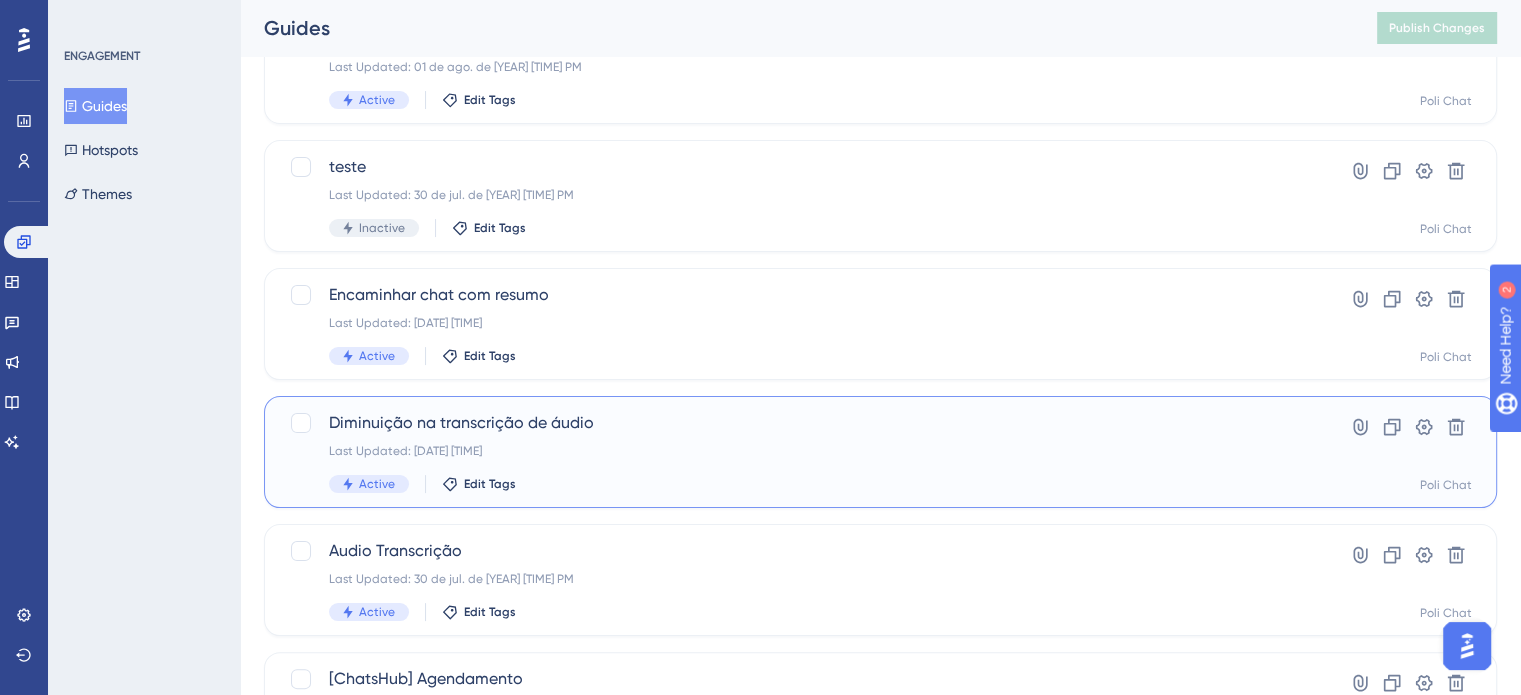 click on "Diminuição na transcrição de áudio" at bounding box center (800, 423) 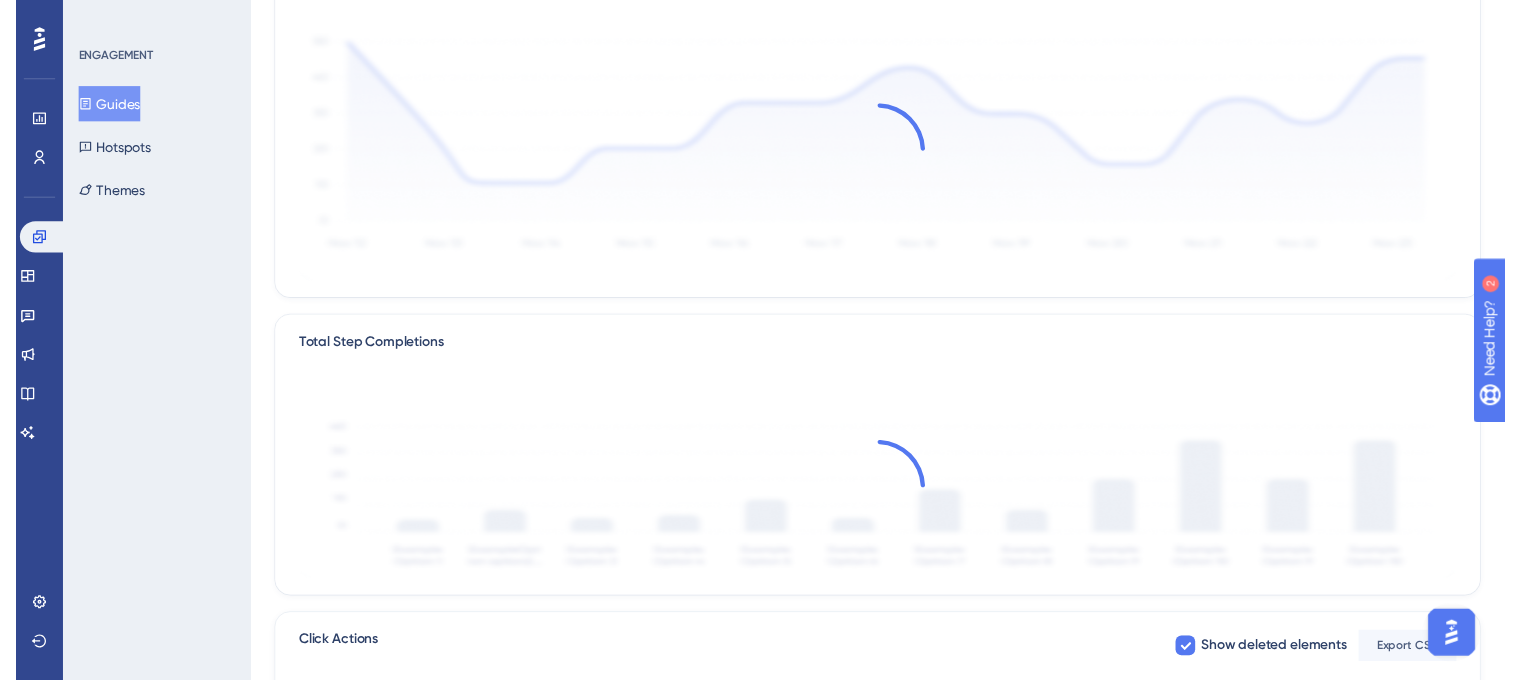 scroll, scrollTop: 0, scrollLeft: 0, axis: both 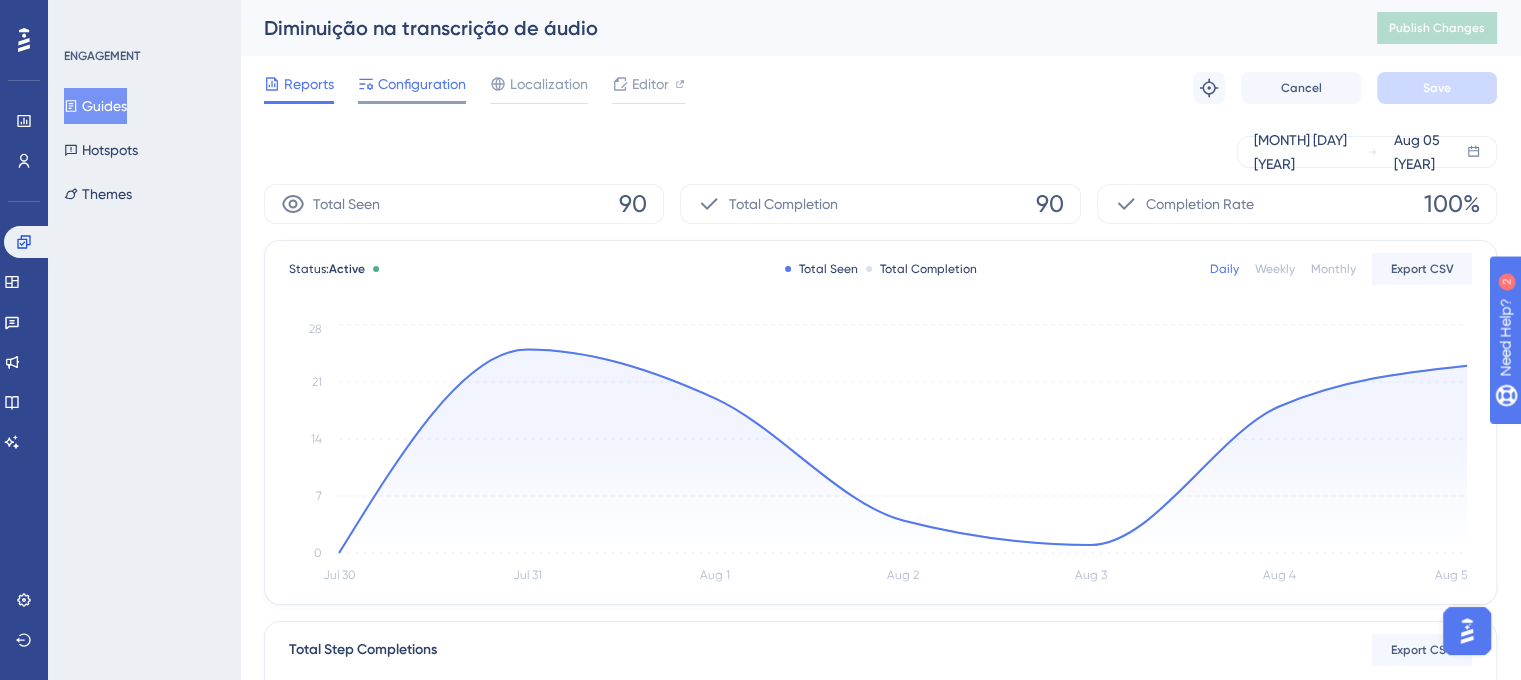 click on "Configuration" at bounding box center [422, 84] 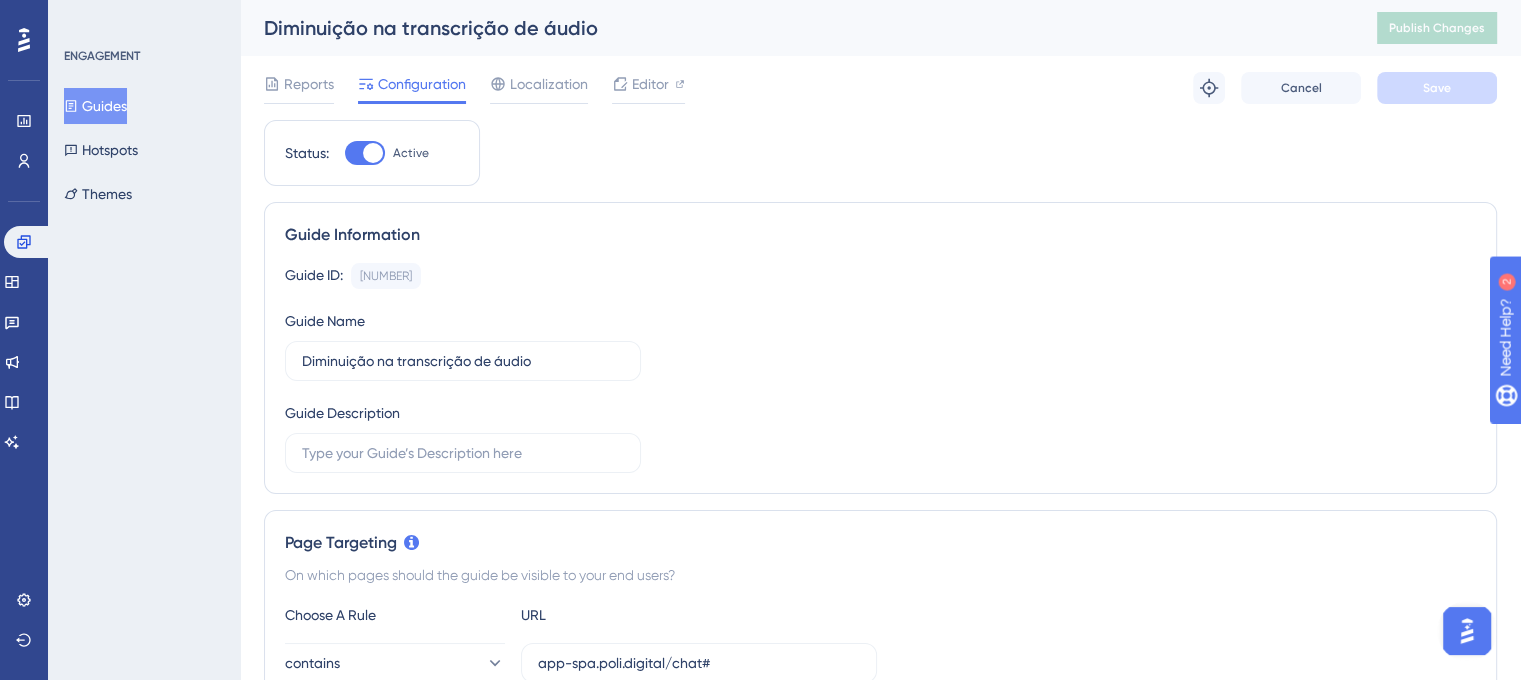 click at bounding box center (373, 153) 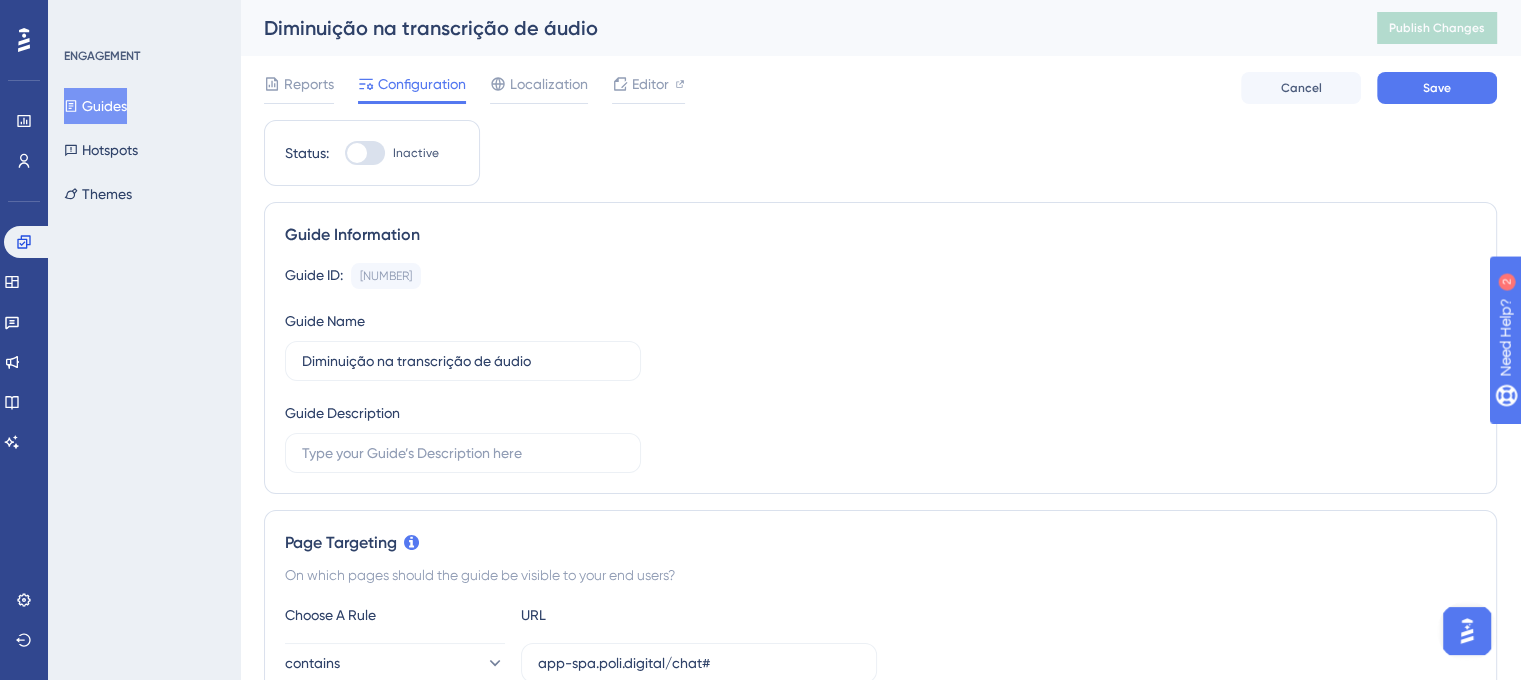 click on "Guides Hotspots Themes" at bounding box center [145, 150] 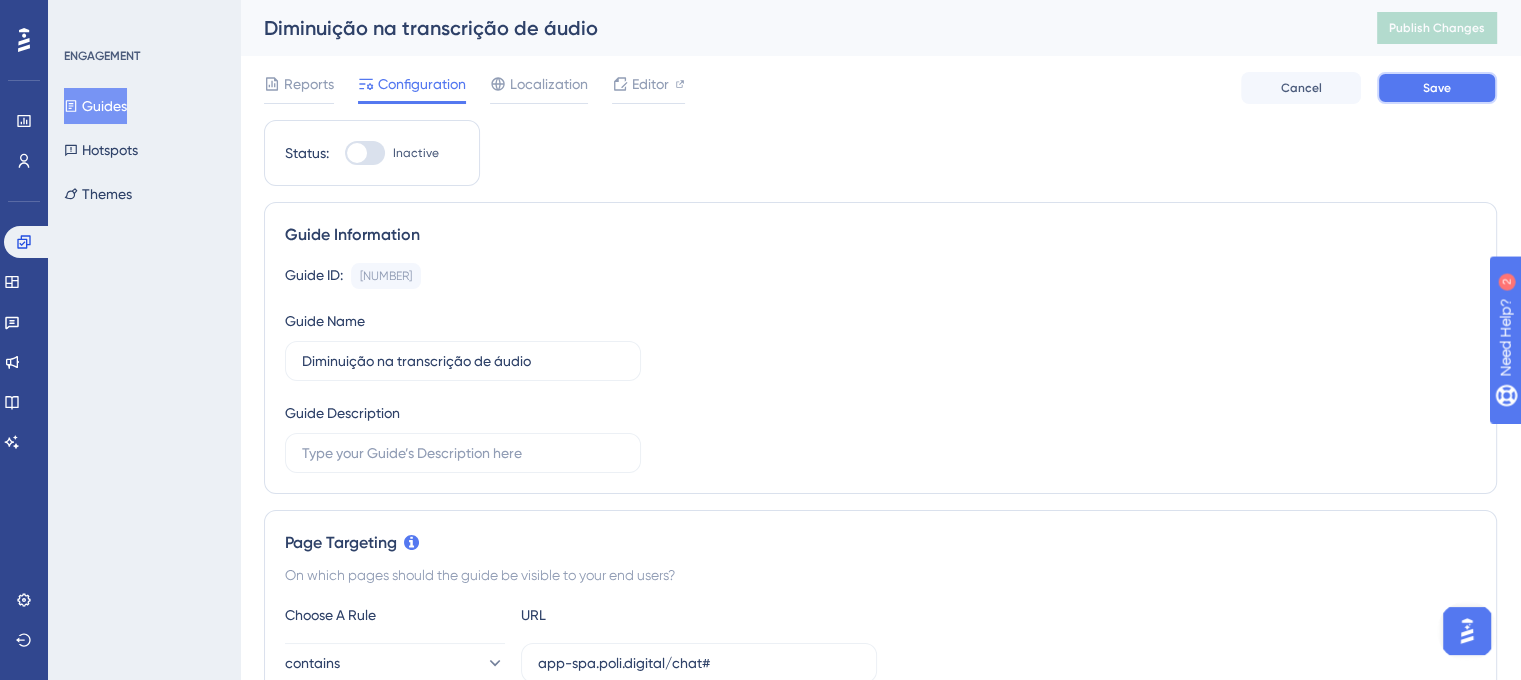 click on "Save" at bounding box center (1437, 88) 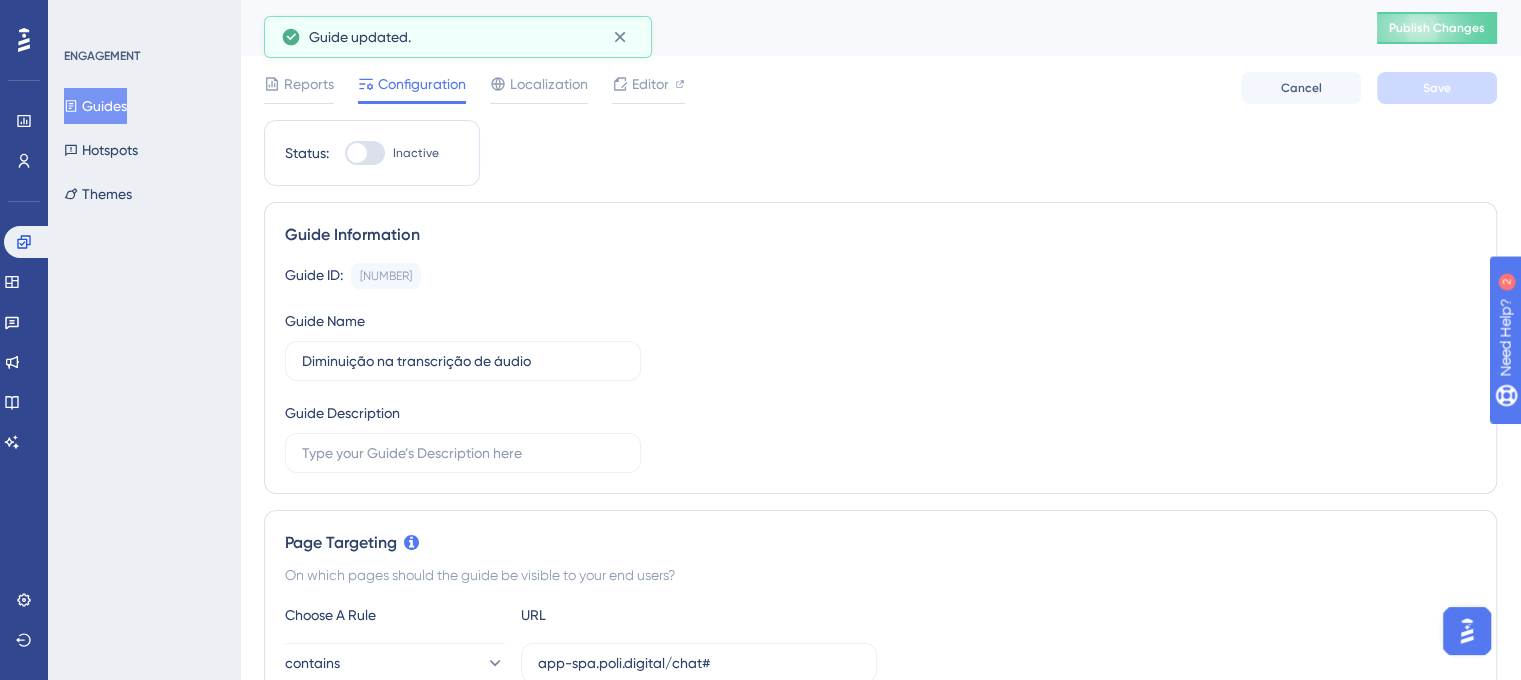 click on "Guides" at bounding box center [95, 106] 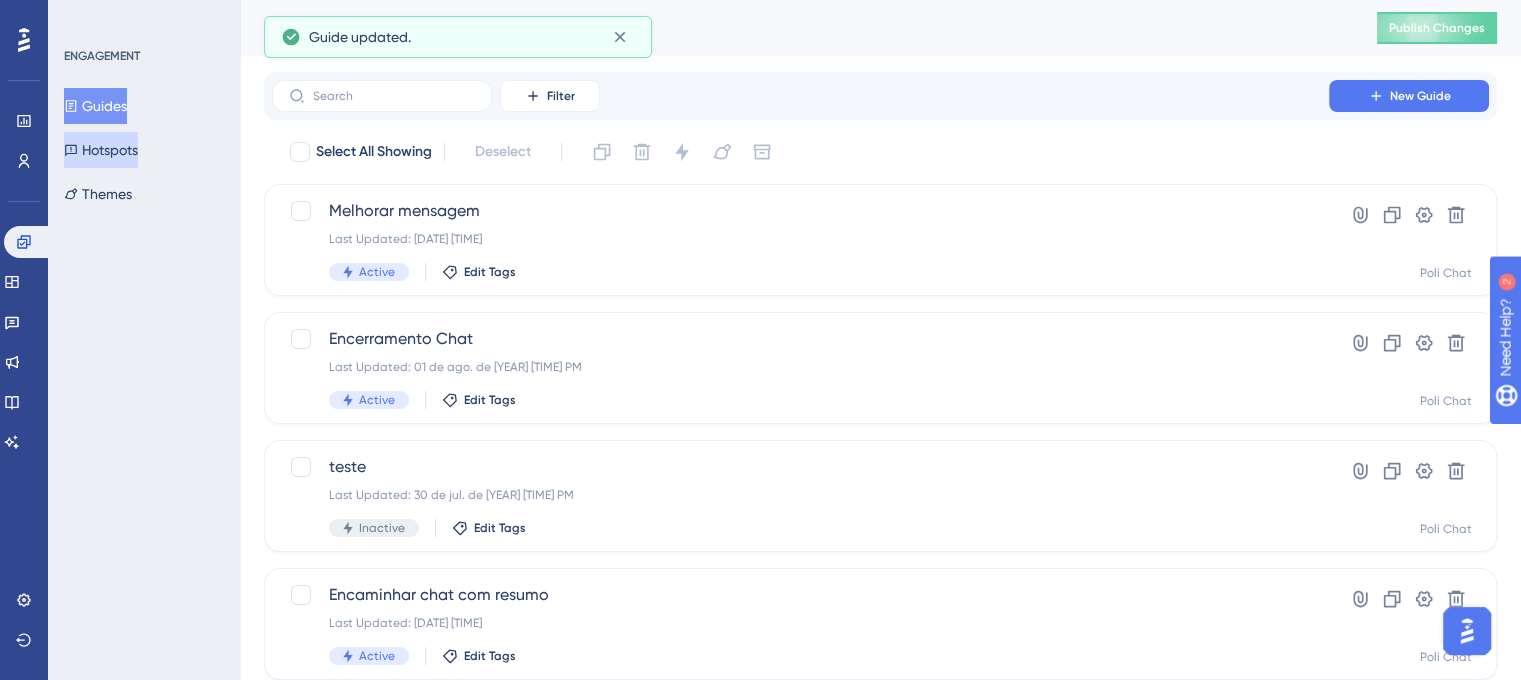 click on "Hotspots" at bounding box center (101, 150) 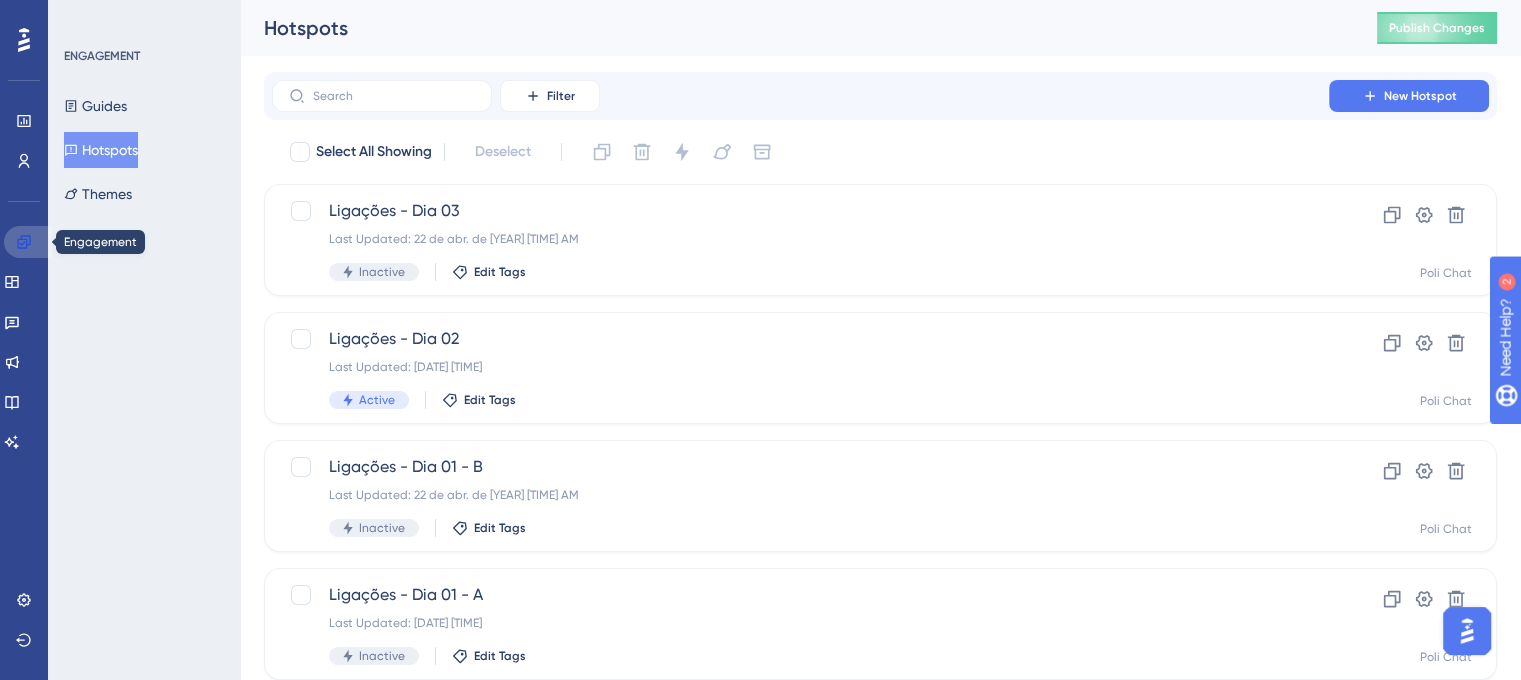 click 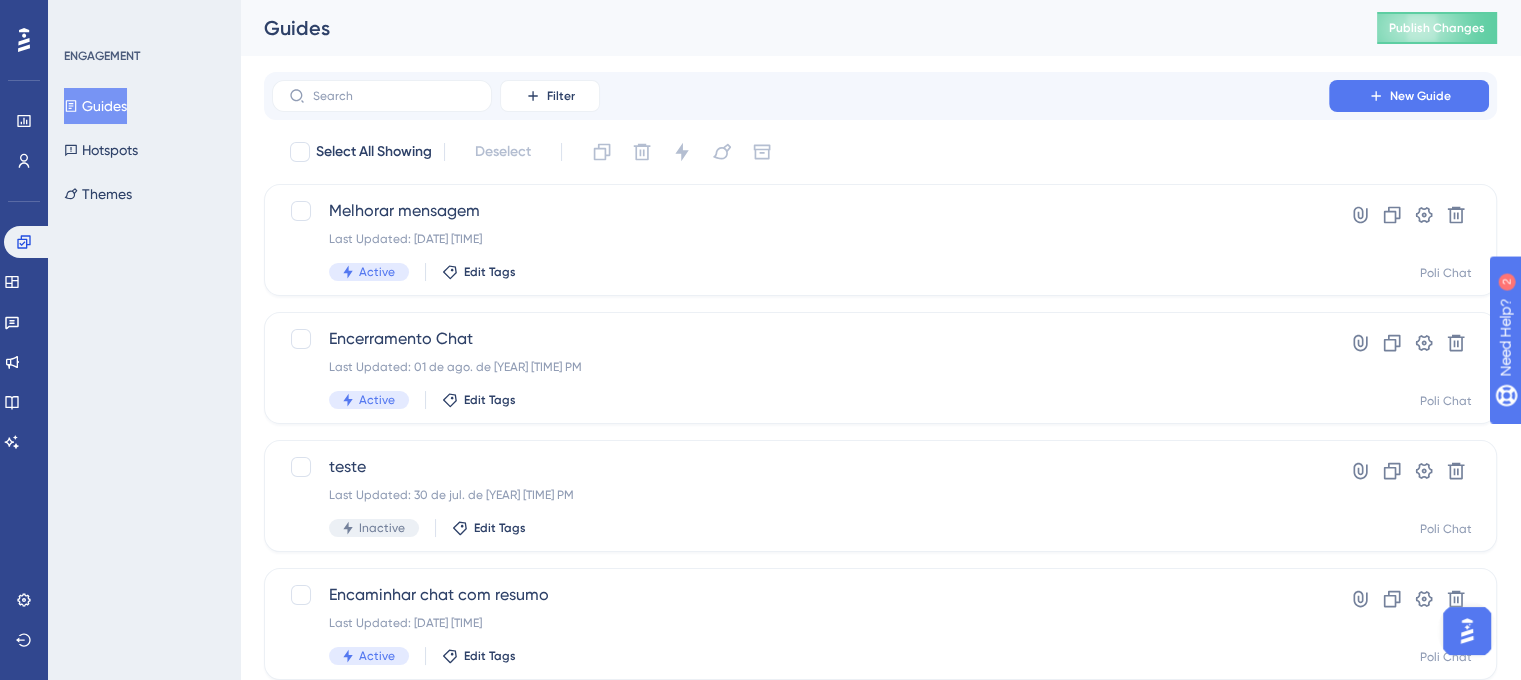 click on "Guides Hotspots Themes" at bounding box center [145, 150] 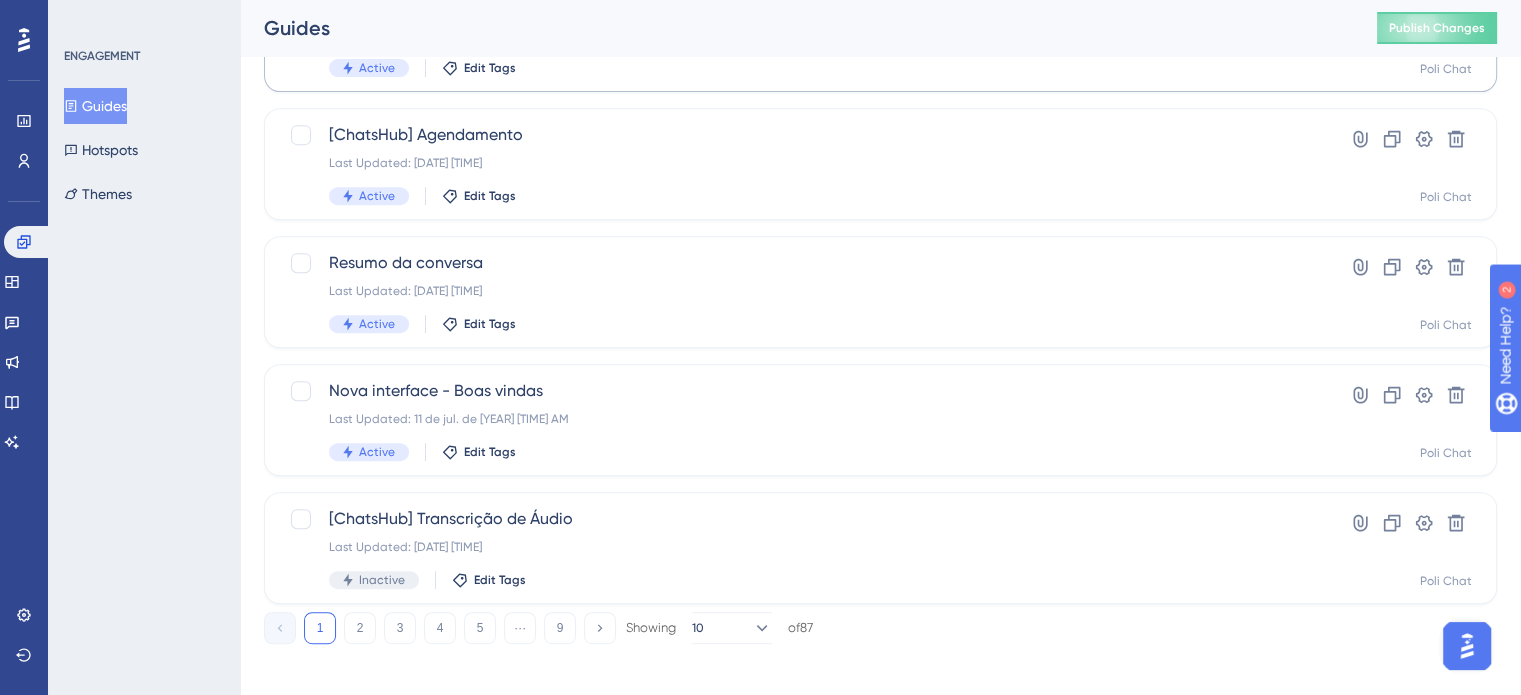 scroll, scrollTop: 856, scrollLeft: 0, axis: vertical 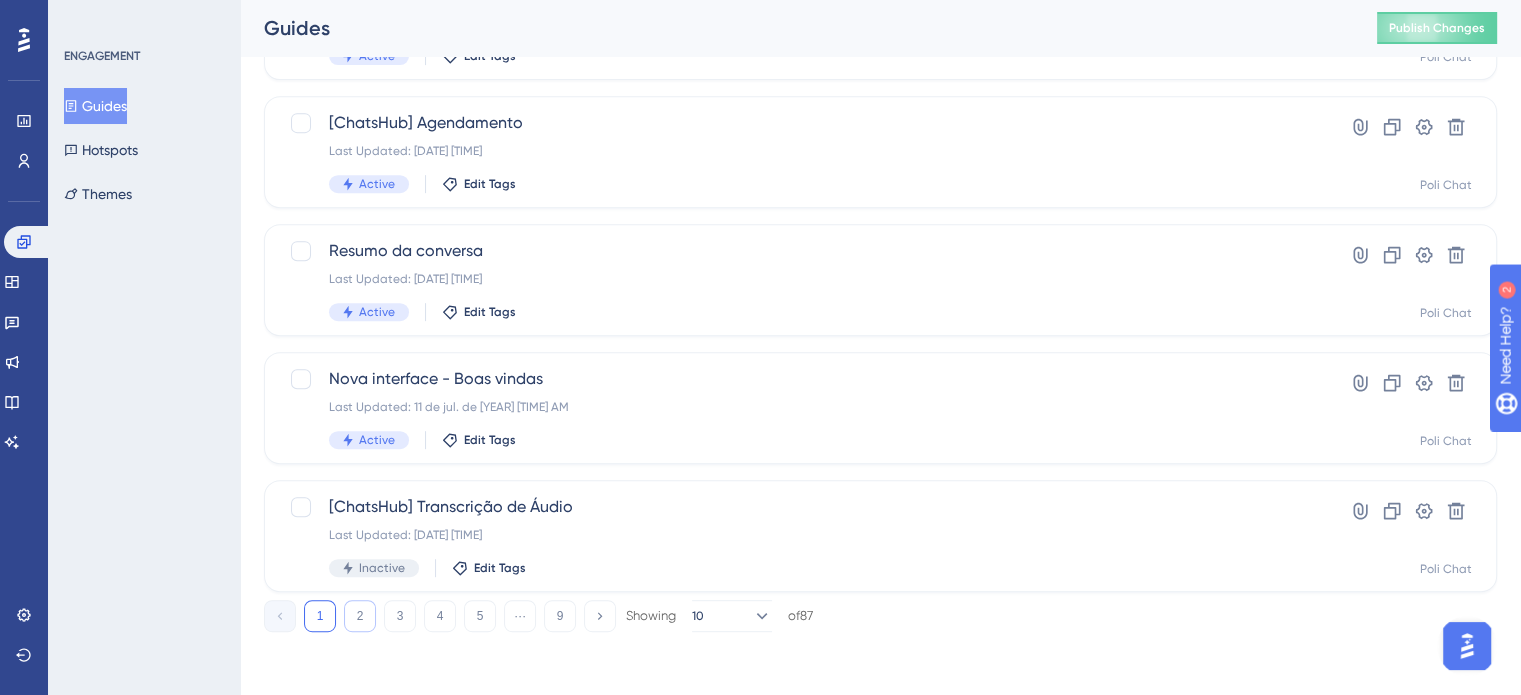 click on "2" at bounding box center (360, 616) 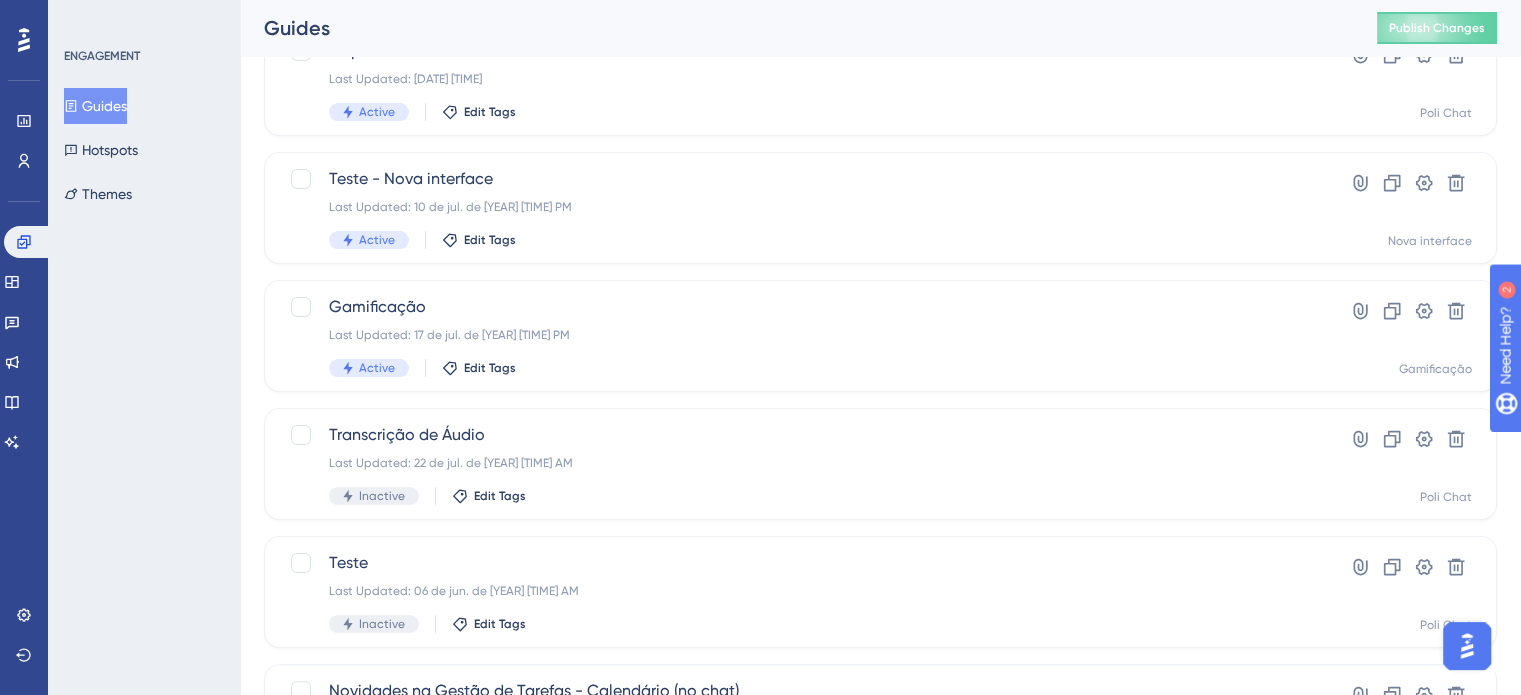 scroll, scrollTop: 256, scrollLeft: 0, axis: vertical 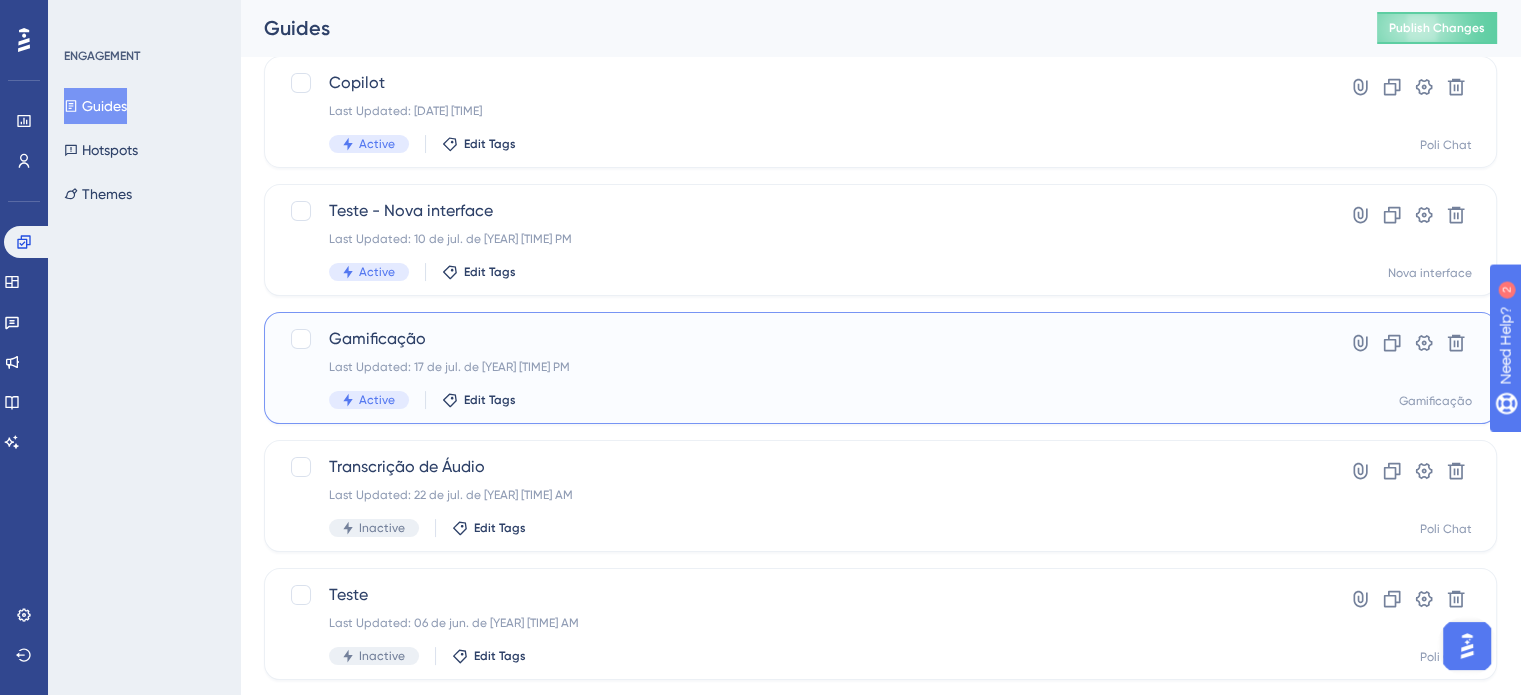 click on "Gamificação" at bounding box center [800, 339] 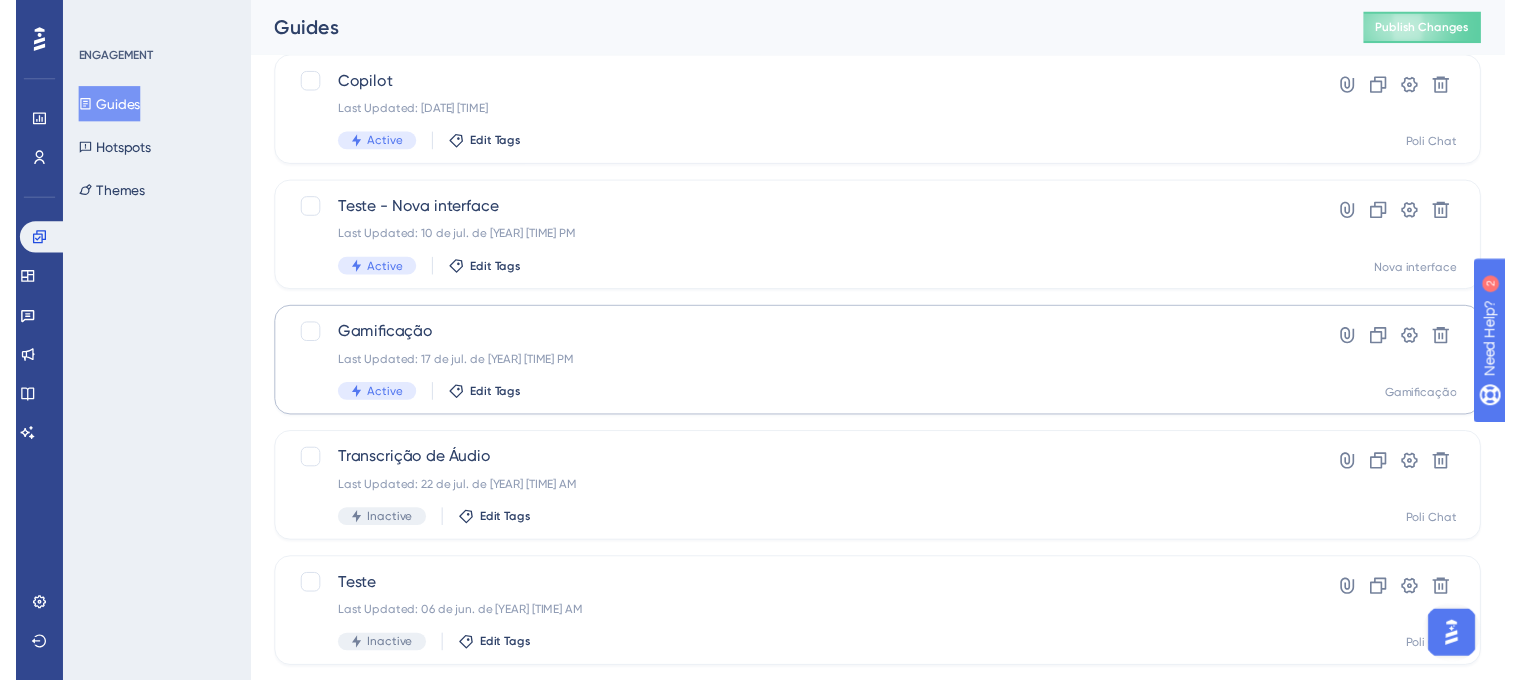 scroll, scrollTop: 0, scrollLeft: 0, axis: both 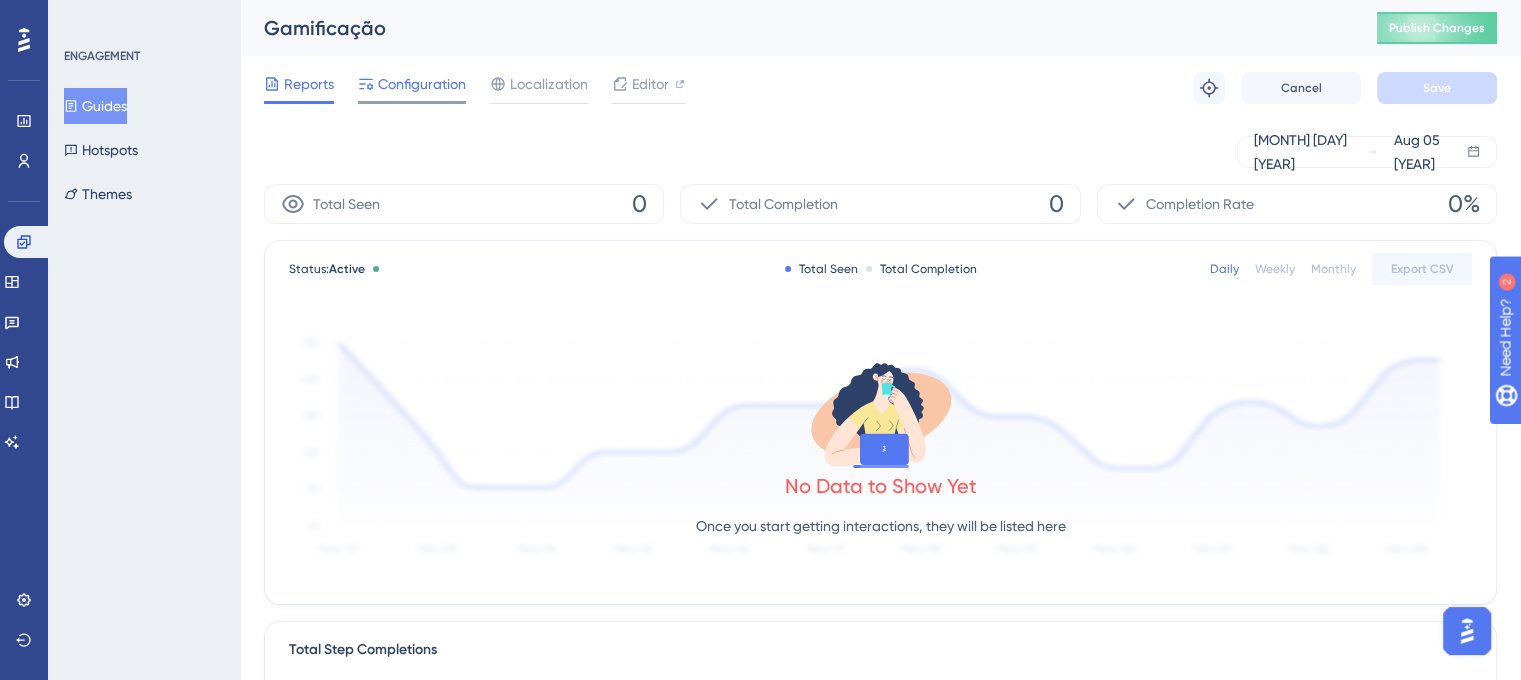 click on "Configuration" at bounding box center [422, 84] 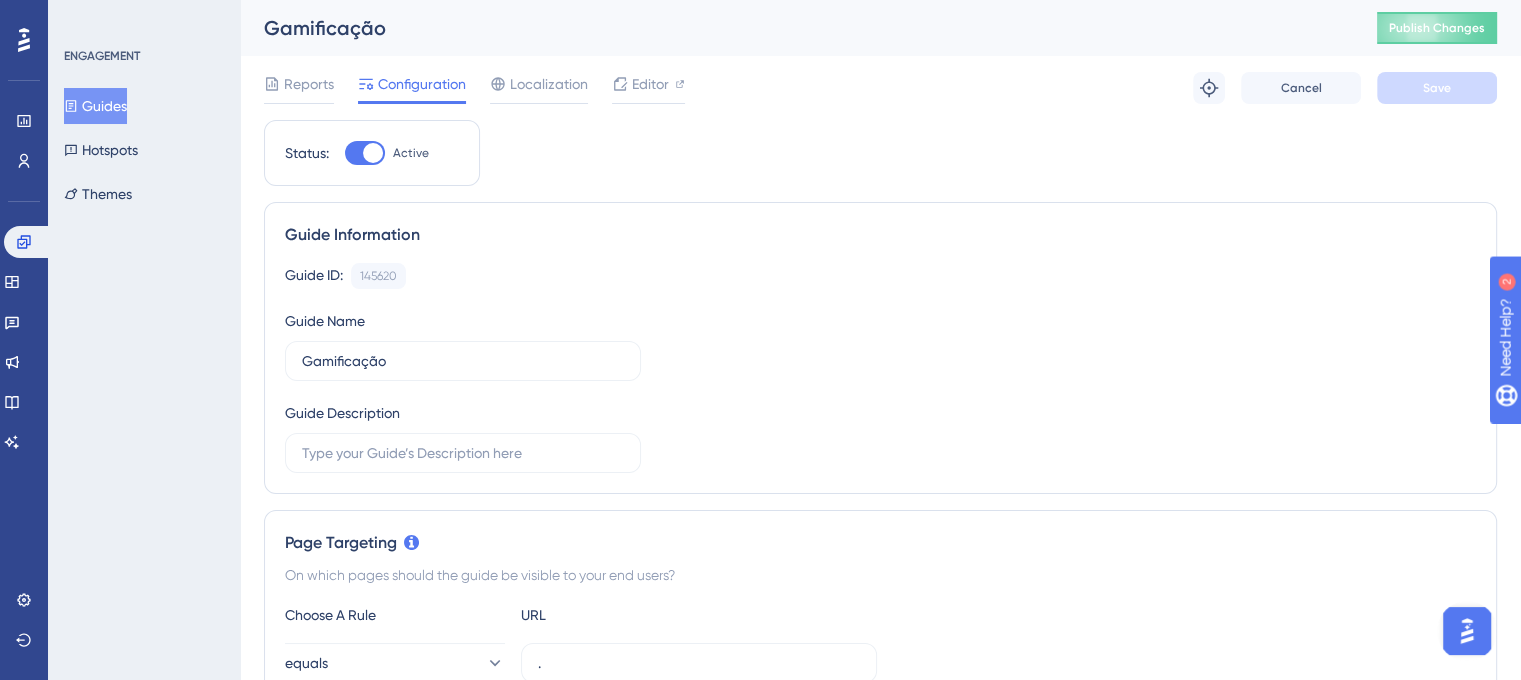 click at bounding box center (365, 153) 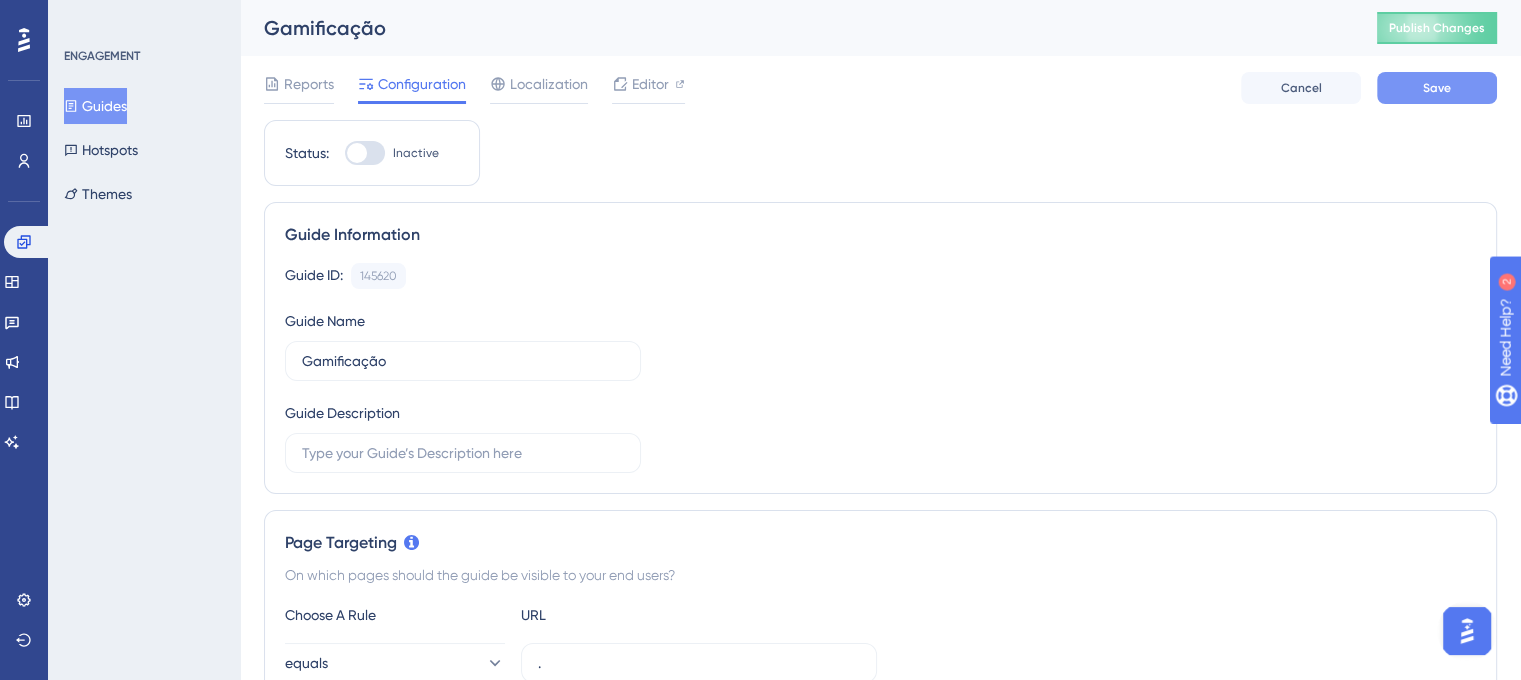 click on "Save" at bounding box center [1437, 88] 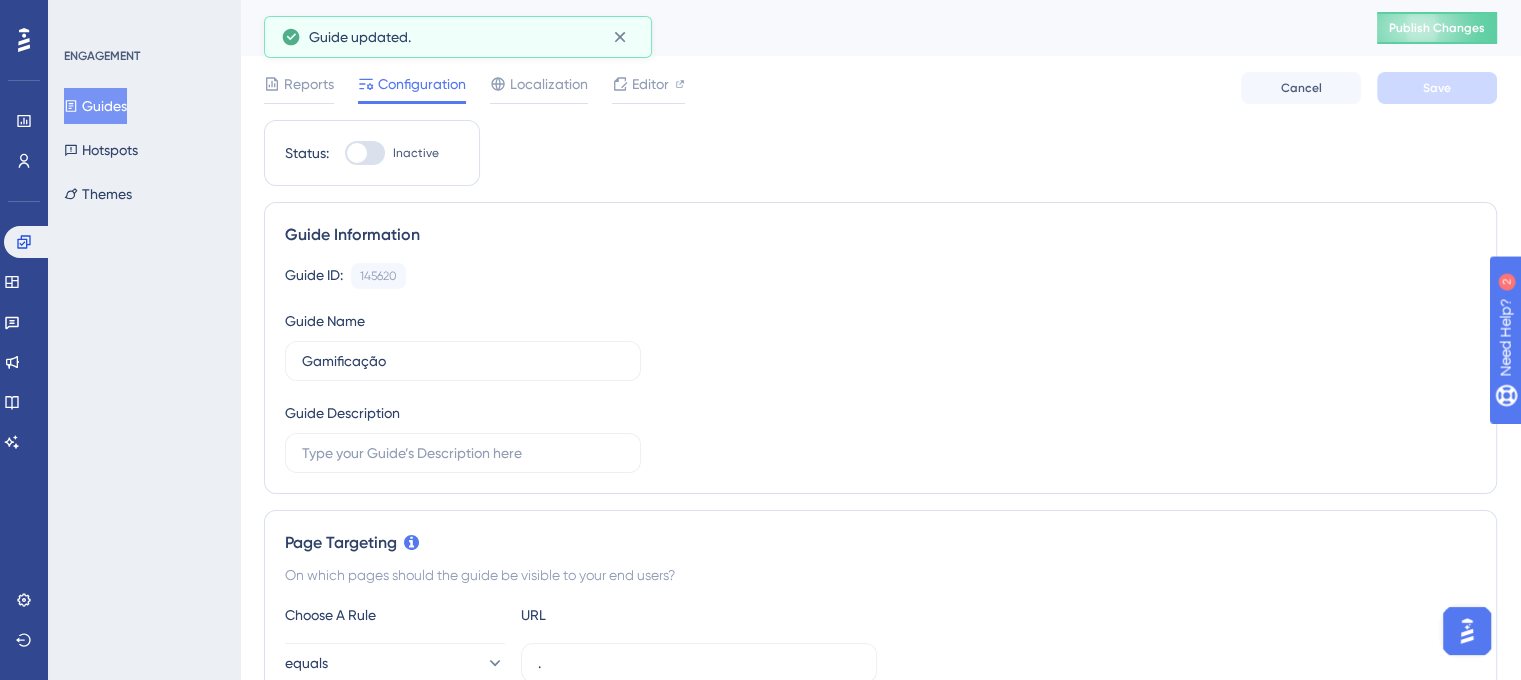 click on "Guides" at bounding box center [95, 106] 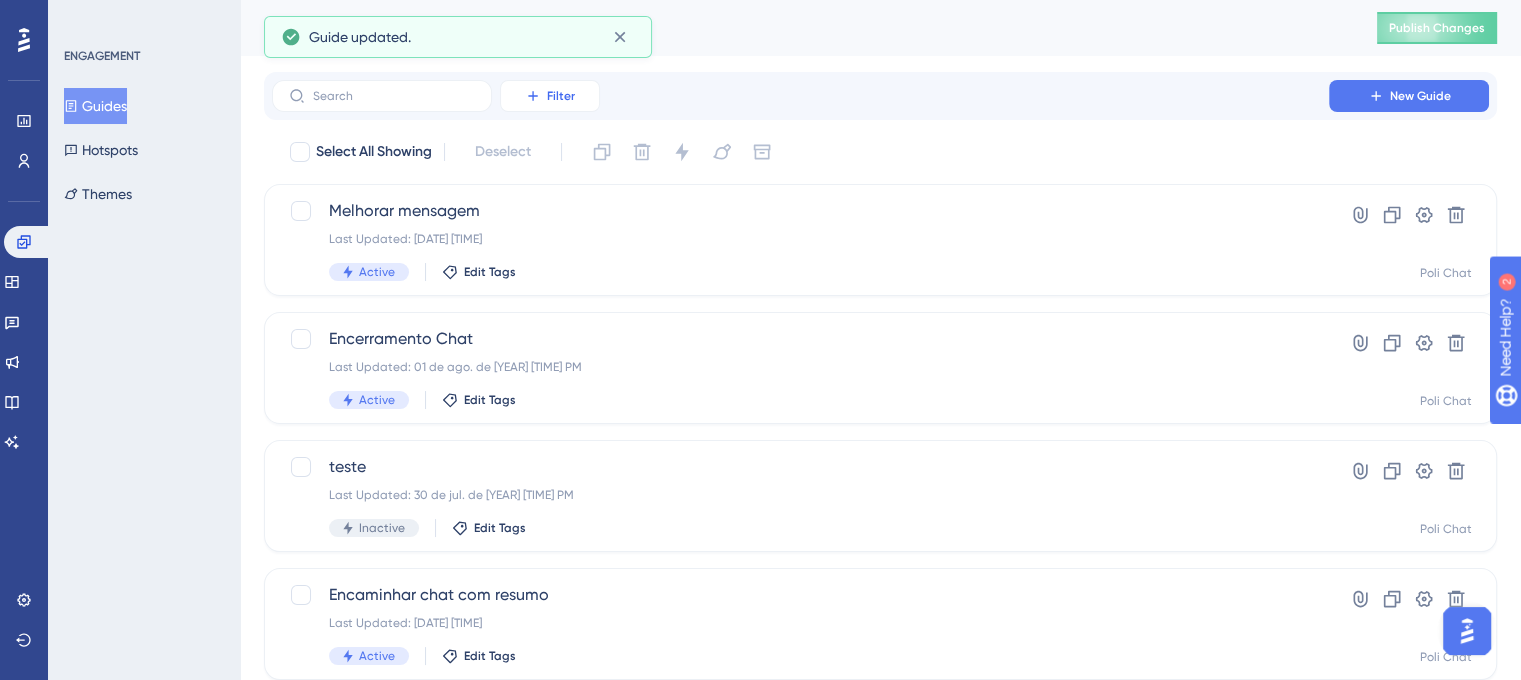 click on "Filter" at bounding box center (550, 96) 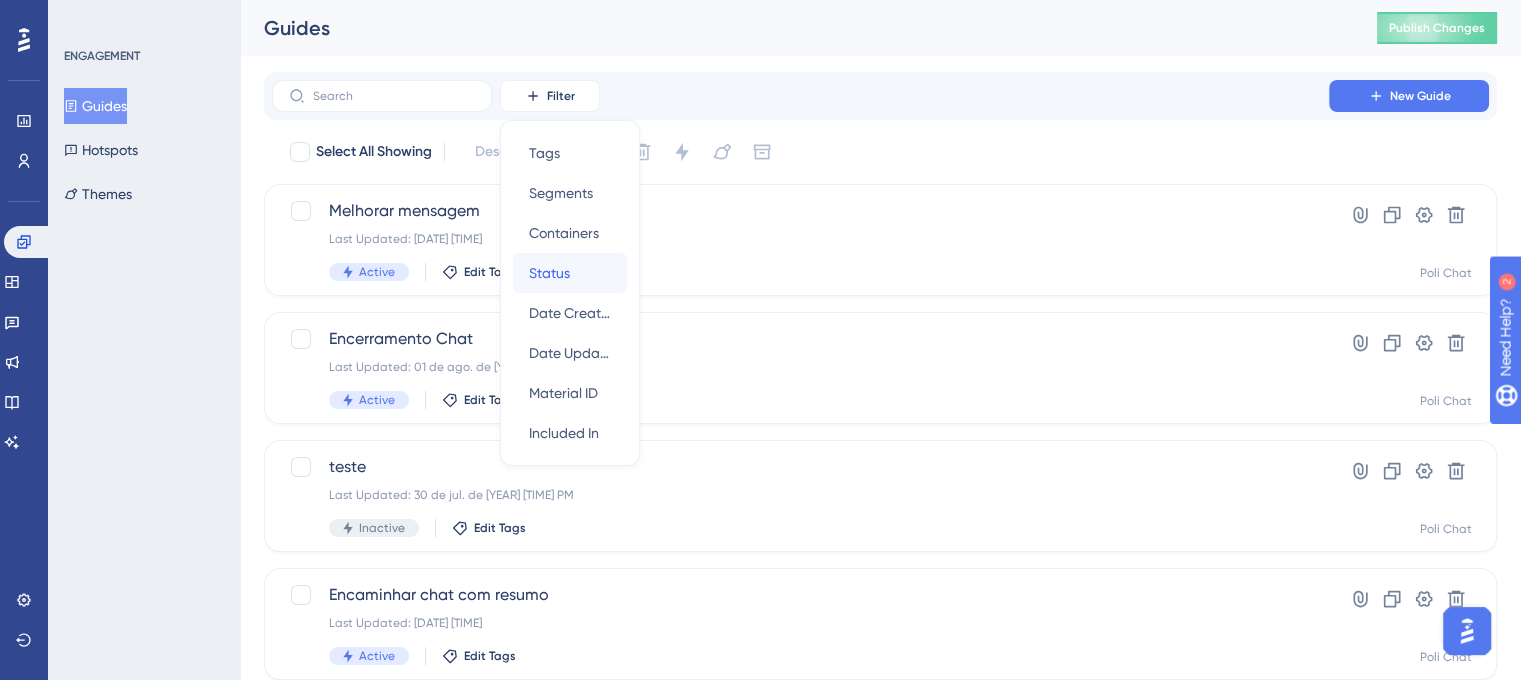 click on "Status" at bounding box center (549, 273) 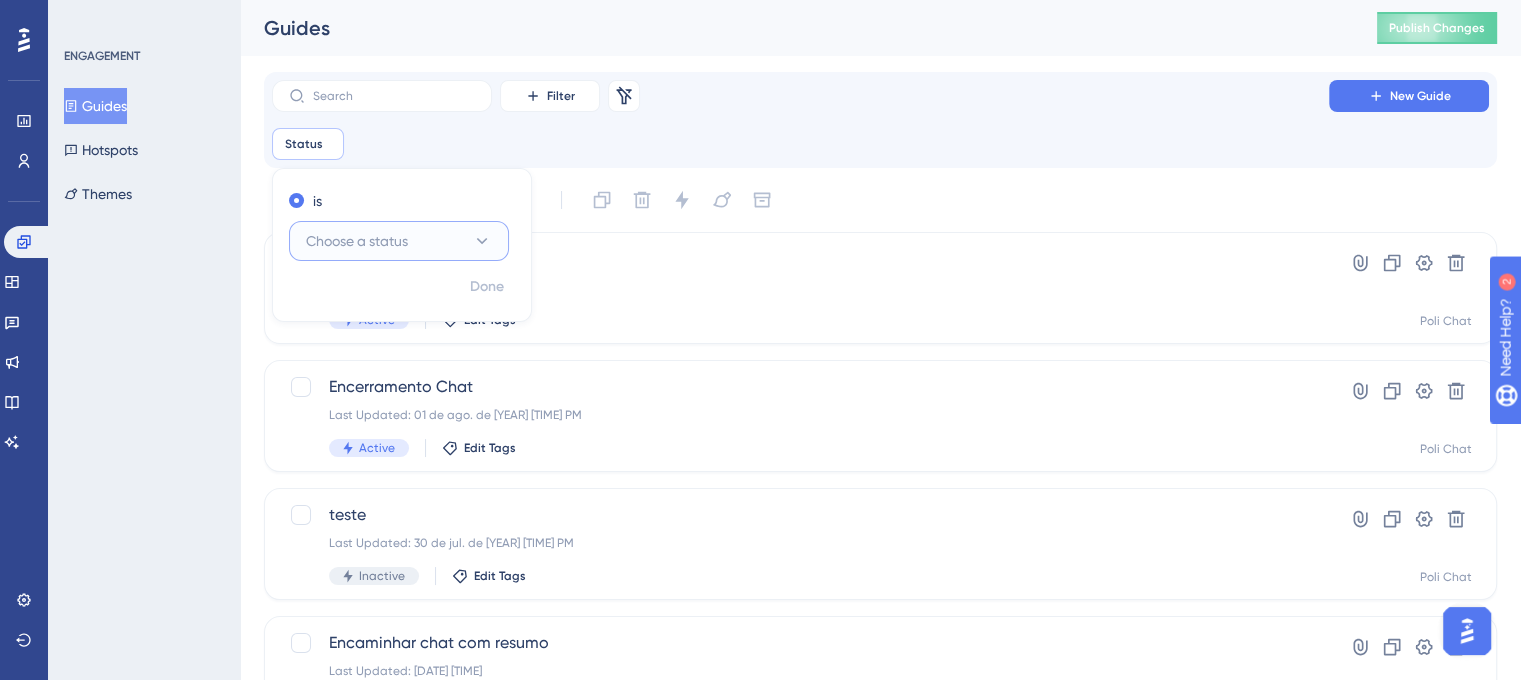 click on "Choose a status" at bounding box center (399, 241) 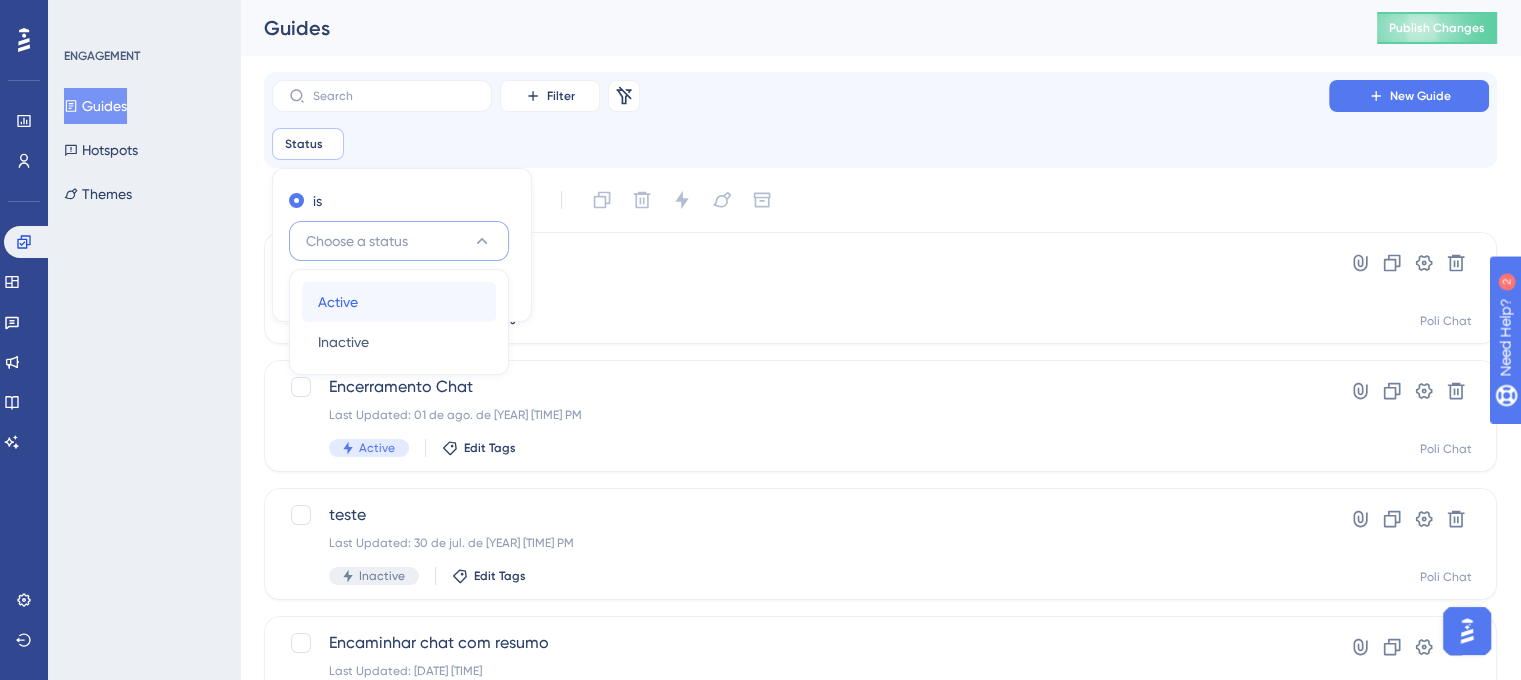 click on "Active" at bounding box center [338, 302] 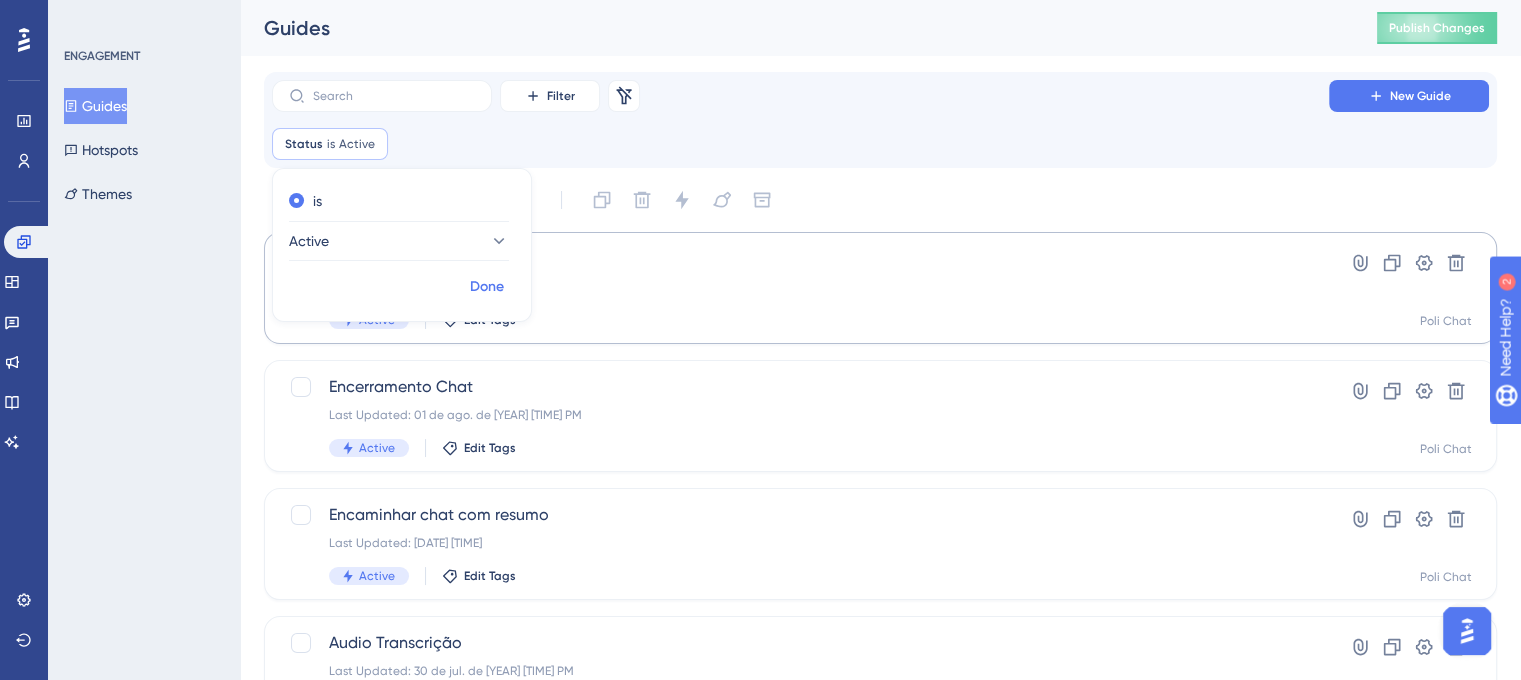 click on "Done" at bounding box center [487, 287] 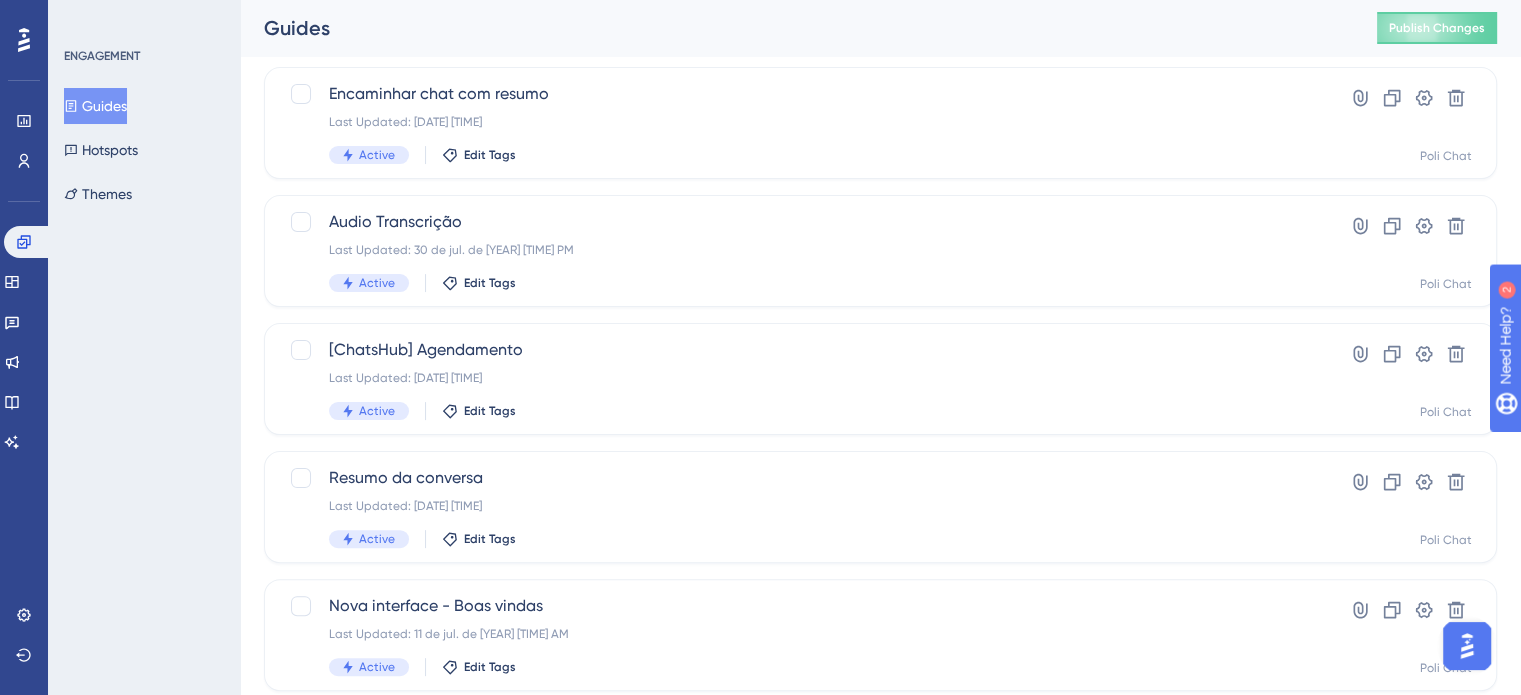scroll, scrollTop: 400, scrollLeft: 0, axis: vertical 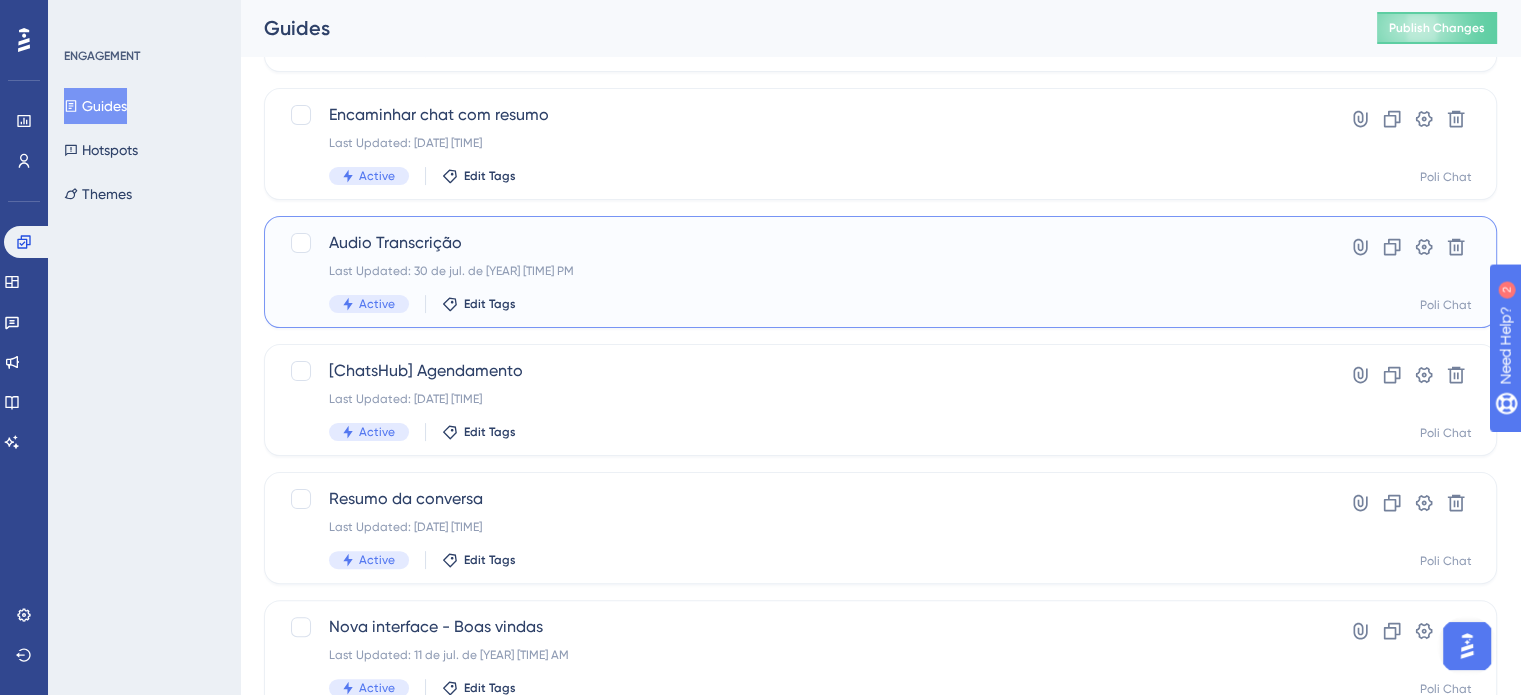 click on "Audio Transcrição" at bounding box center [800, 243] 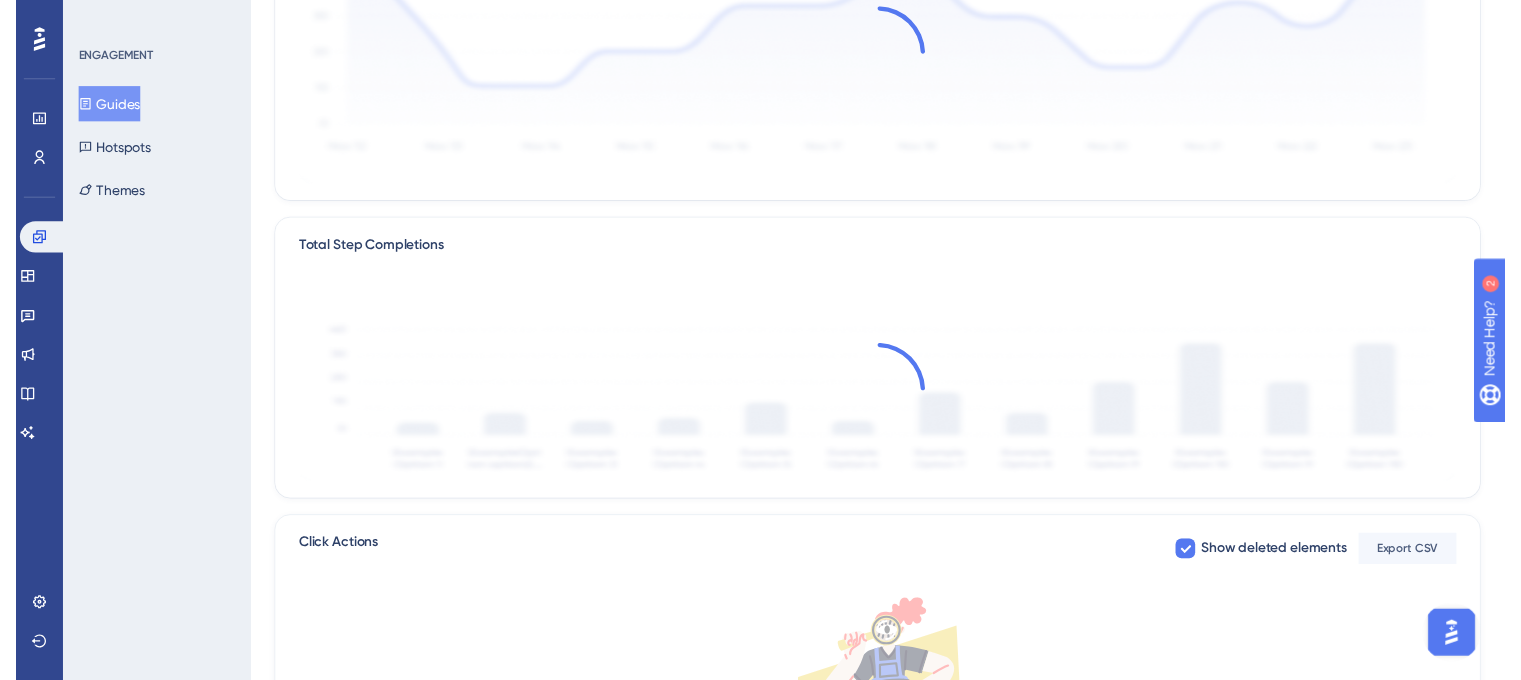 scroll, scrollTop: 0, scrollLeft: 0, axis: both 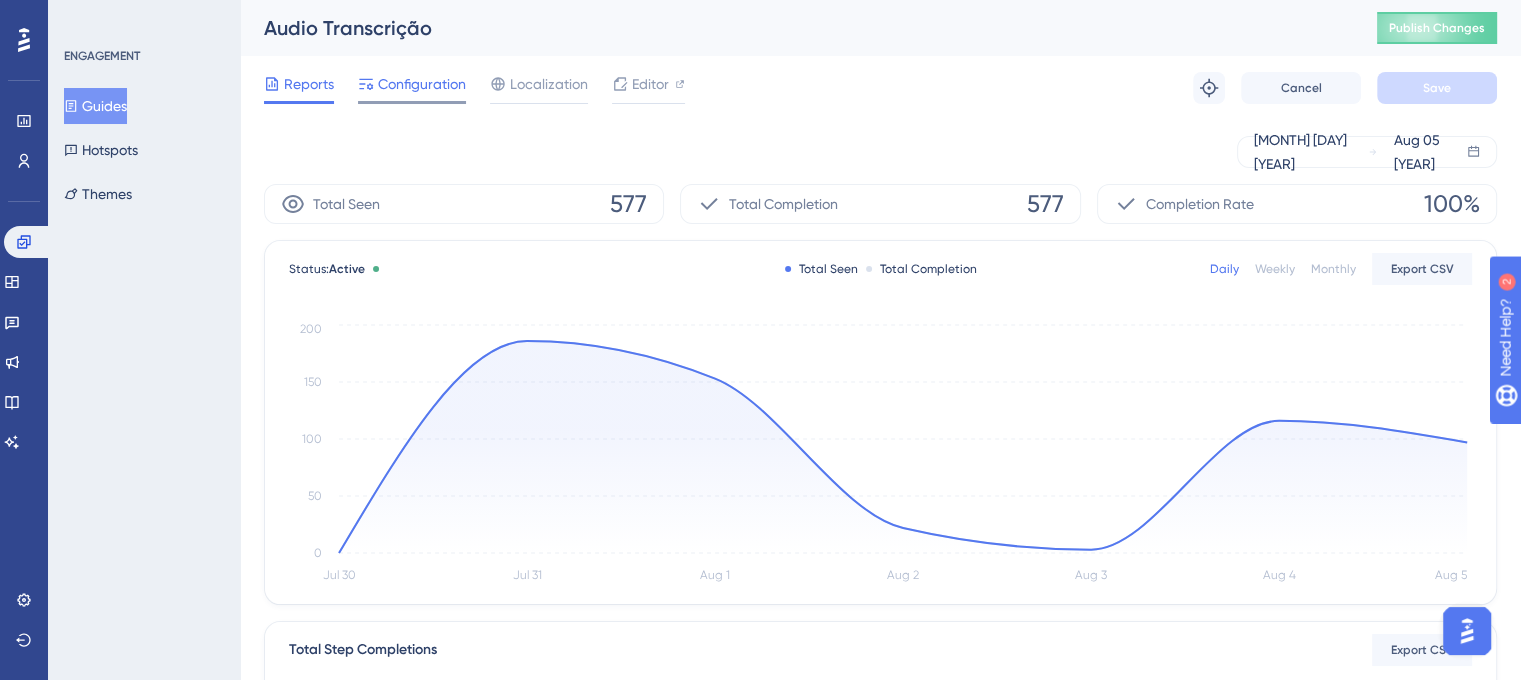 click on "Configuration" at bounding box center [422, 84] 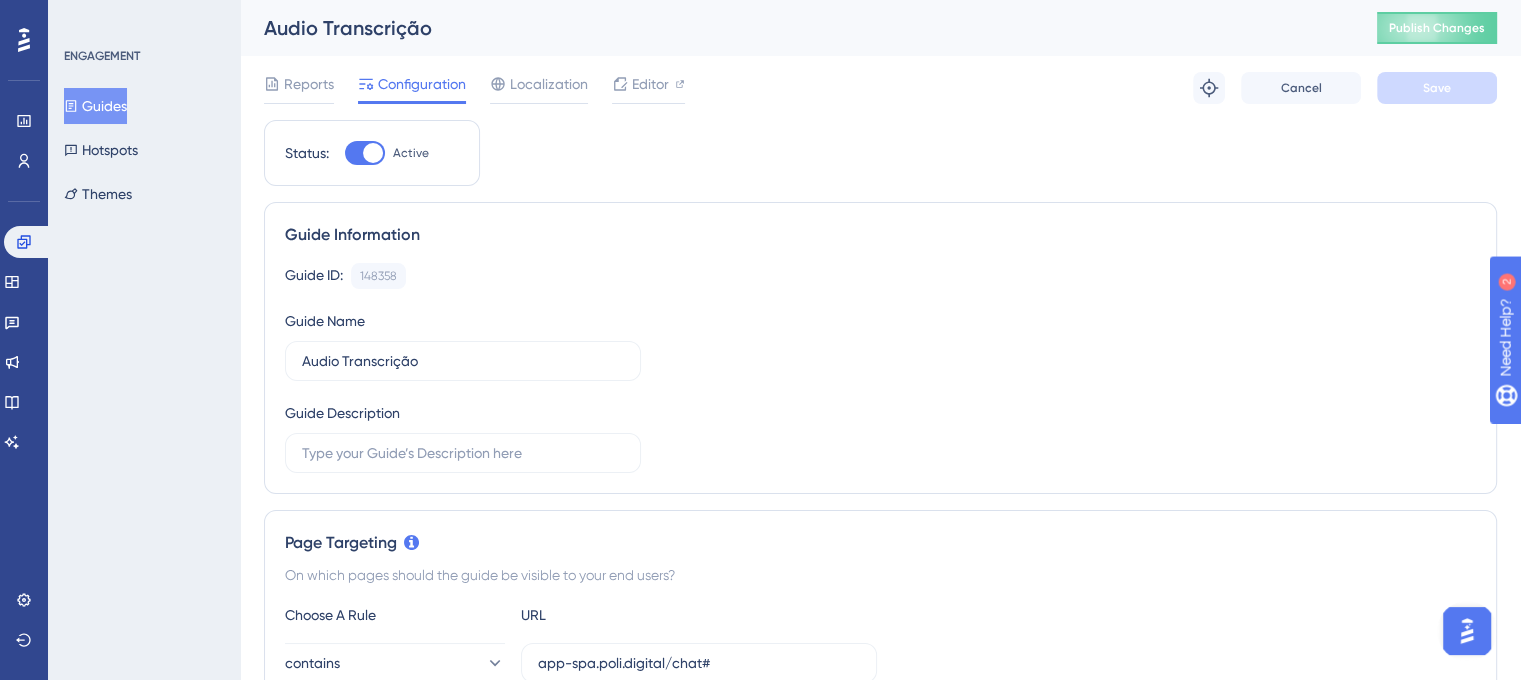 click at bounding box center (365, 153) 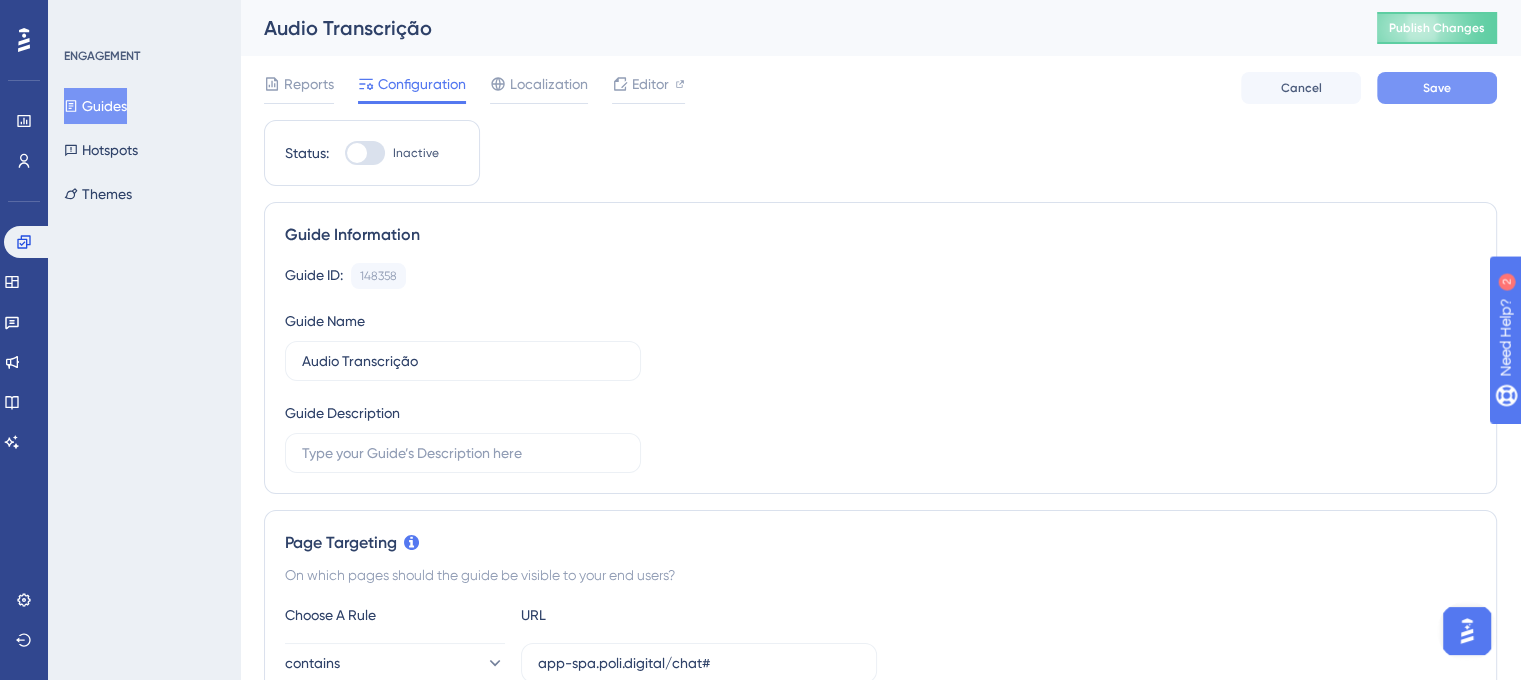click on "Save" at bounding box center (1437, 88) 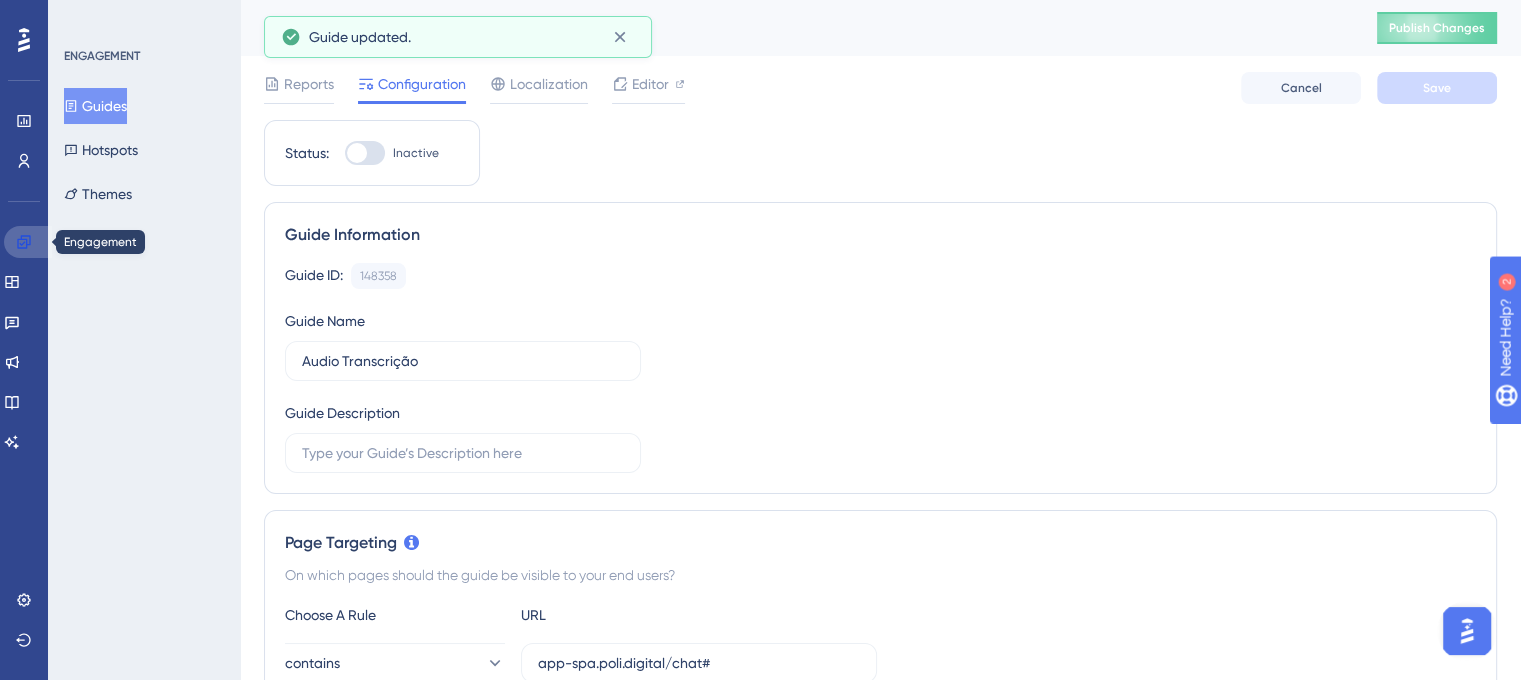 click 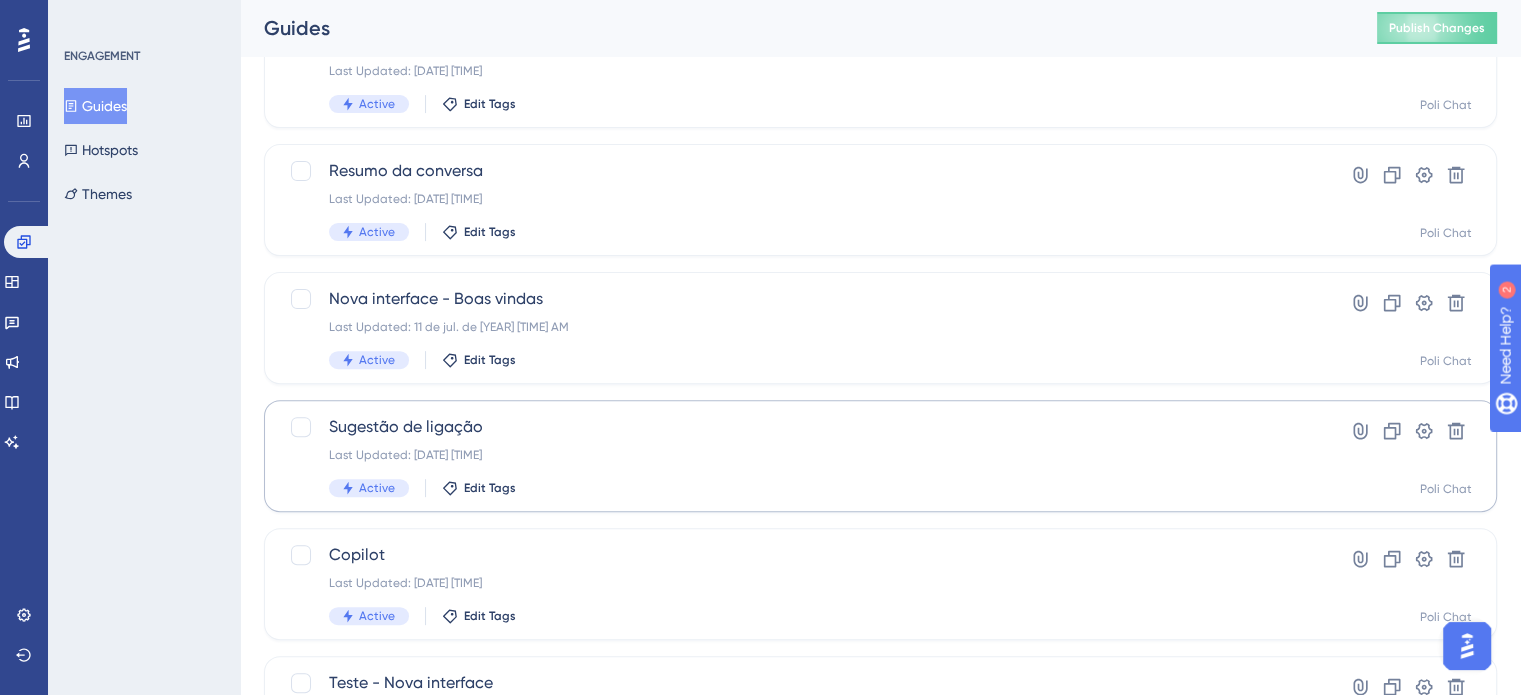 scroll, scrollTop: 700, scrollLeft: 0, axis: vertical 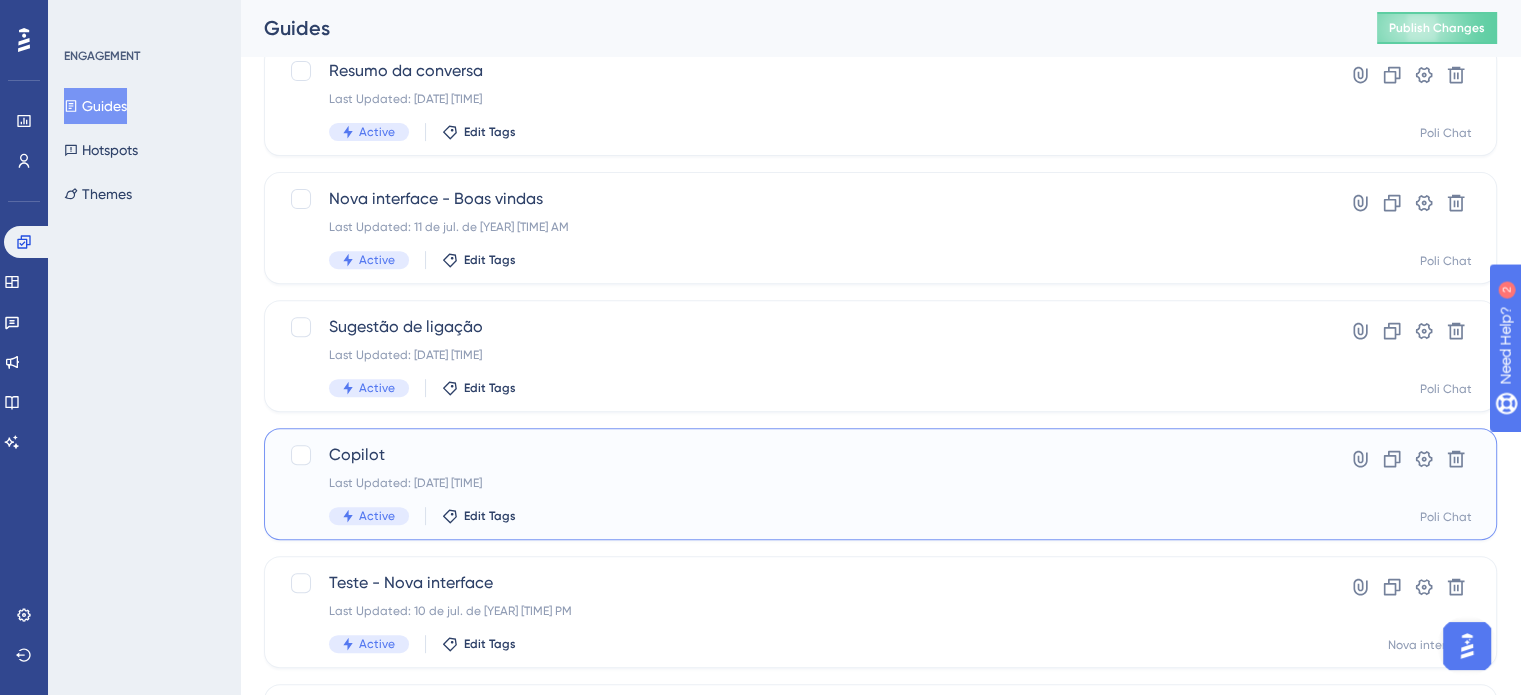 click on "Copilot" at bounding box center [800, 455] 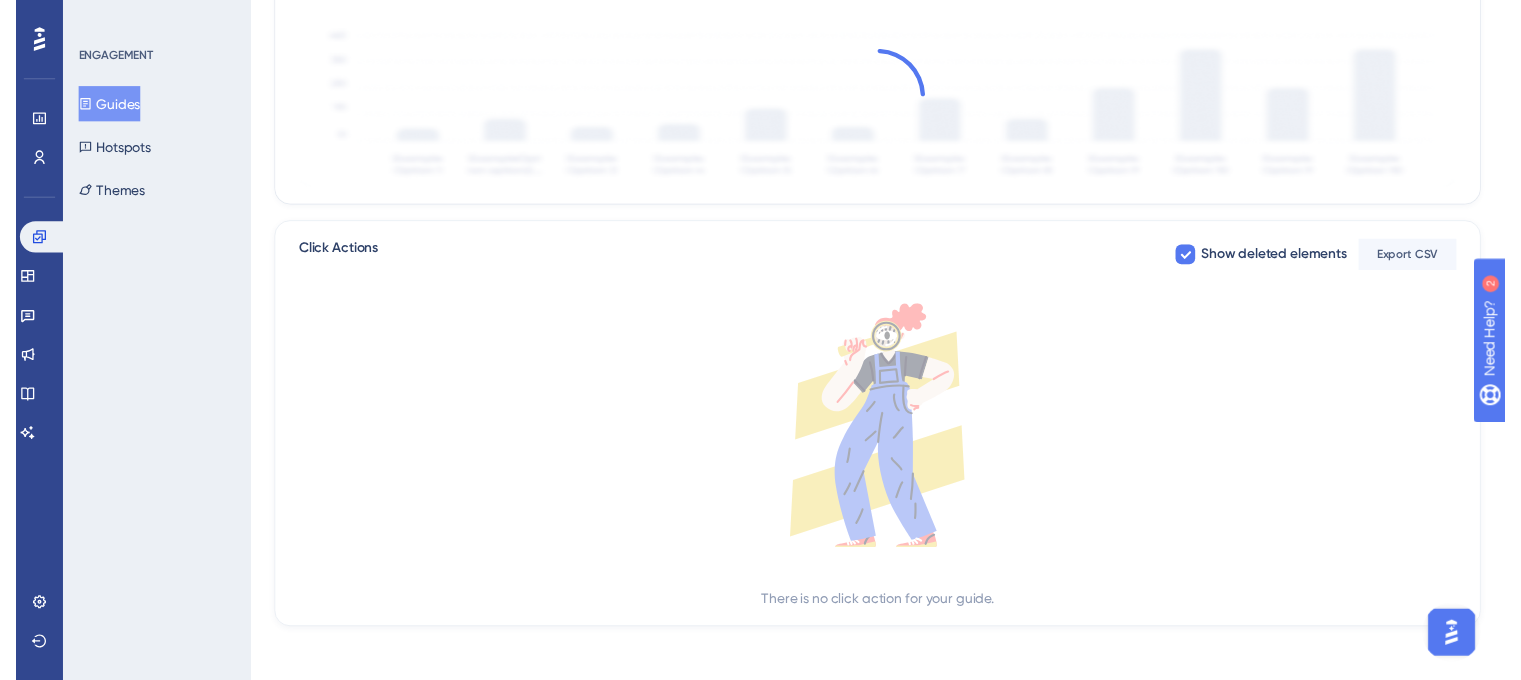 scroll, scrollTop: 0, scrollLeft: 0, axis: both 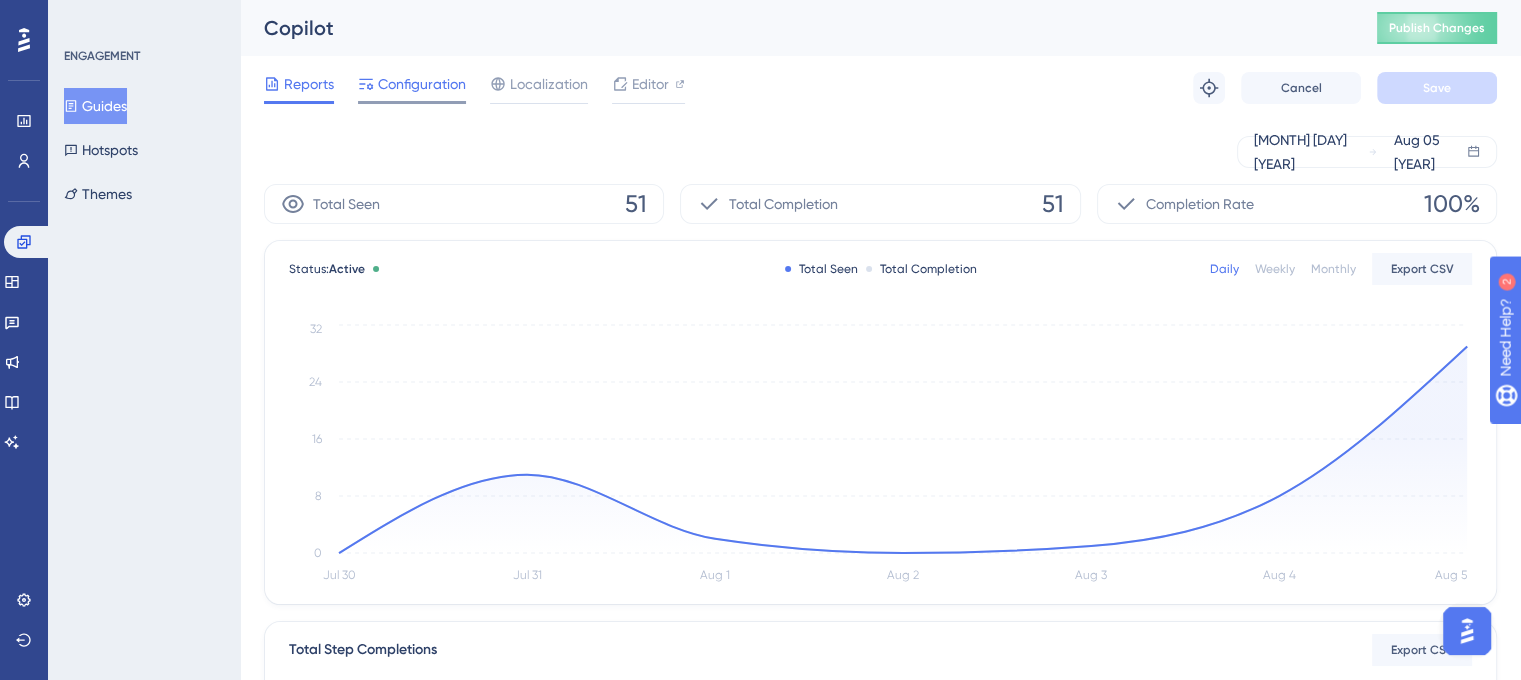 click on "Configuration" at bounding box center [412, 88] 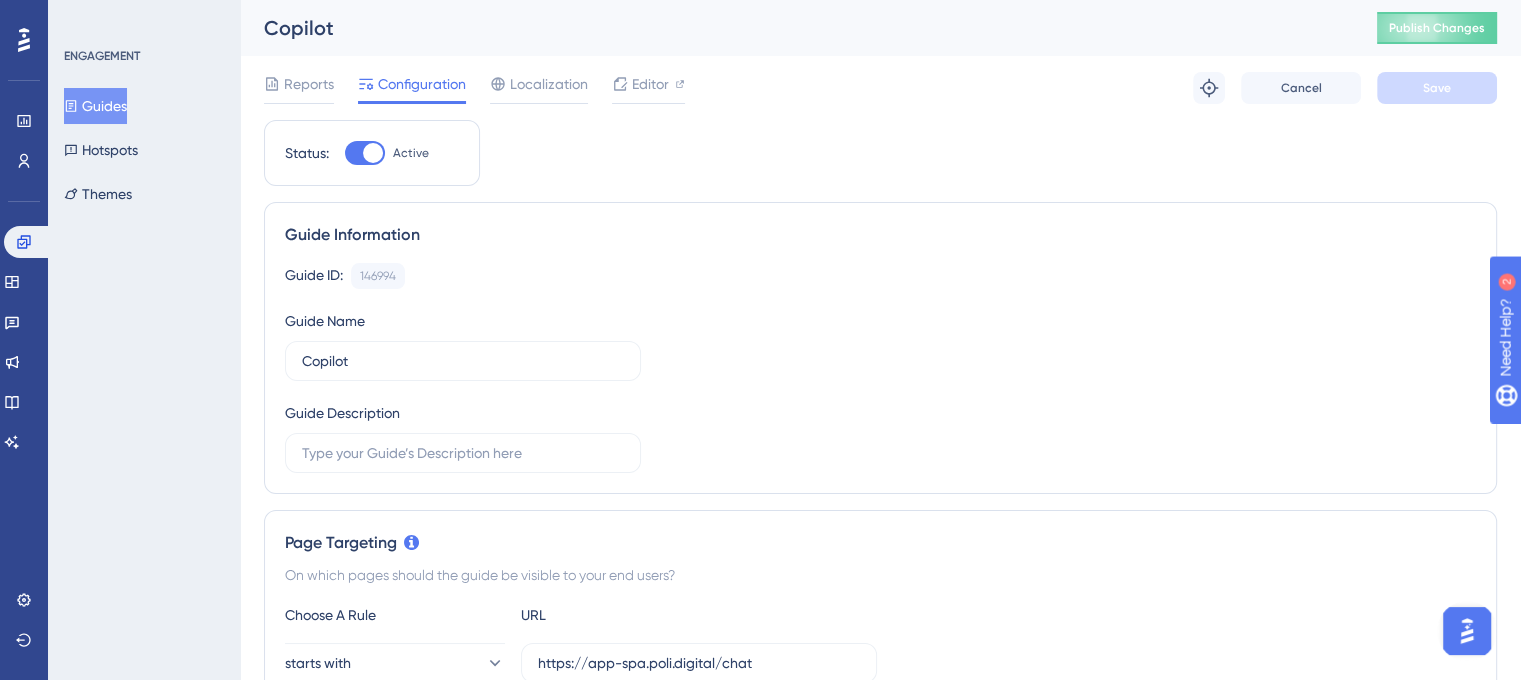 click at bounding box center [365, 153] 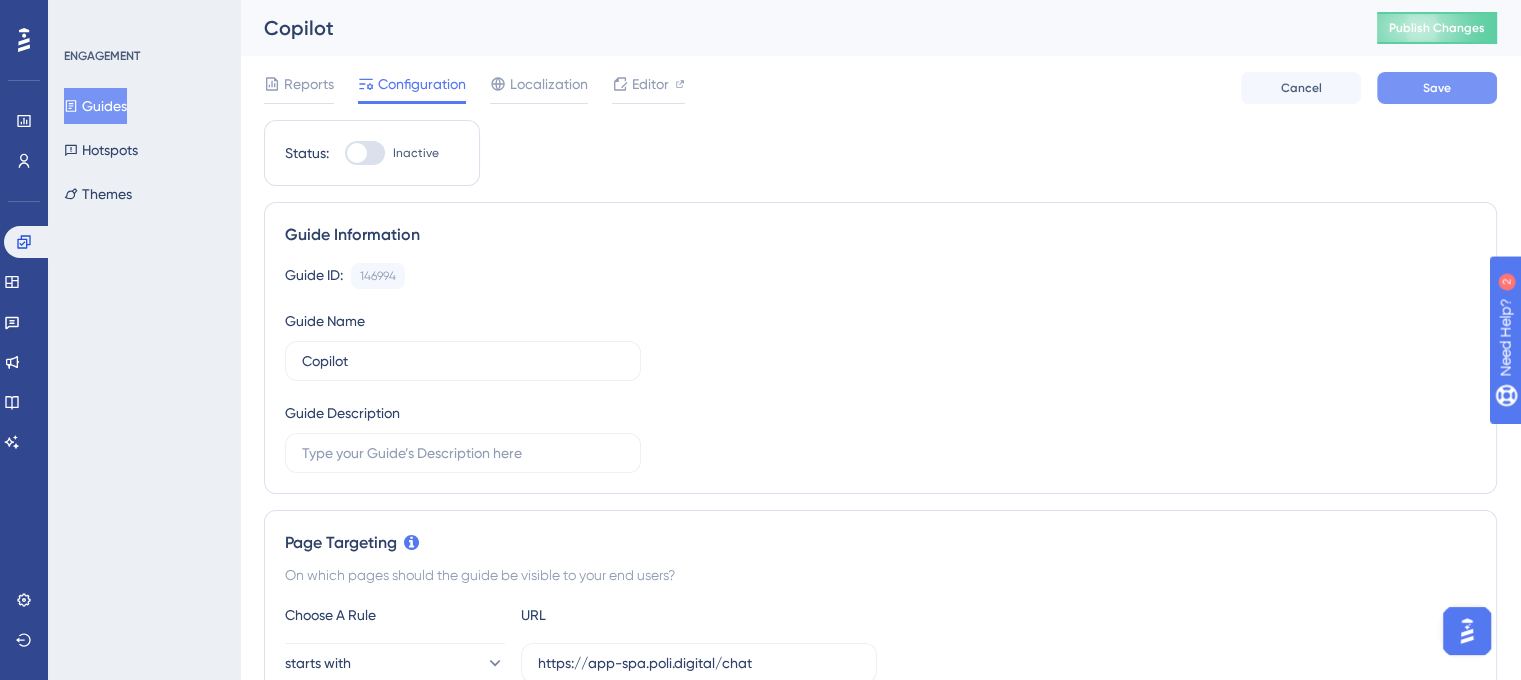 click on "Save" at bounding box center (1437, 88) 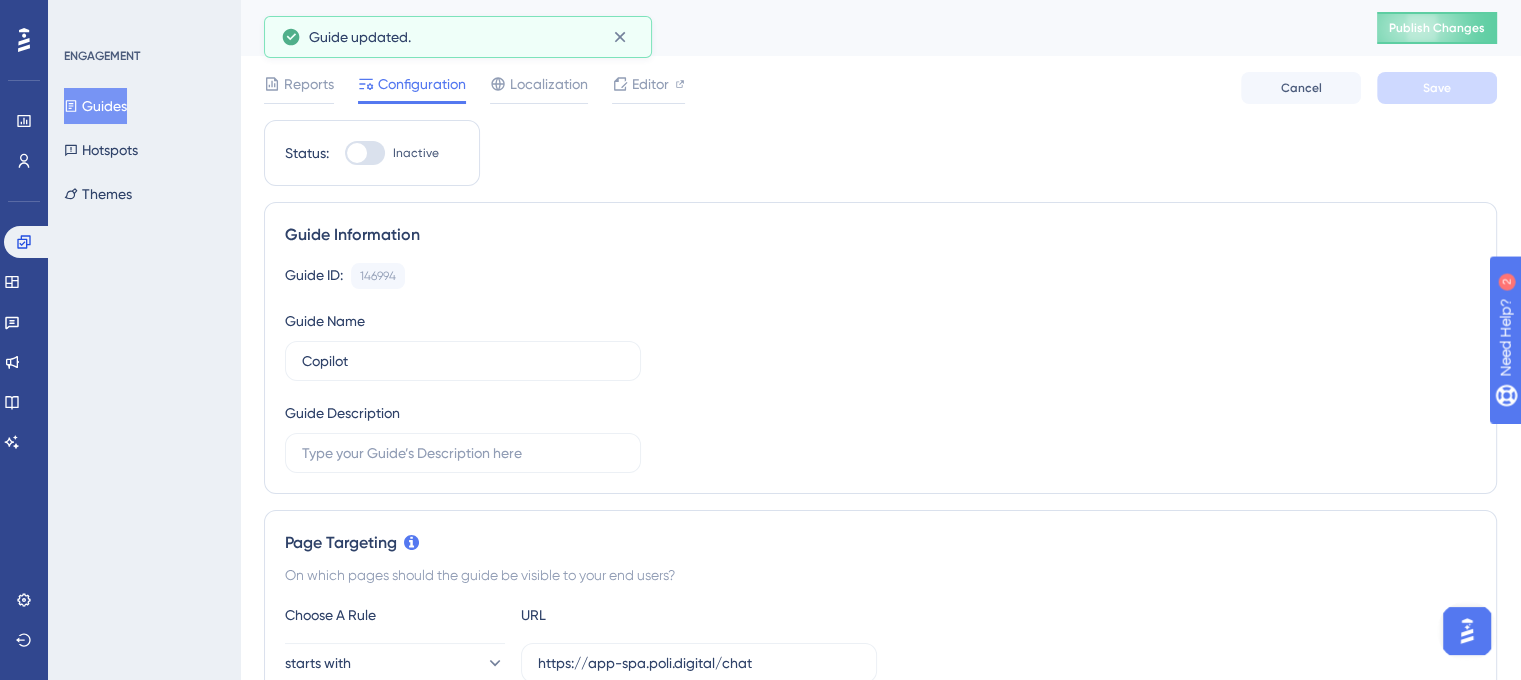 click on "Guides" at bounding box center [95, 106] 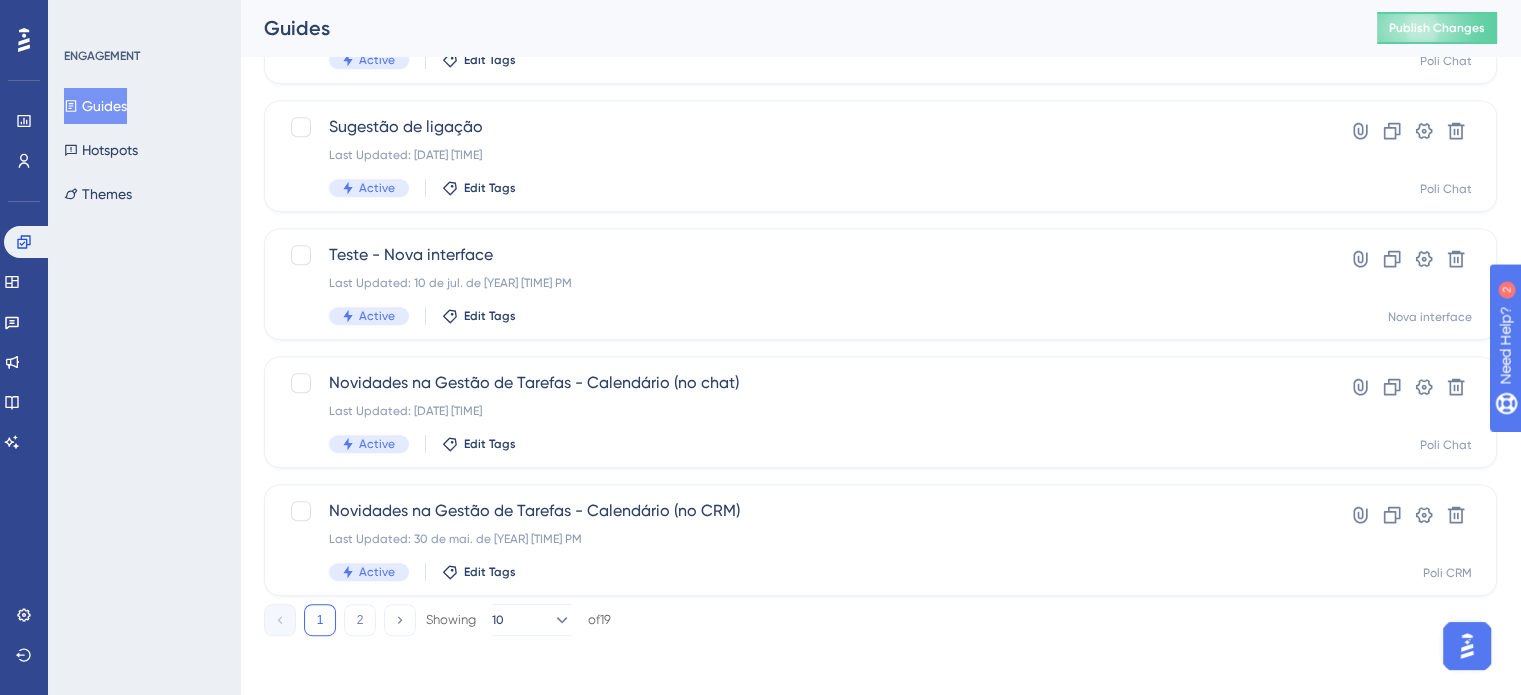scroll, scrollTop: 904, scrollLeft: 0, axis: vertical 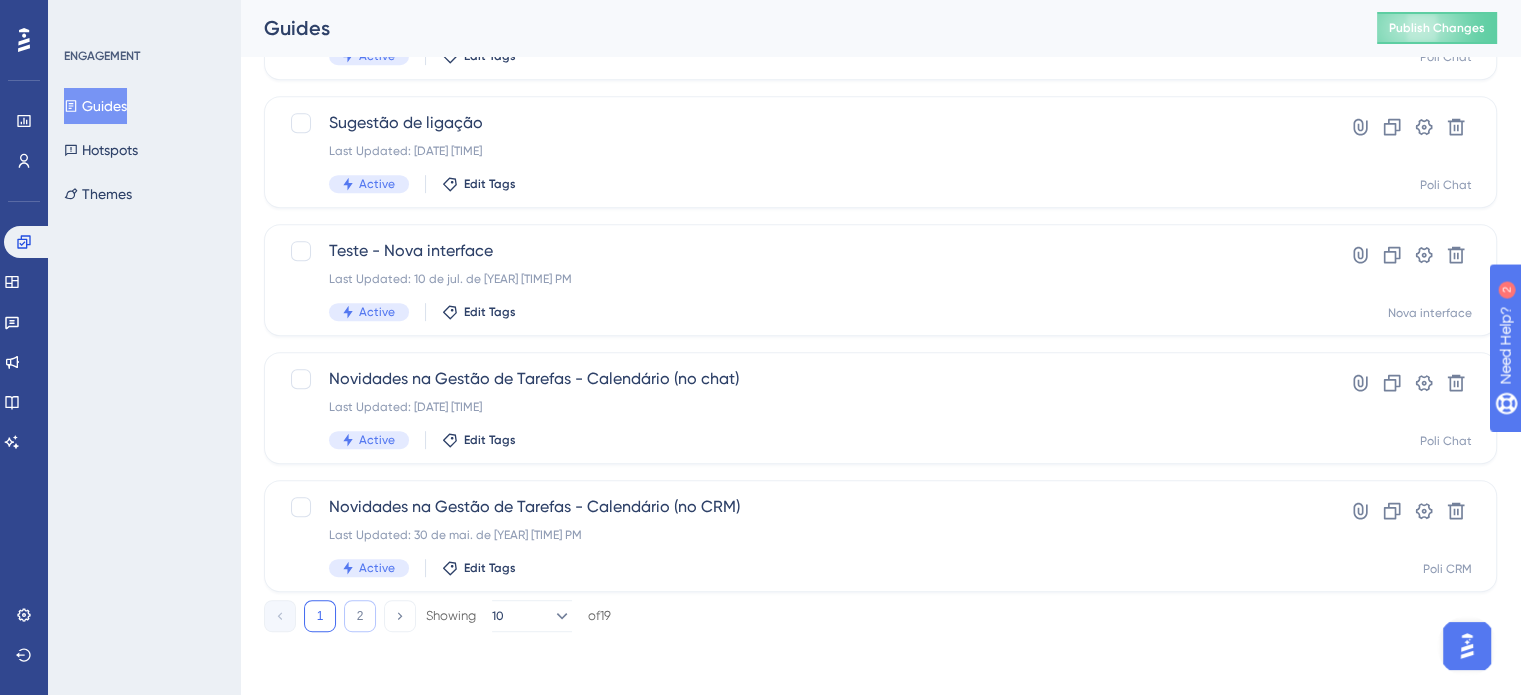 click on "2" at bounding box center (360, 616) 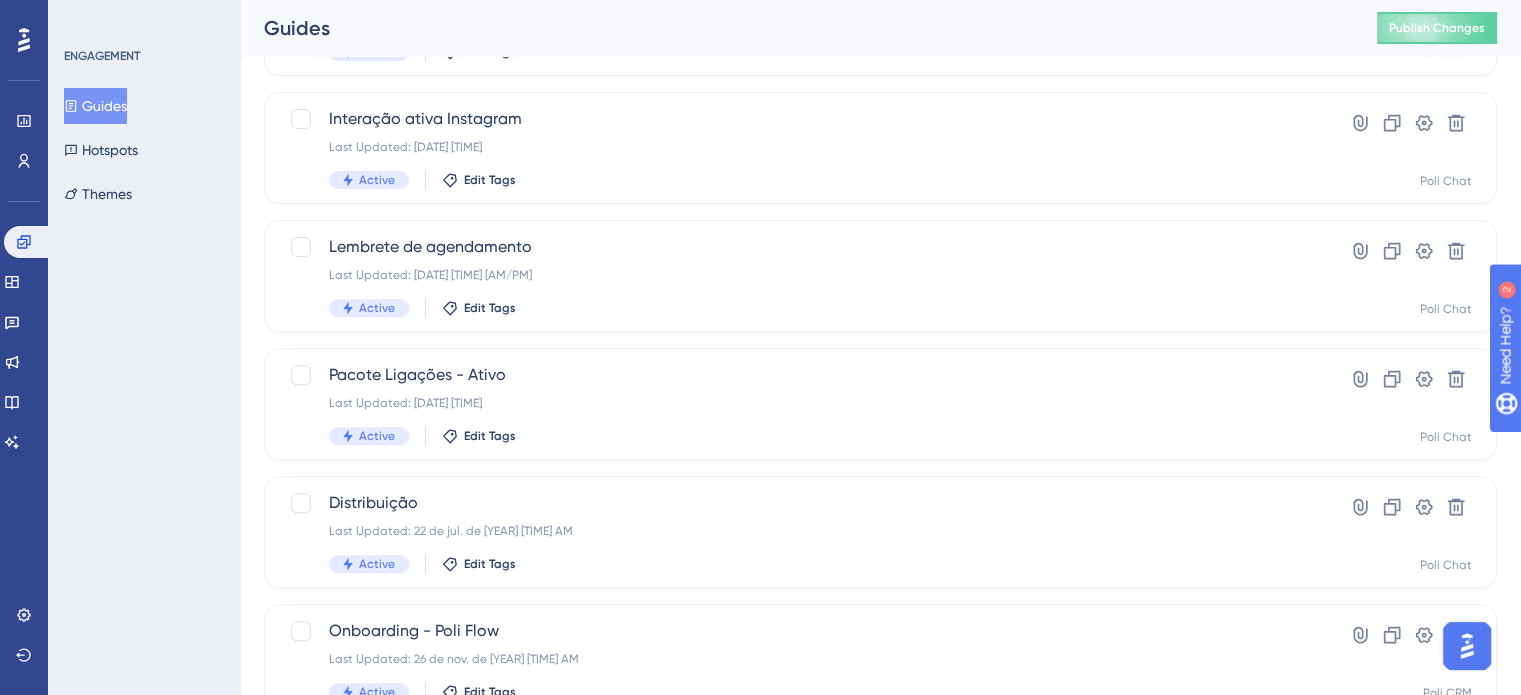scroll, scrollTop: 776, scrollLeft: 0, axis: vertical 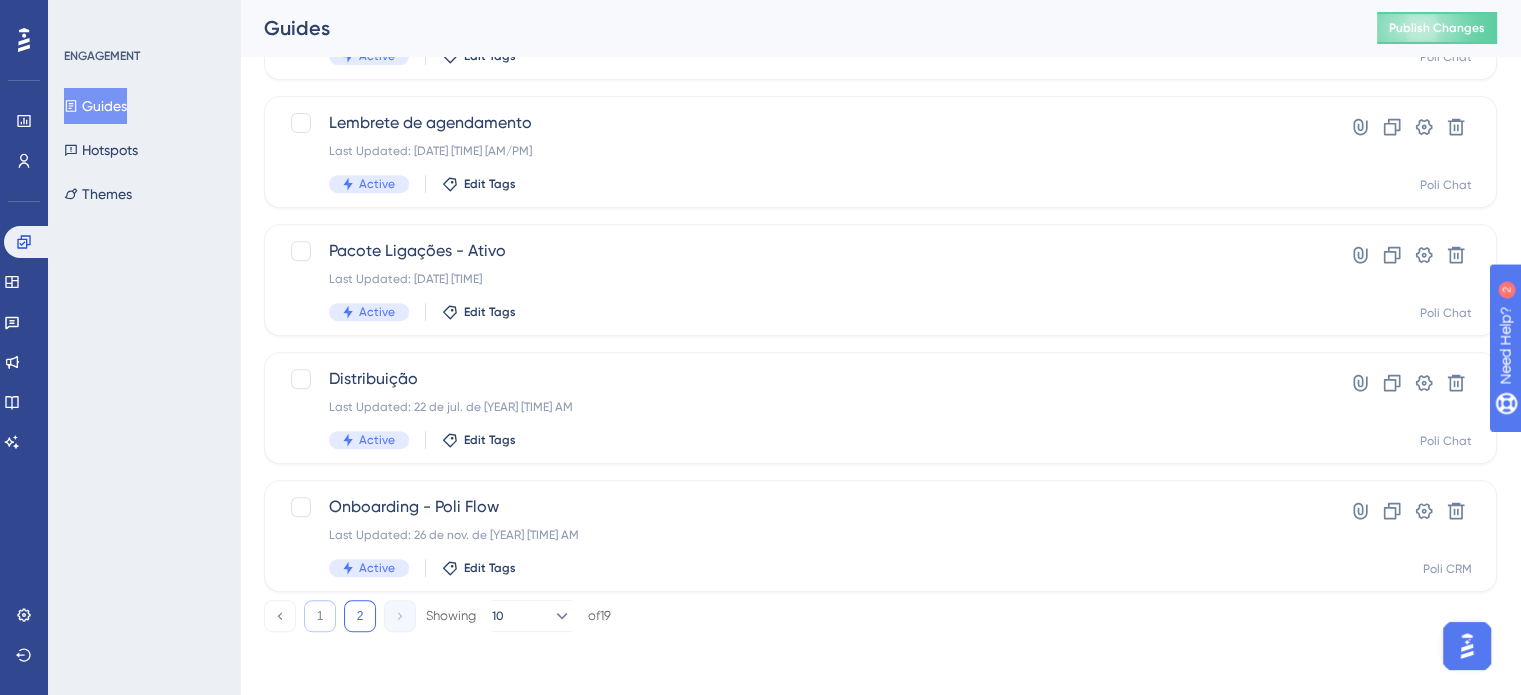 click on "1" at bounding box center (320, 616) 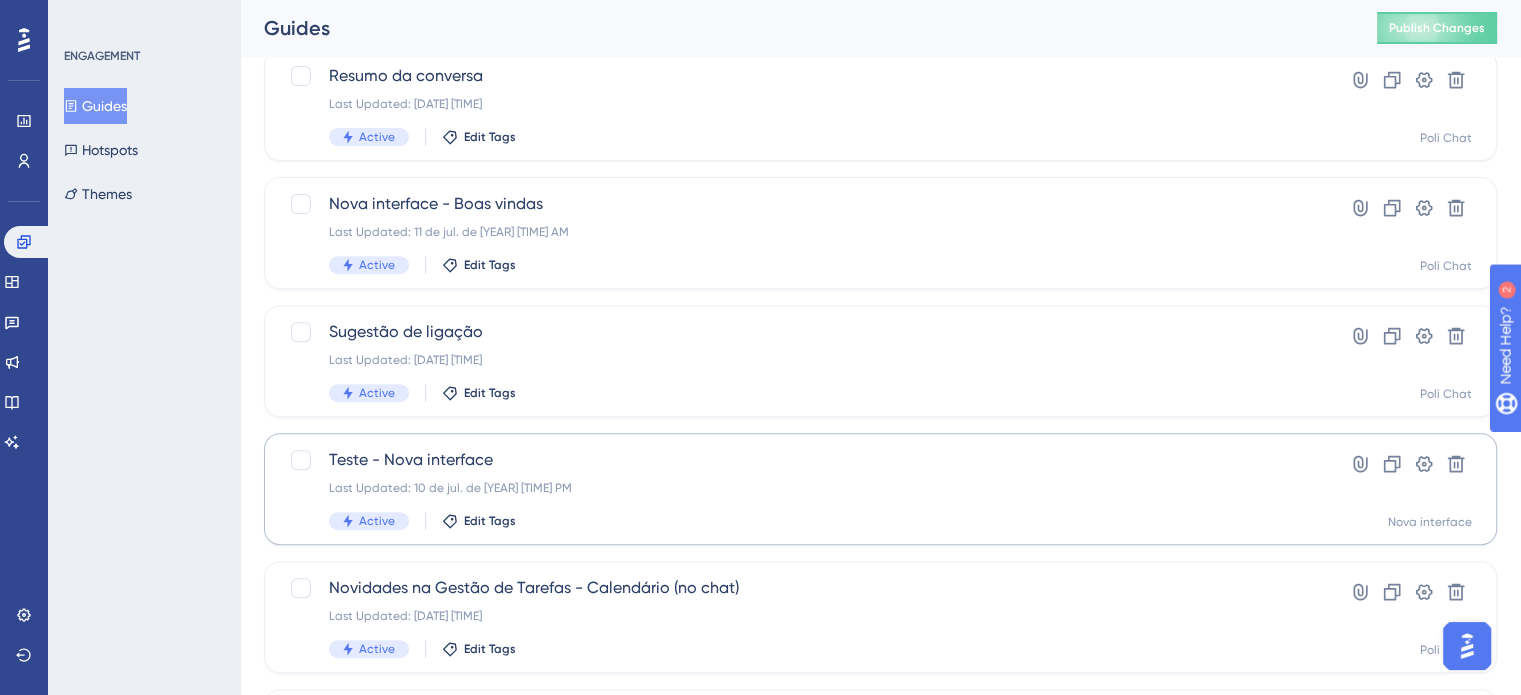 scroll, scrollTop: 576, scrollLeft: 0, axis: vertical 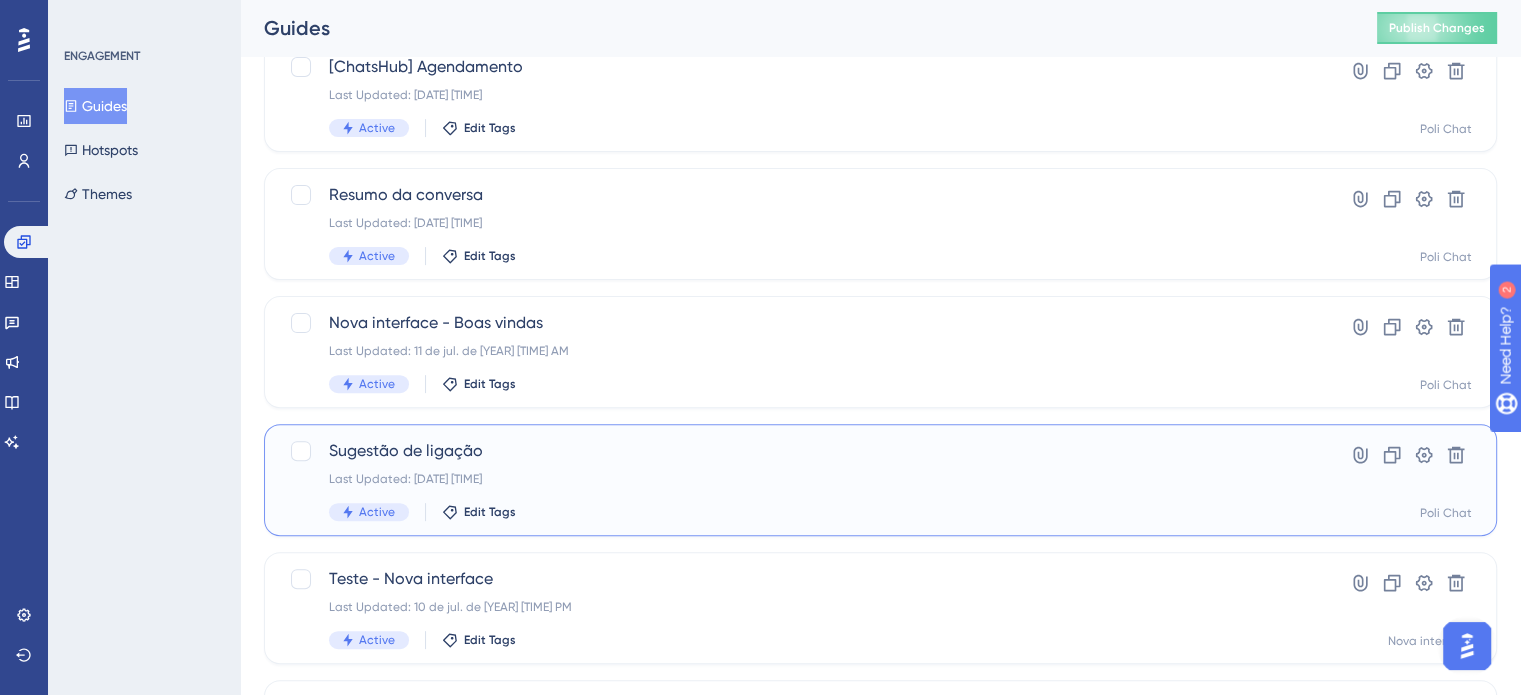 click on "Sugestão de ligação" at bounding box center [800, 451] 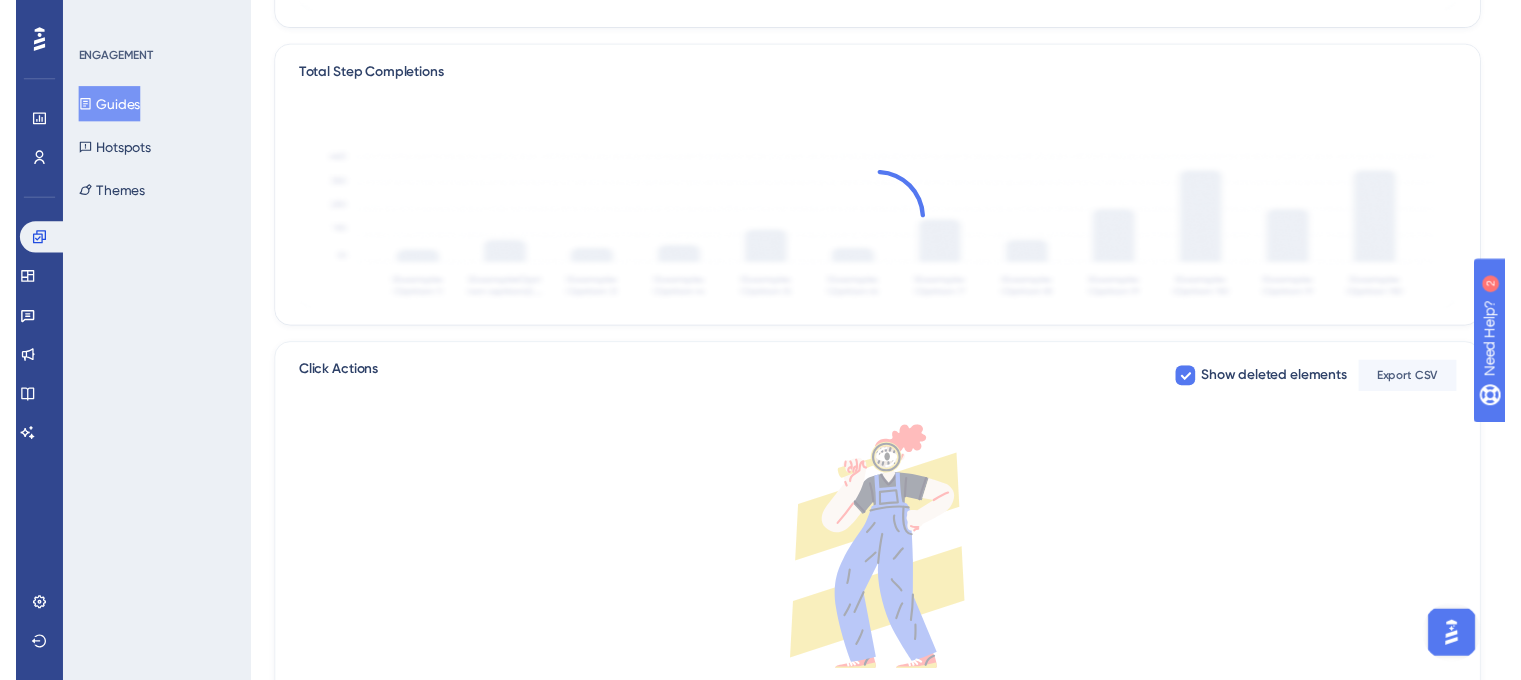 scroll, scrollTop: 0, scrollLeft: 0, axis: both 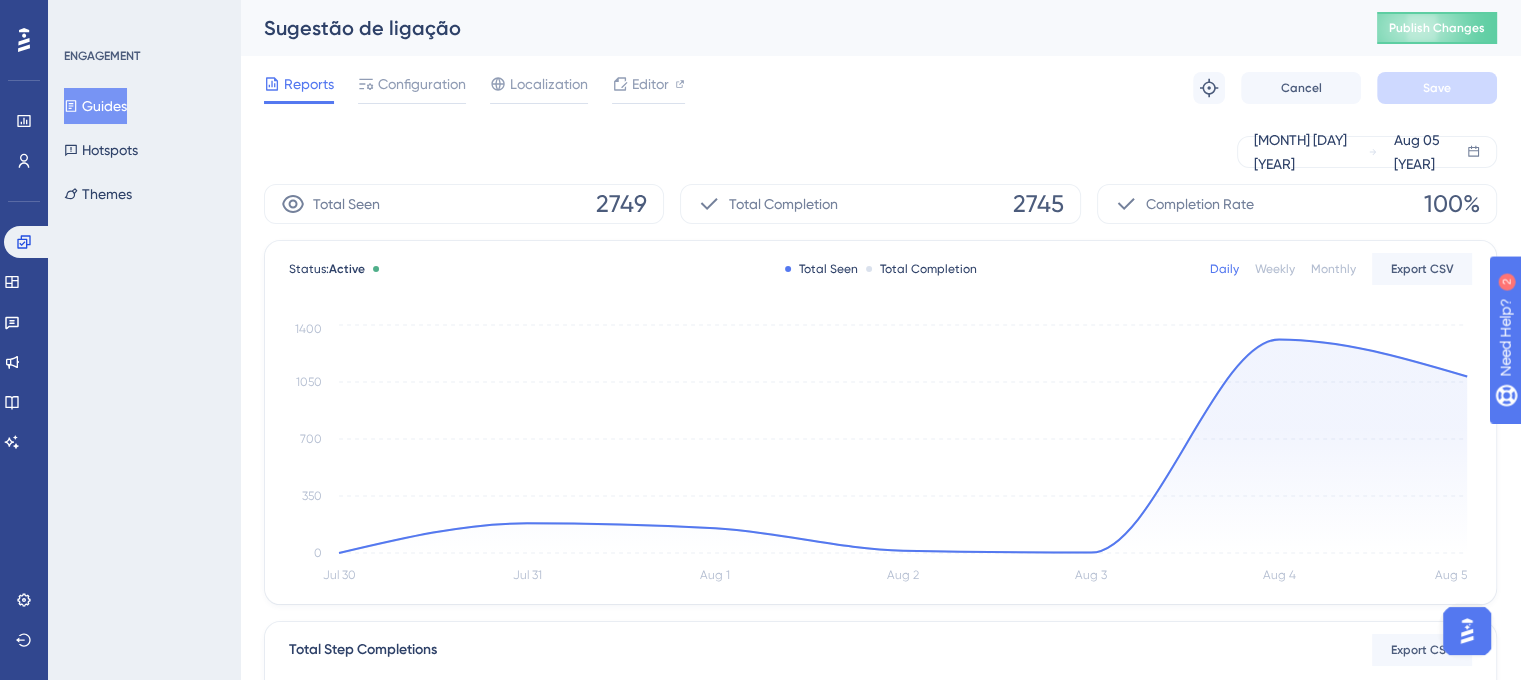 click on "Reports Configuration Localization Editor" at bounding box center (474, 88) 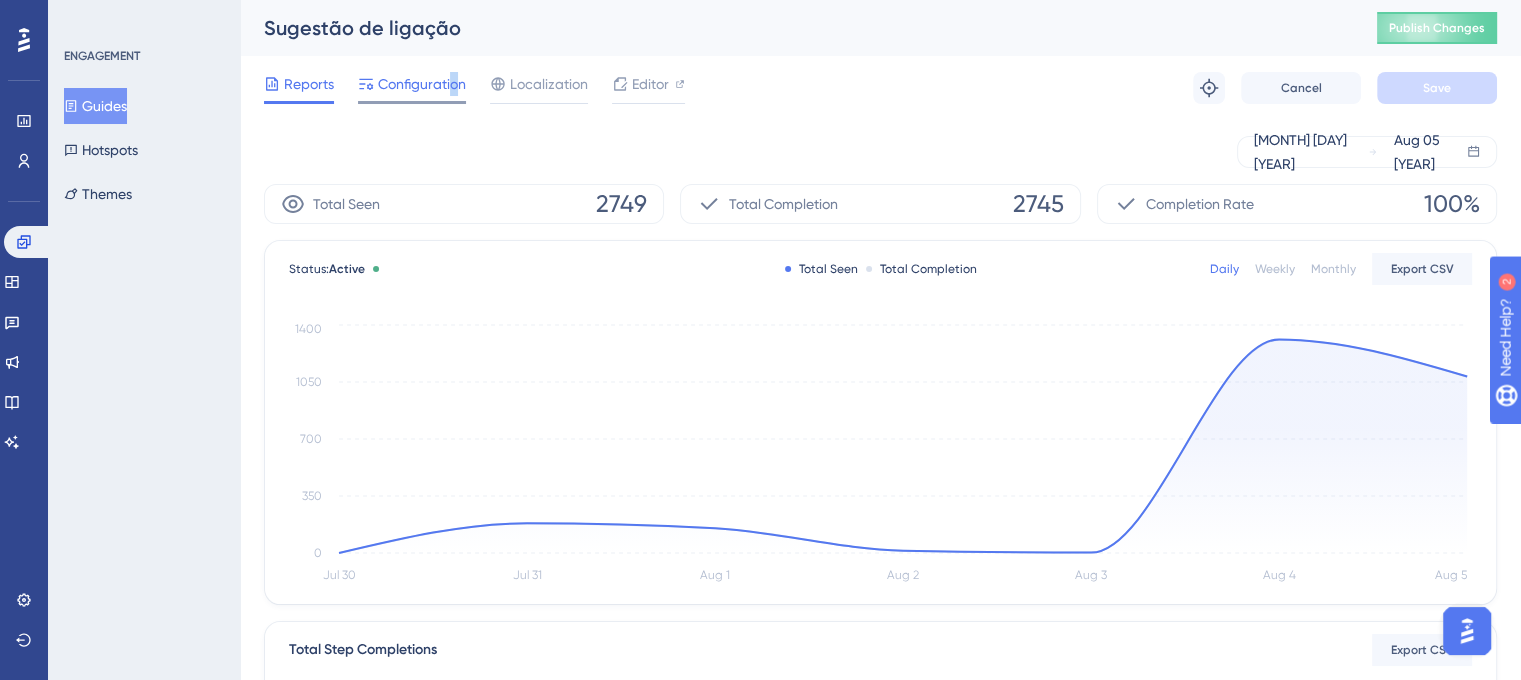 click on "Configuration" at bounding box center (422, 84) 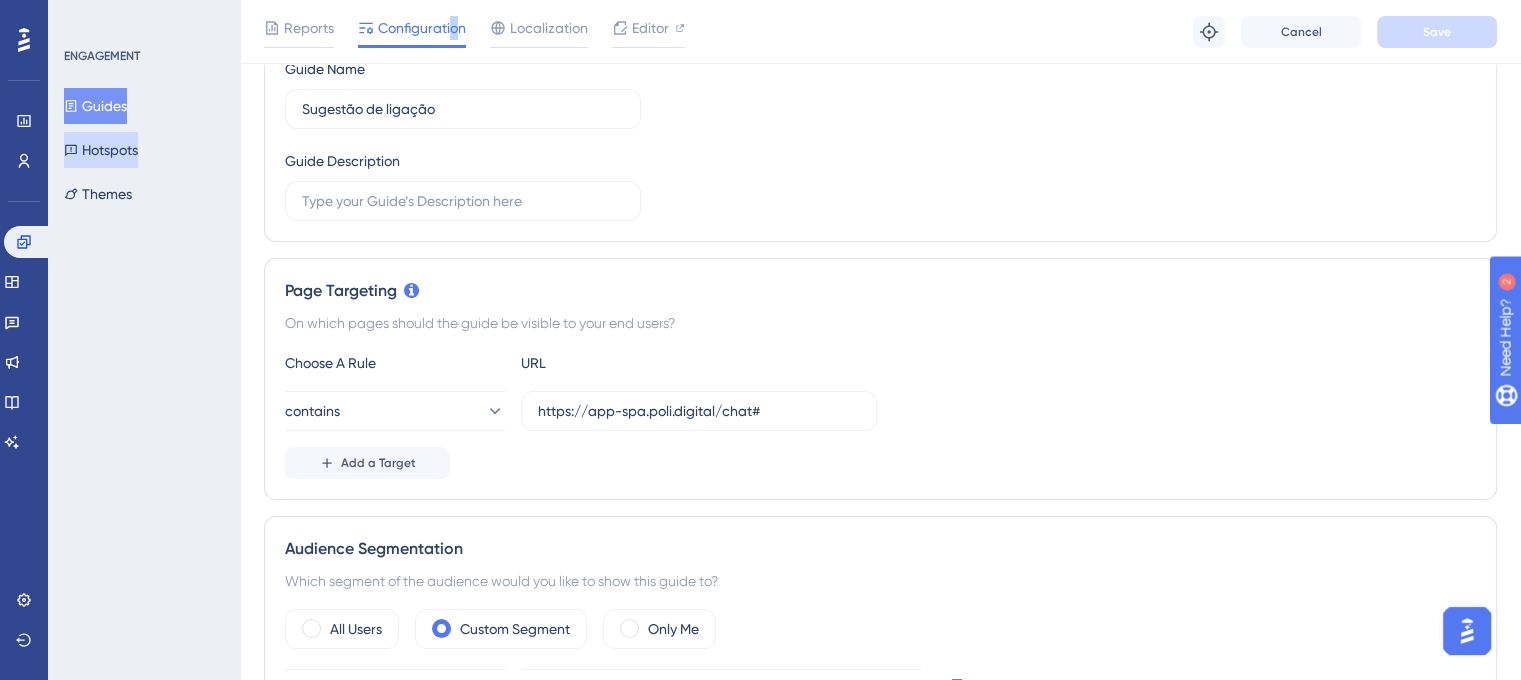 scroll, scrollTop: 0, scrollLeft: 0, axis: both 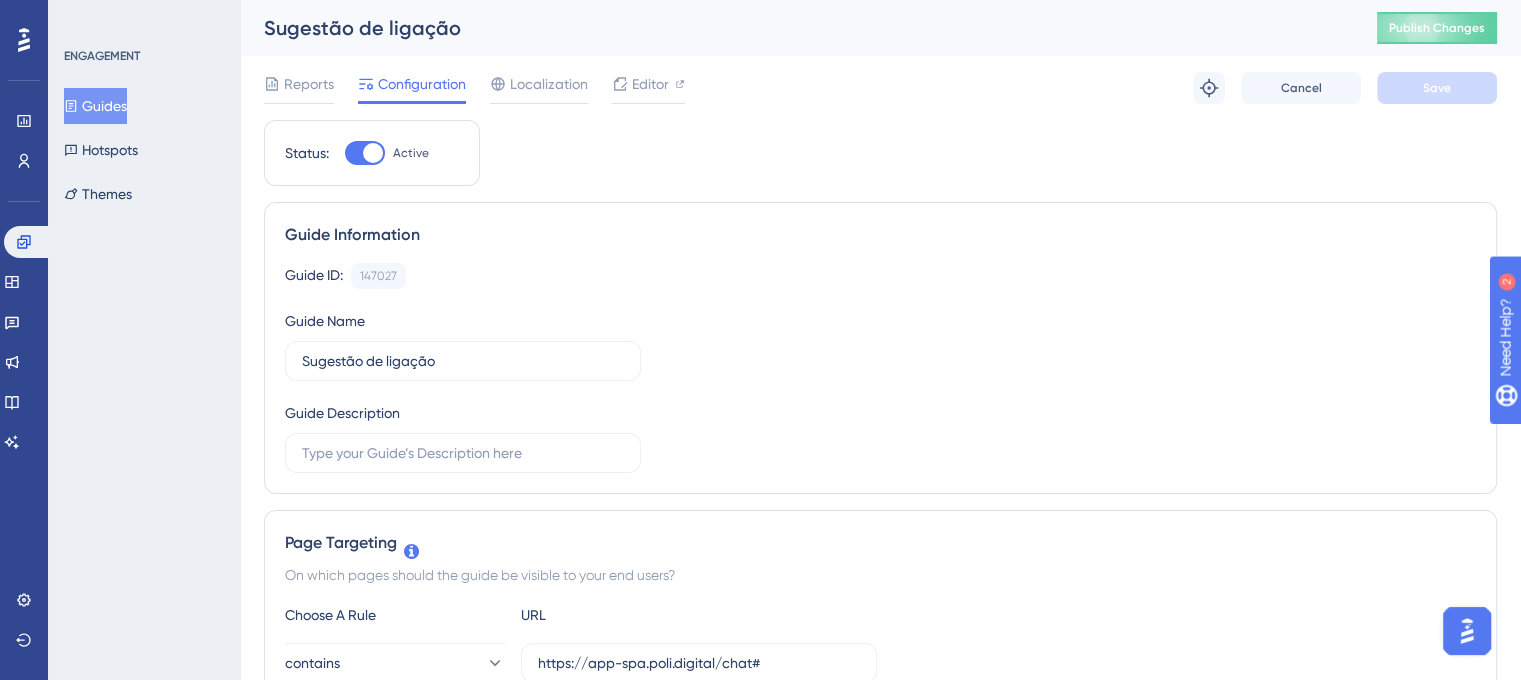 click at bounding box center [373, 153] 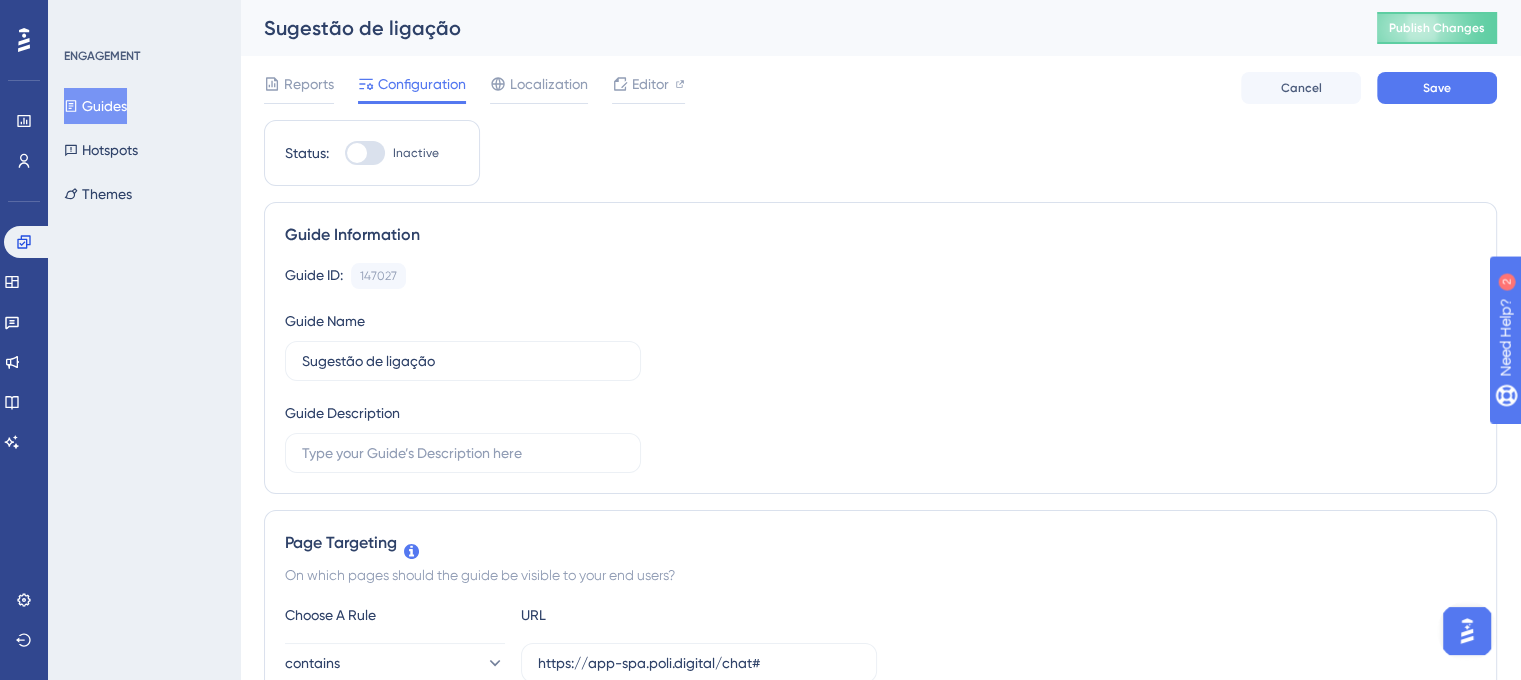 click on "Reports Configuration Localization Editor Cancel Save" at bounding box center (880, 88) 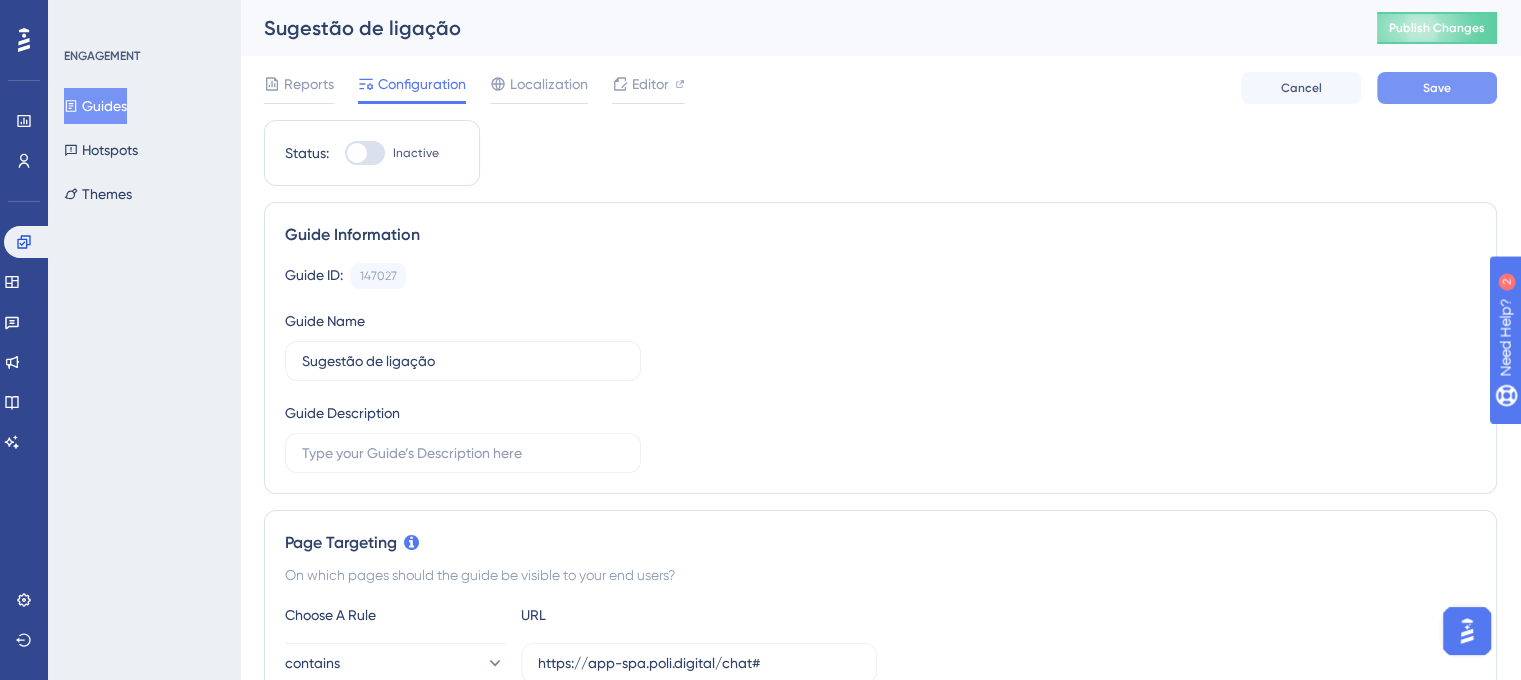 click on "Save" at bounding box center [1437, 88] 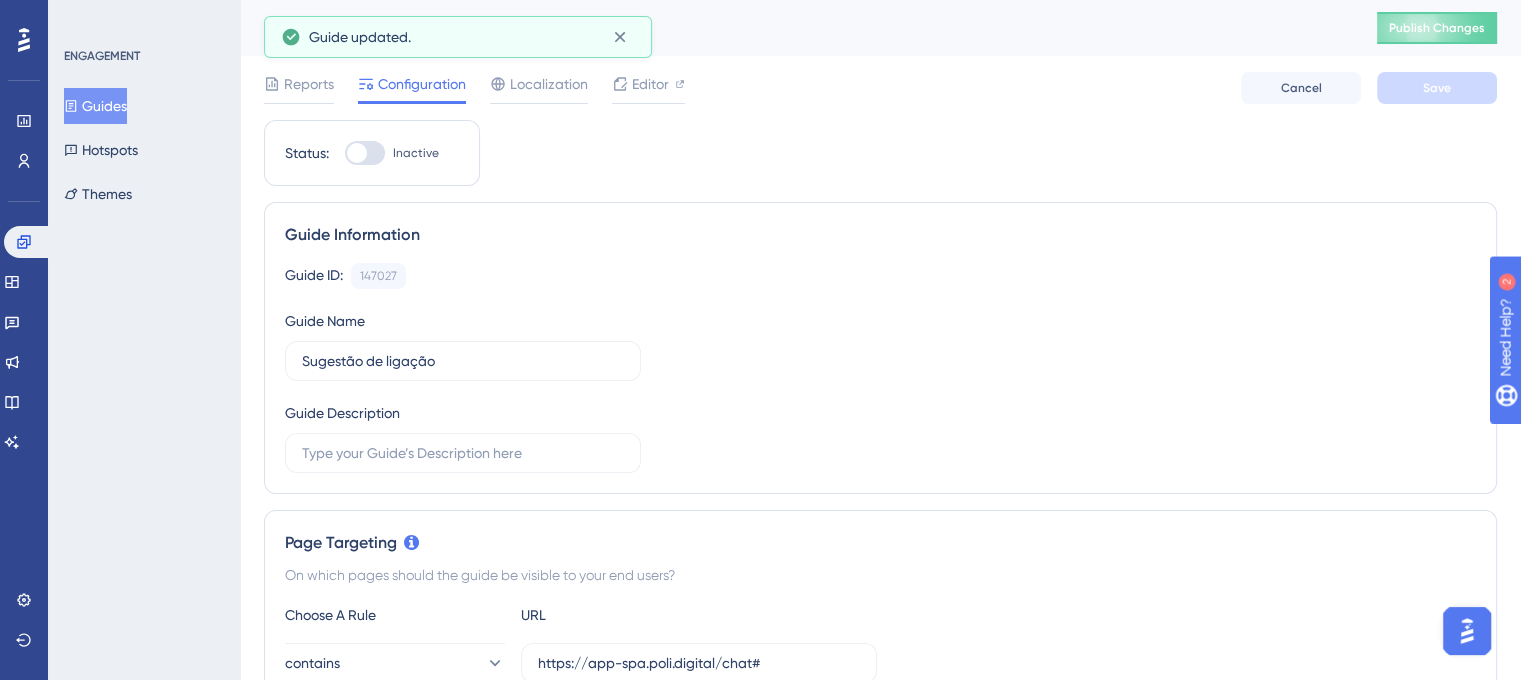 click on "Guides" at bounding box center (95, 106) 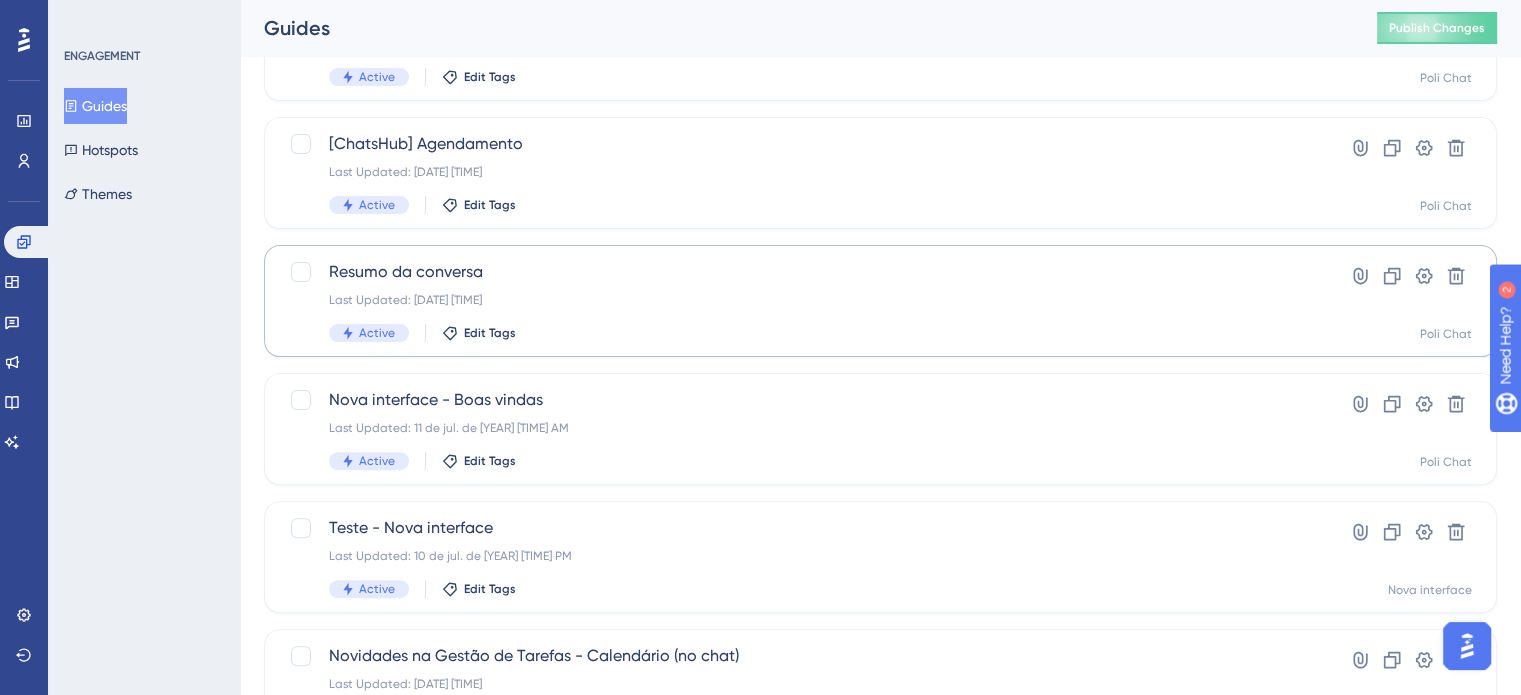 scroll, scrollTop: 500, scrollLeft: 0, axis: vertical 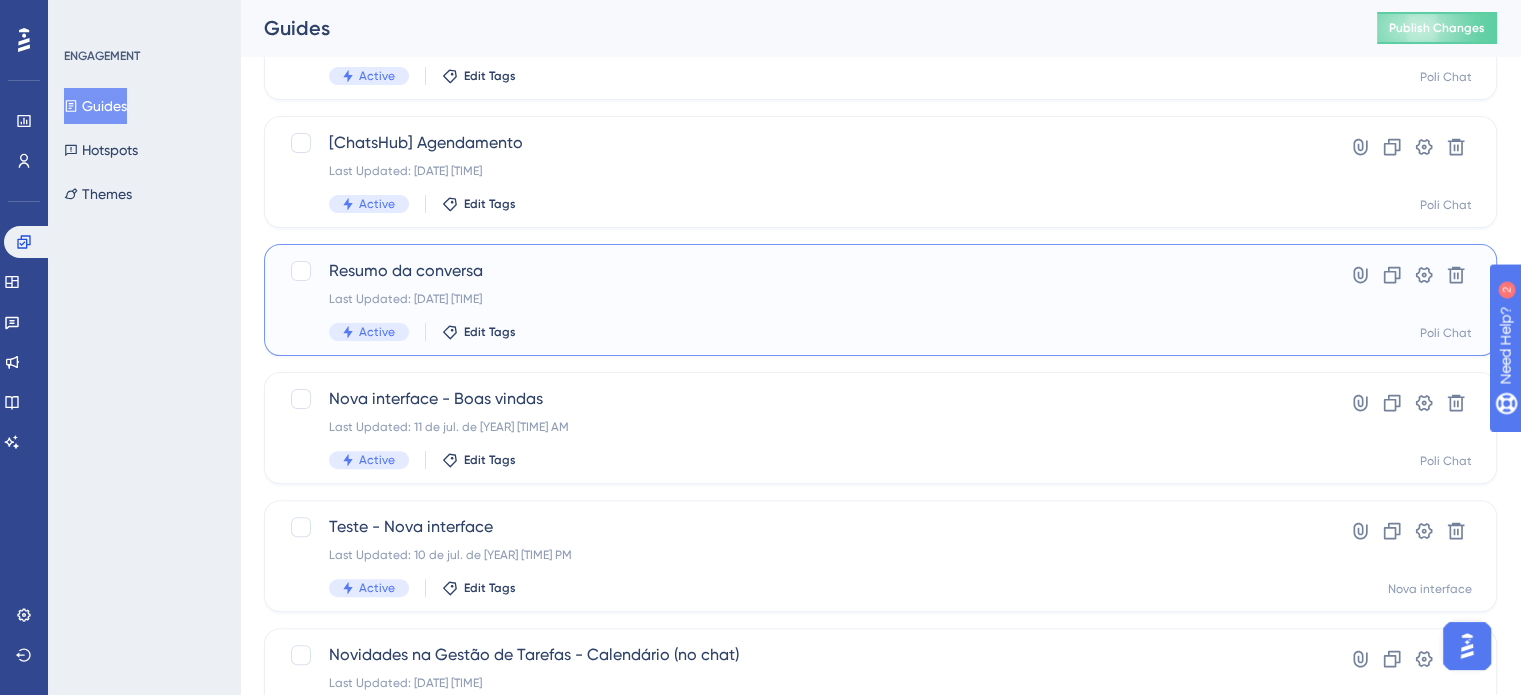 click on "Resumo da  conversa" at bounding box center (800, 271) 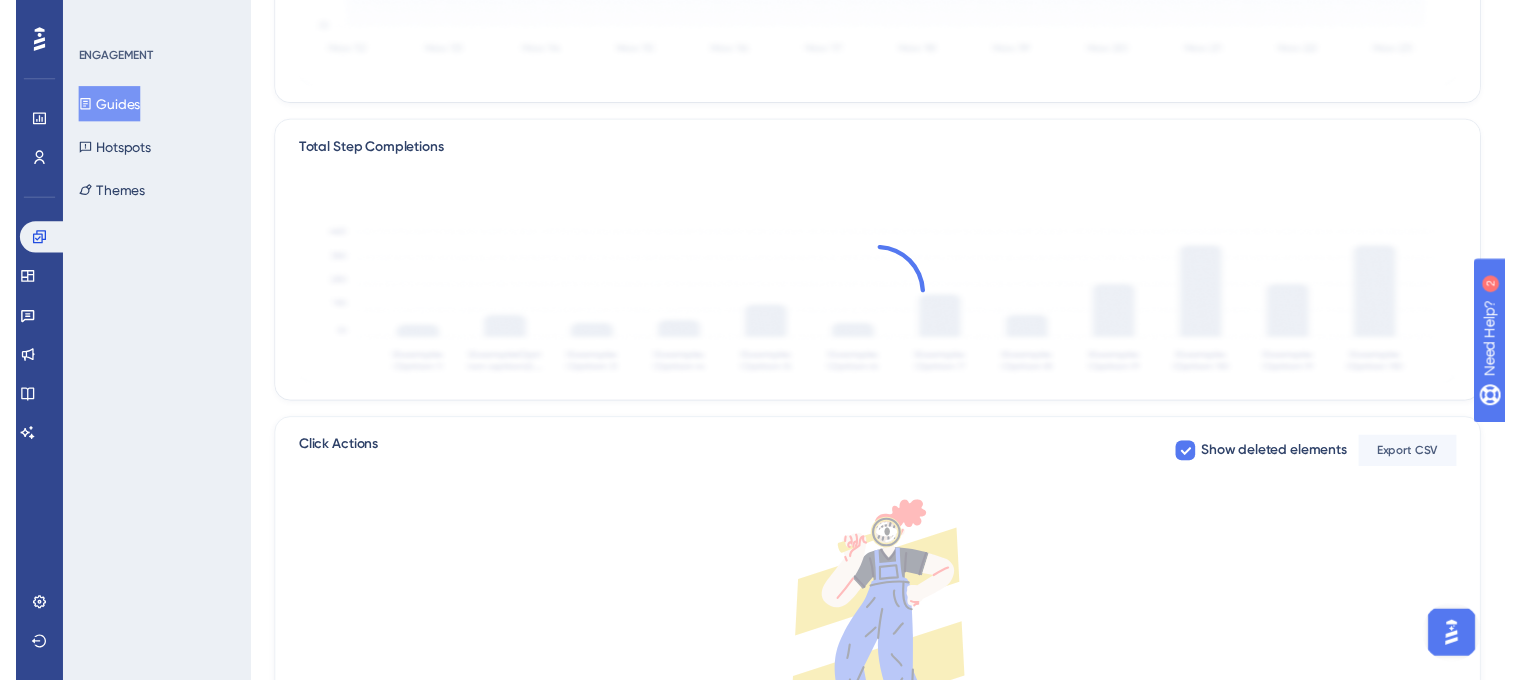 scroll, scrollTop: 0, scrollLeft: 0, axis: both 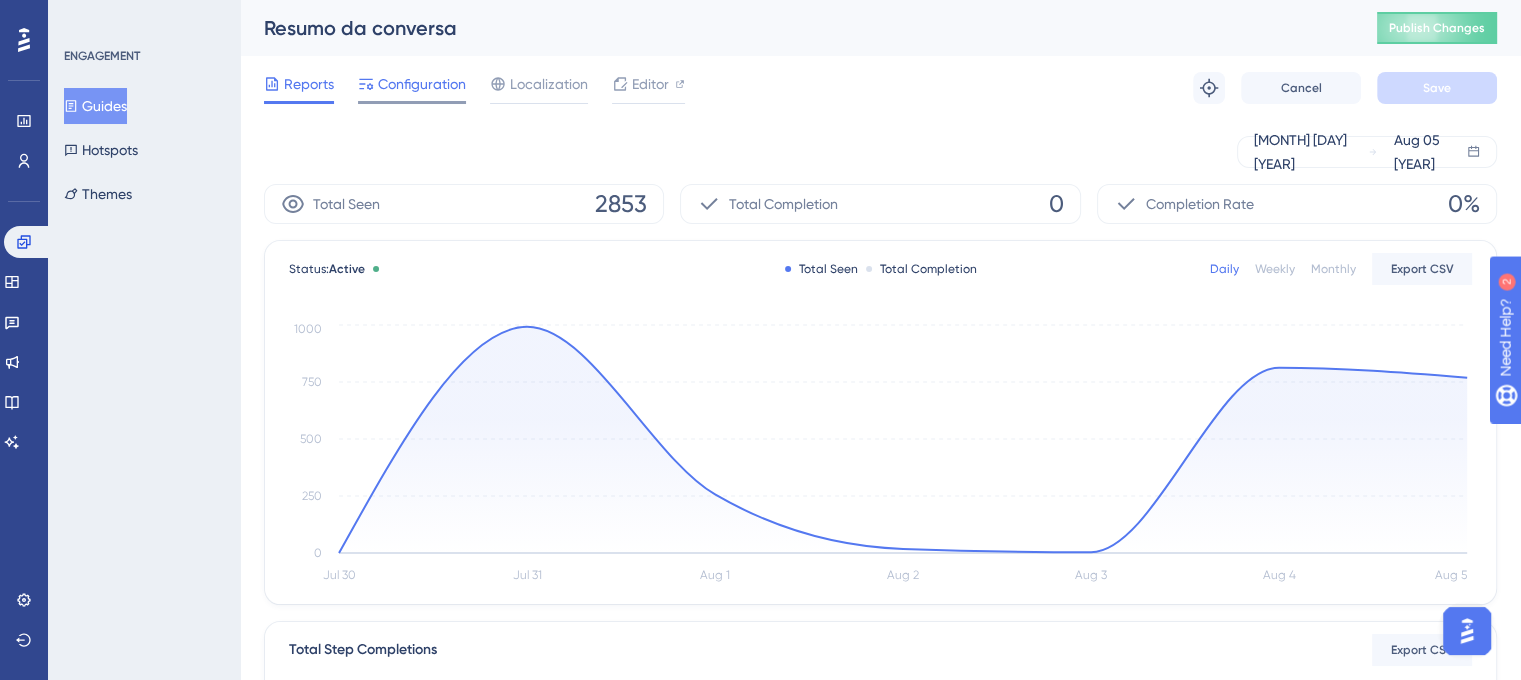 click on "Configuration" at bounding box center (422, 84) 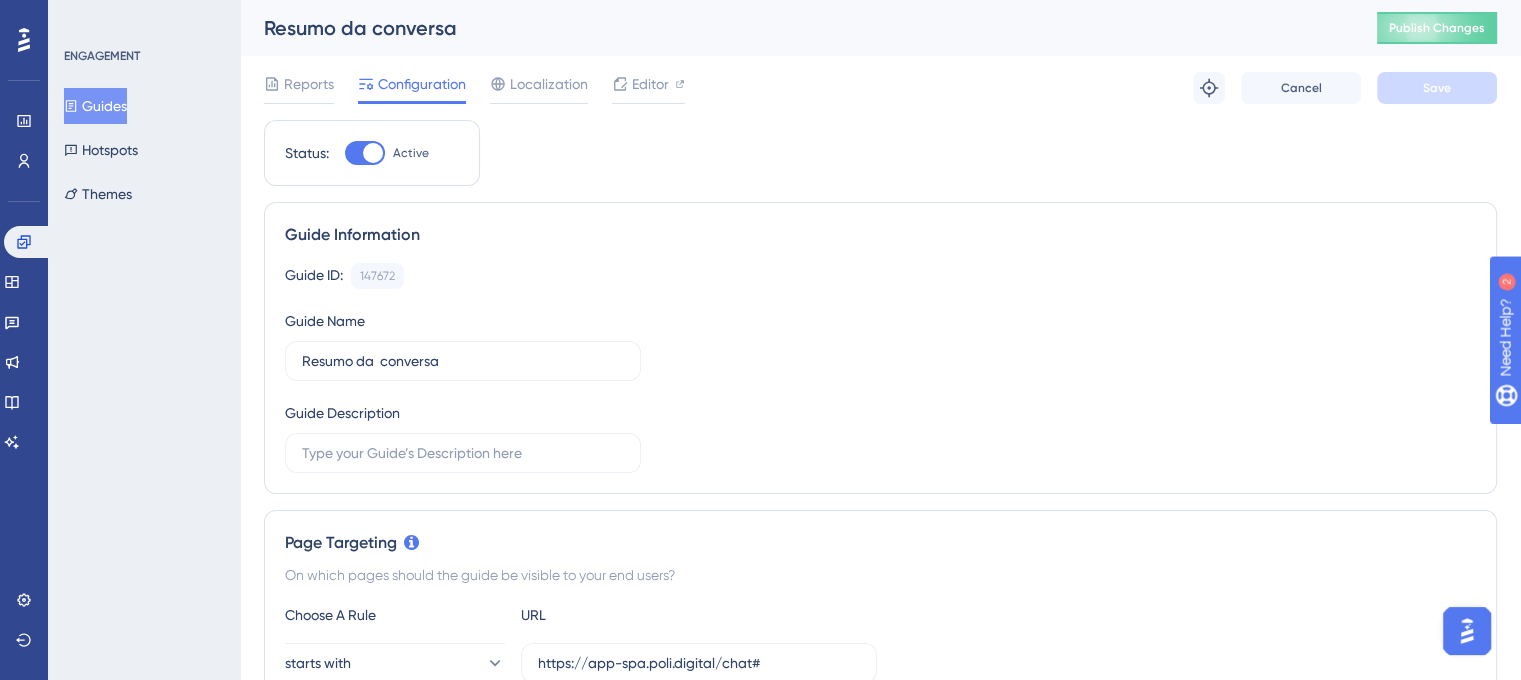 click on "Status: Active" at bounding box center (372, 153) 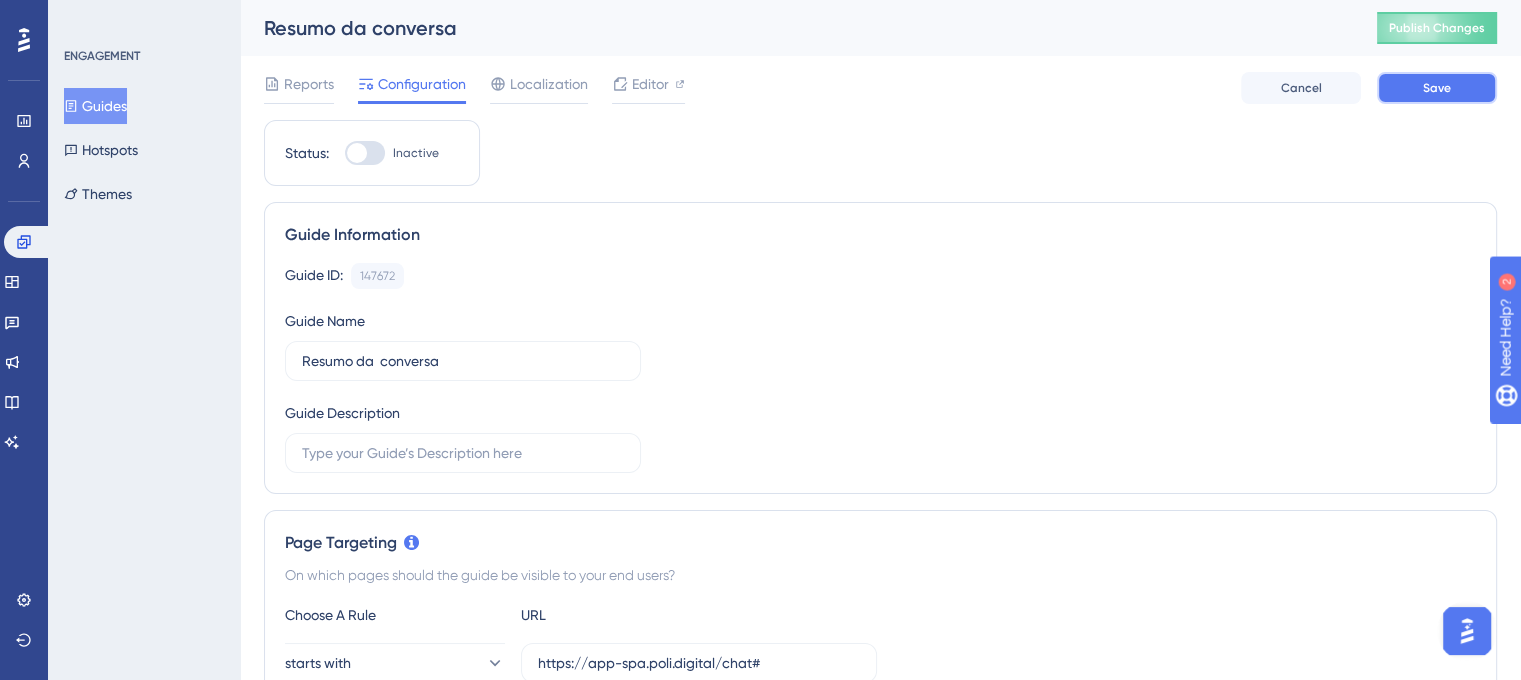 click on "Save" at bounding box center [1437, 88] 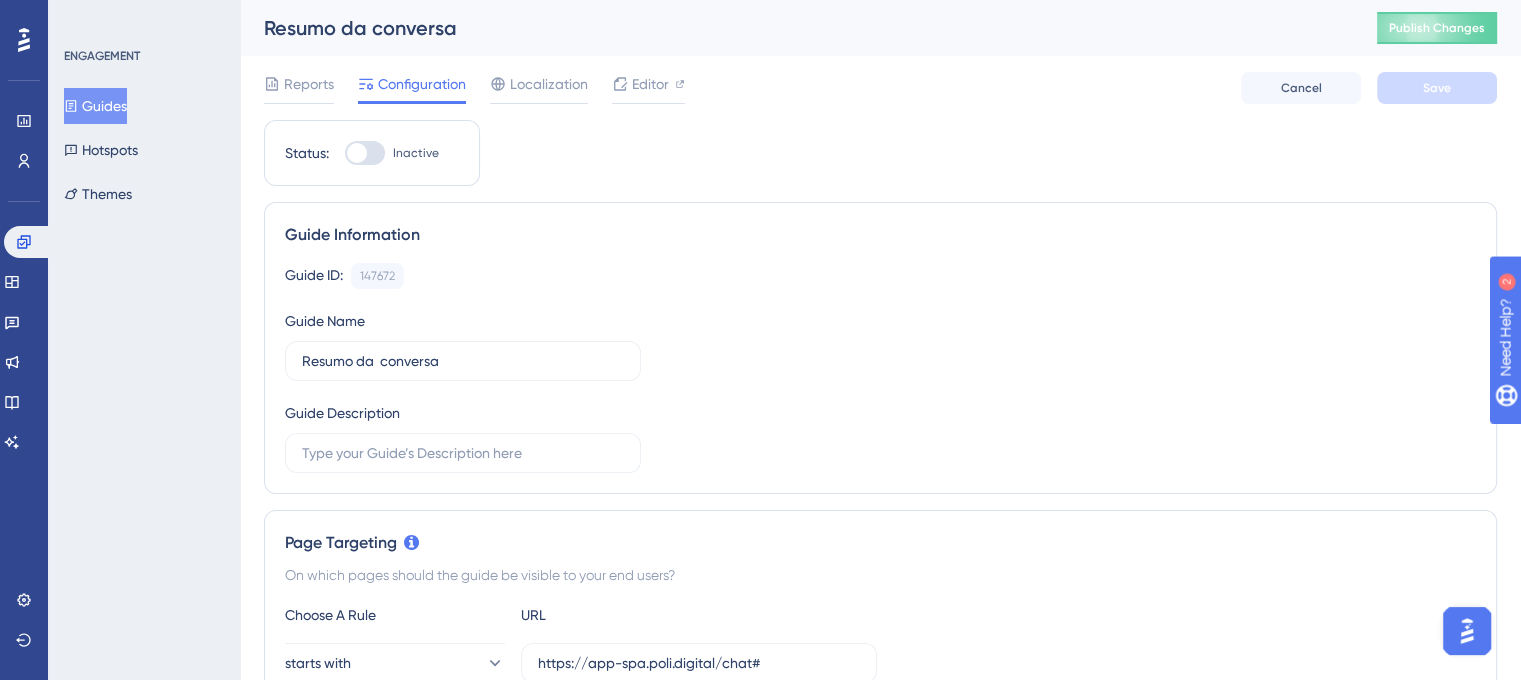 click on "Guides" at bounding box center (95, 106) 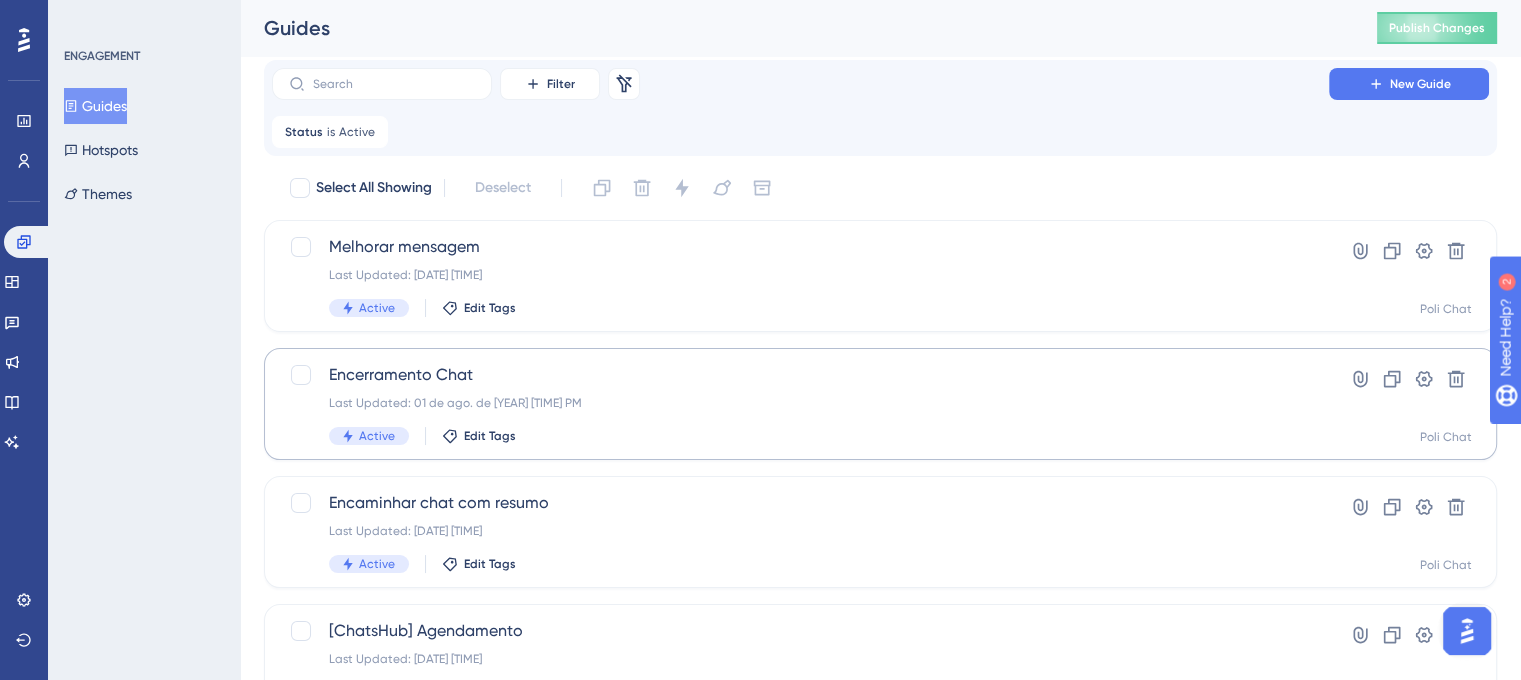 scroll, scrollTop: 0, scrollLeft: 0, axis: both 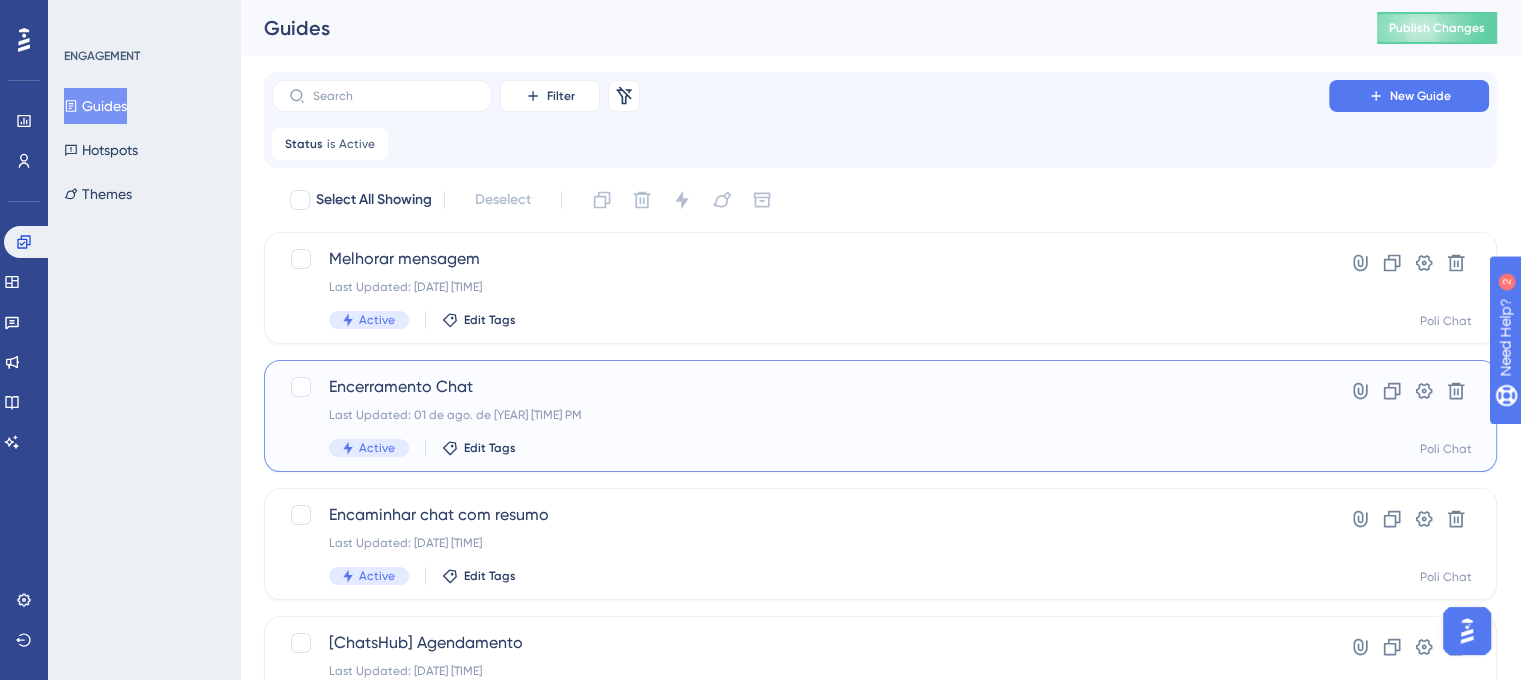 click on "Encerramento Chat" at bounding box center [800, 387] 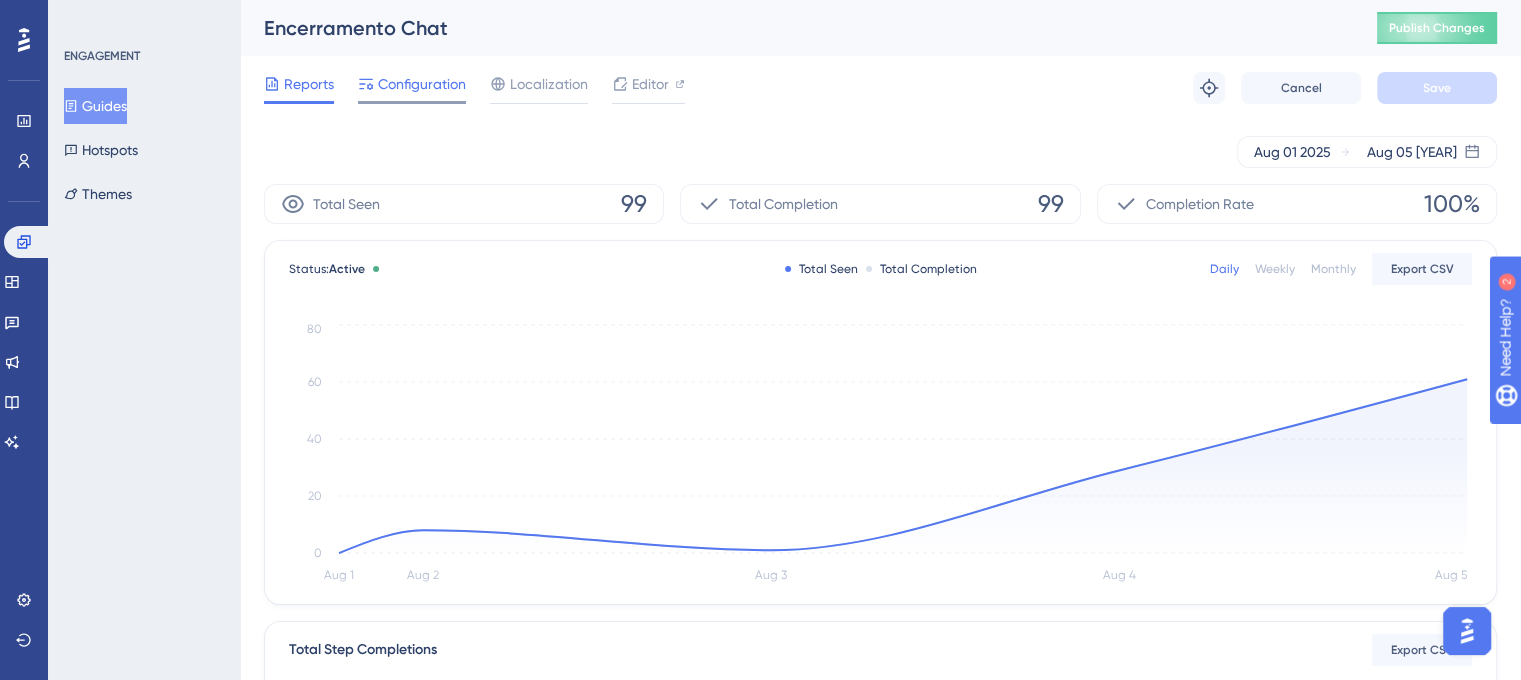 click on "Configuration" at bounding box center [422, 84] 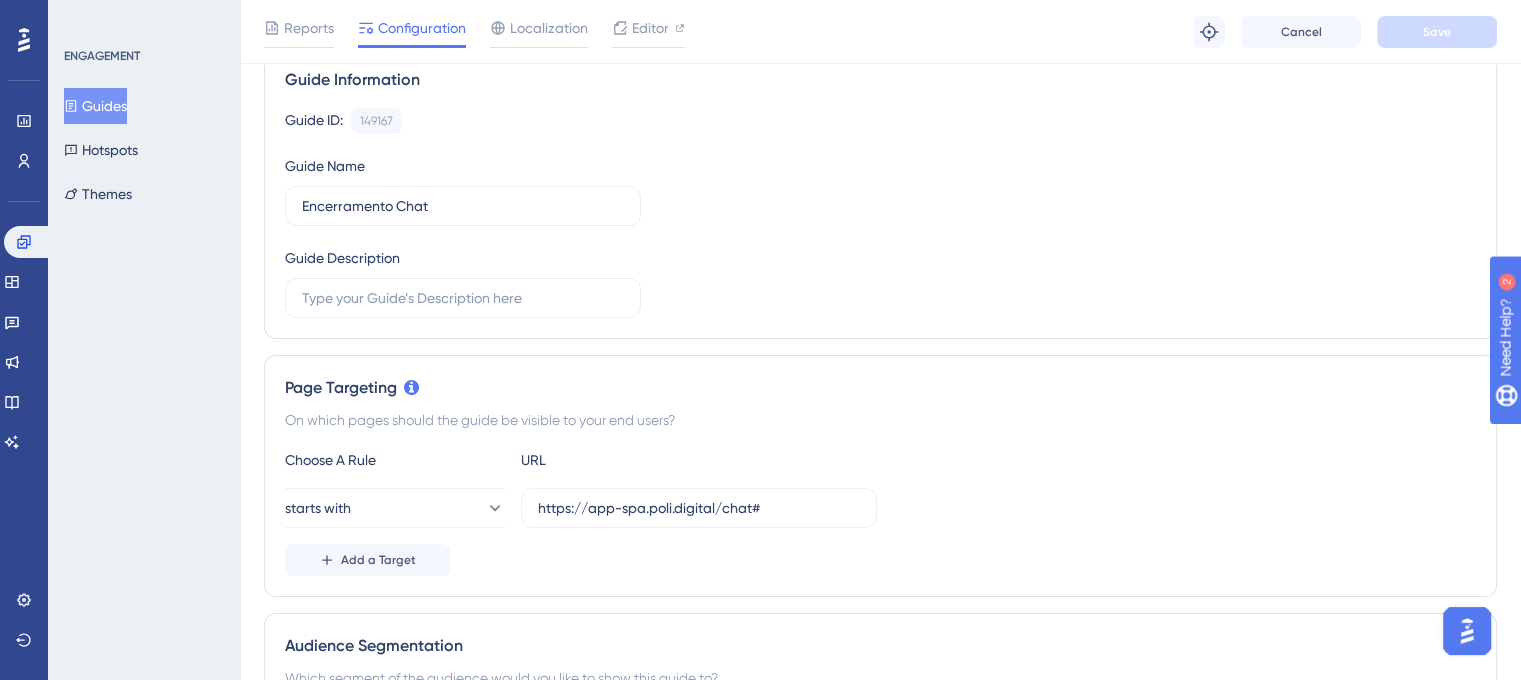 scroll, scrollTop: 0, scrollLeft: 0, axis: both 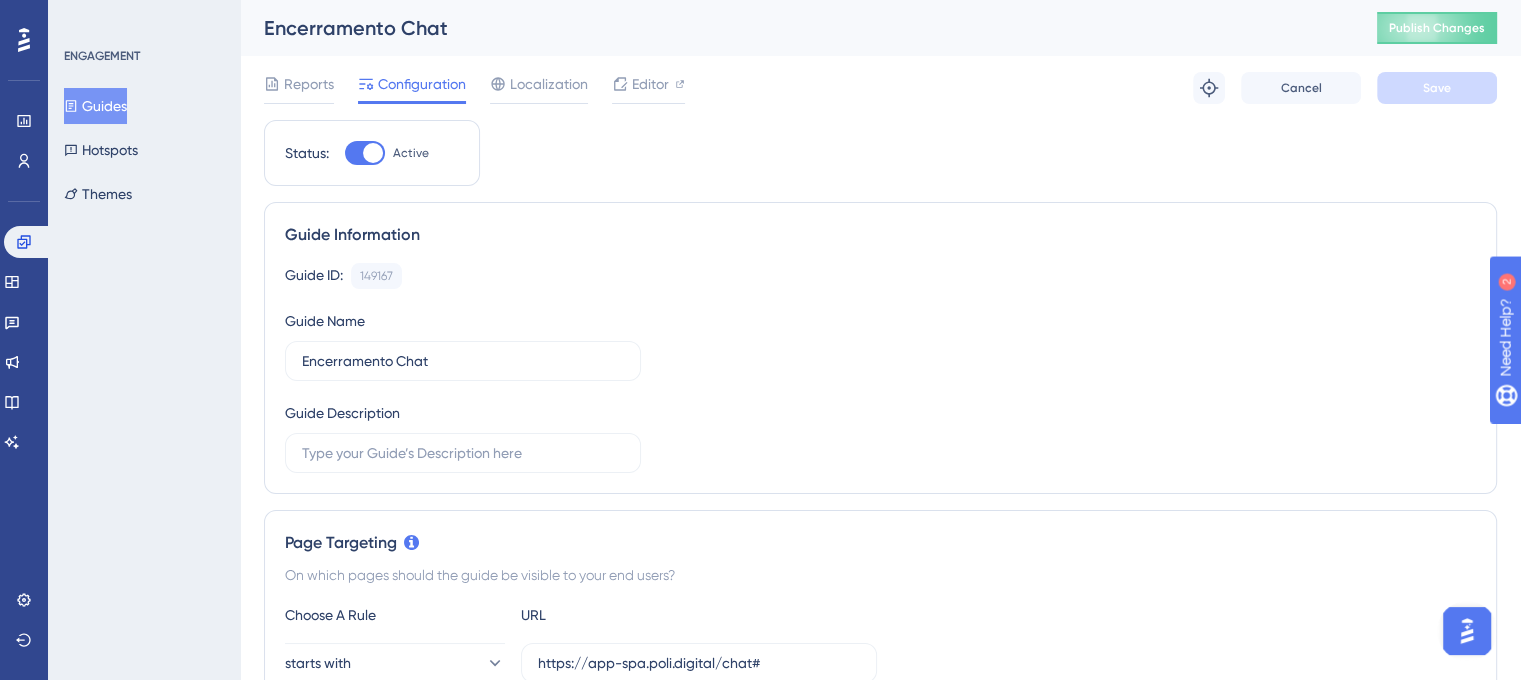click on "Guides" at bounding box center [95, 106] 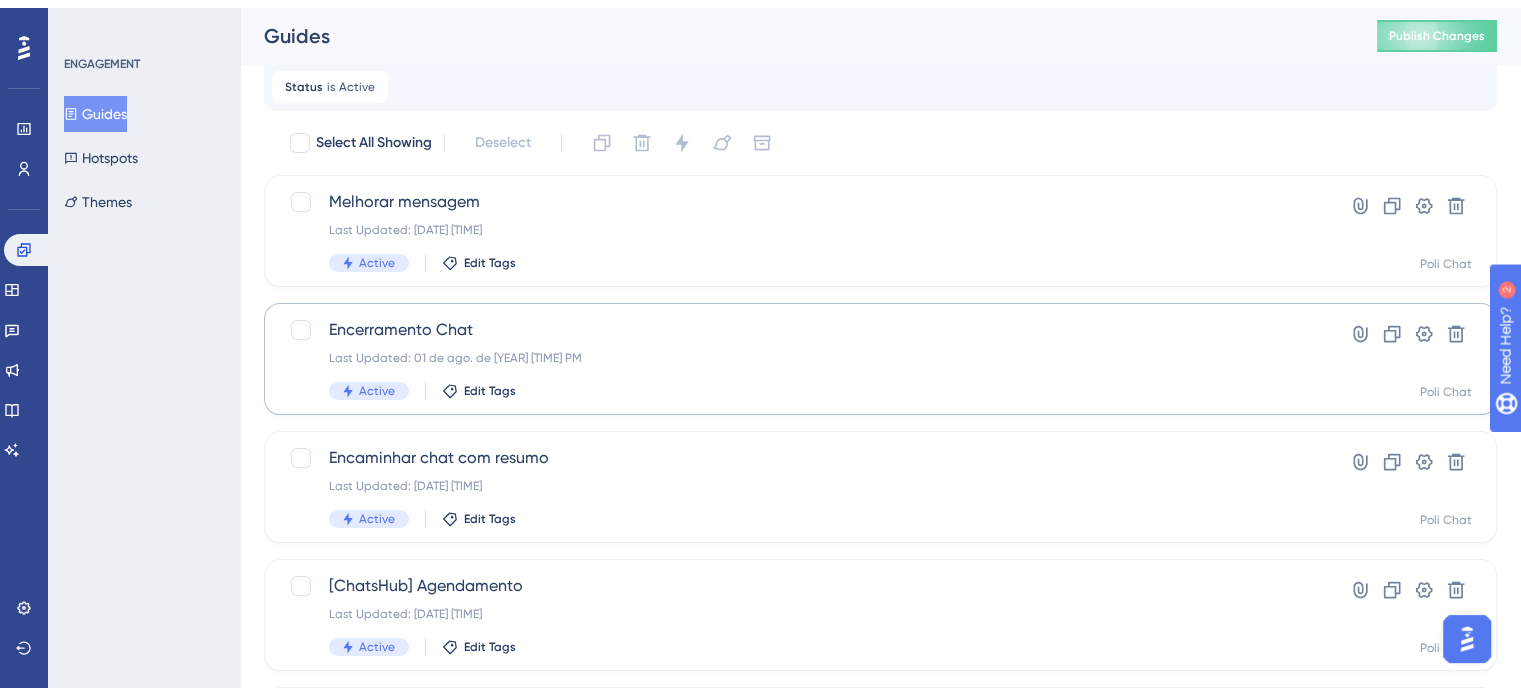 scroll, scrollTop: 100, scrollLeft: 0, axis: vertical 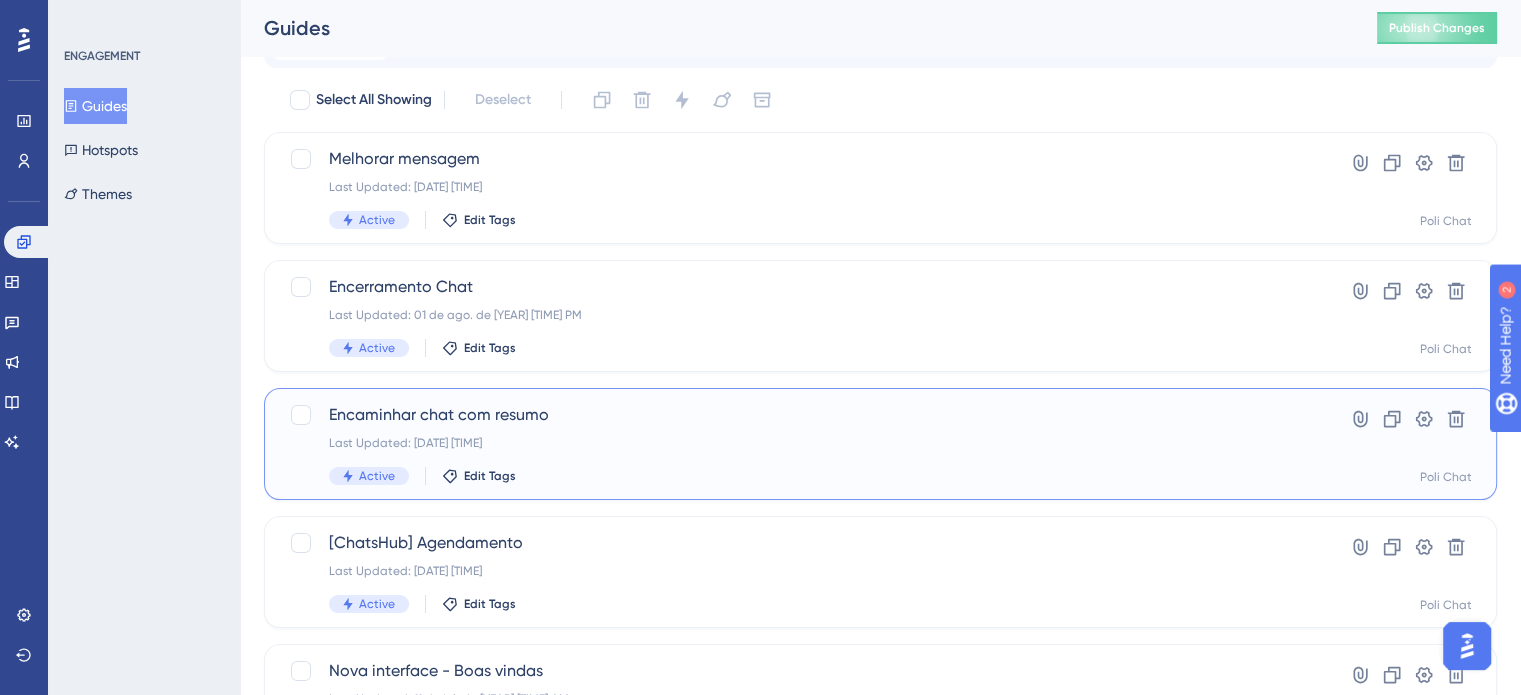 click on "Encaminhar chat com resumo" at bounding box center [800, 415] 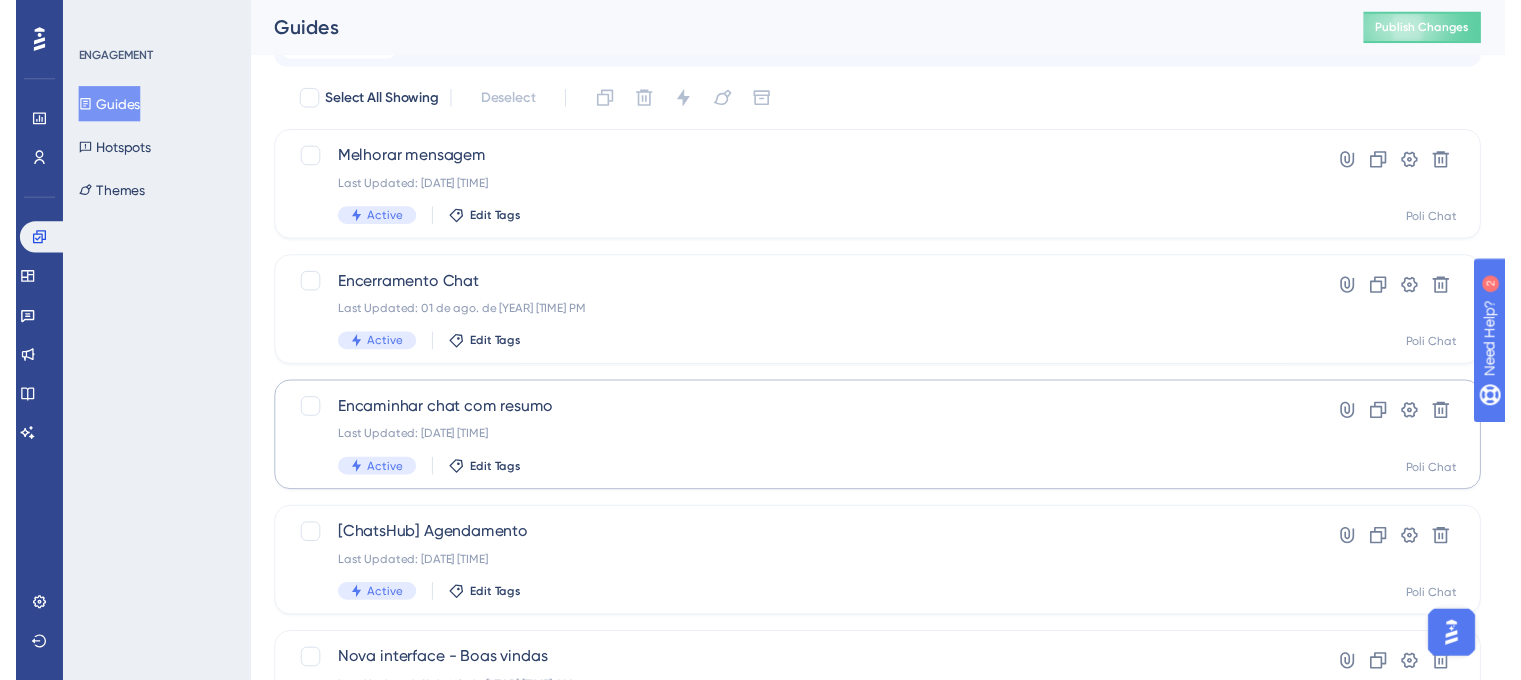 scroll, scrollTop: 0, scrollLeft: 0, axis: both 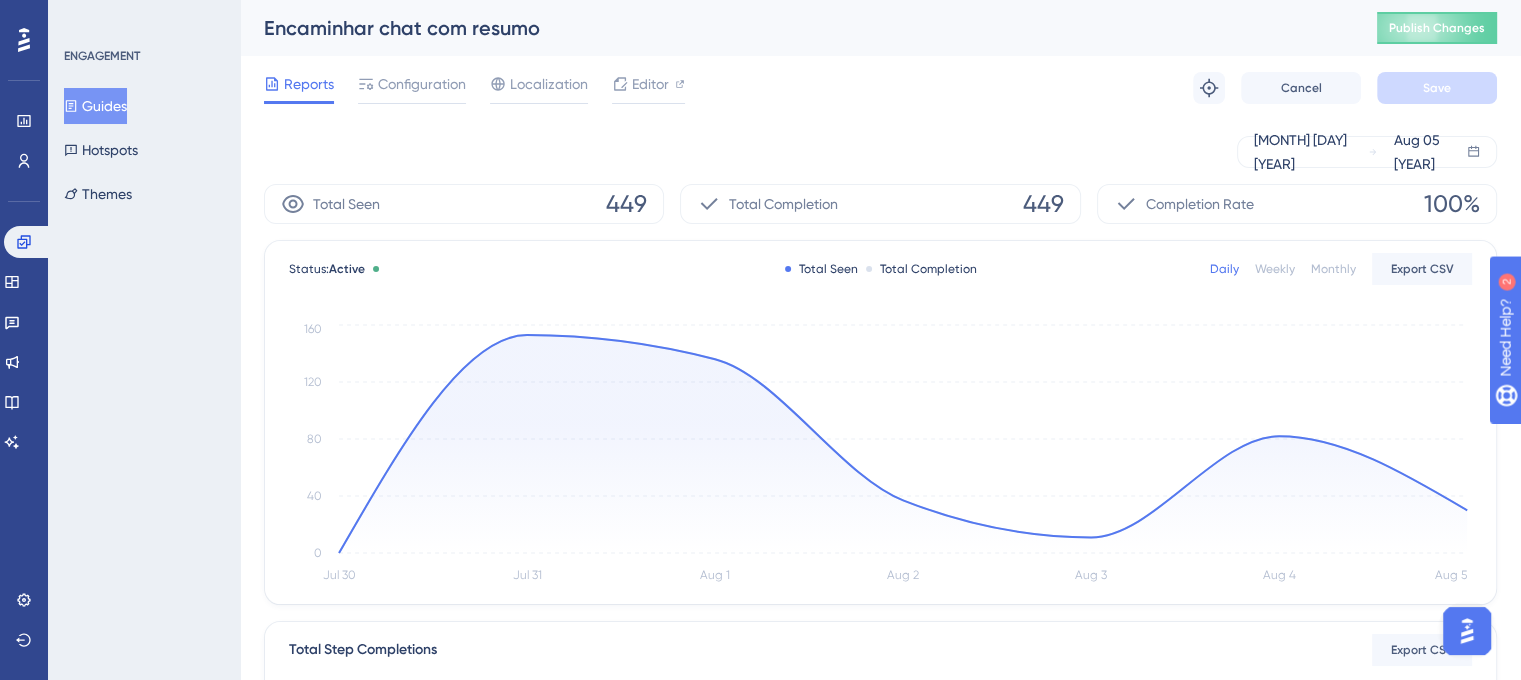 click on "Guides" at bounding box center [95, 106] 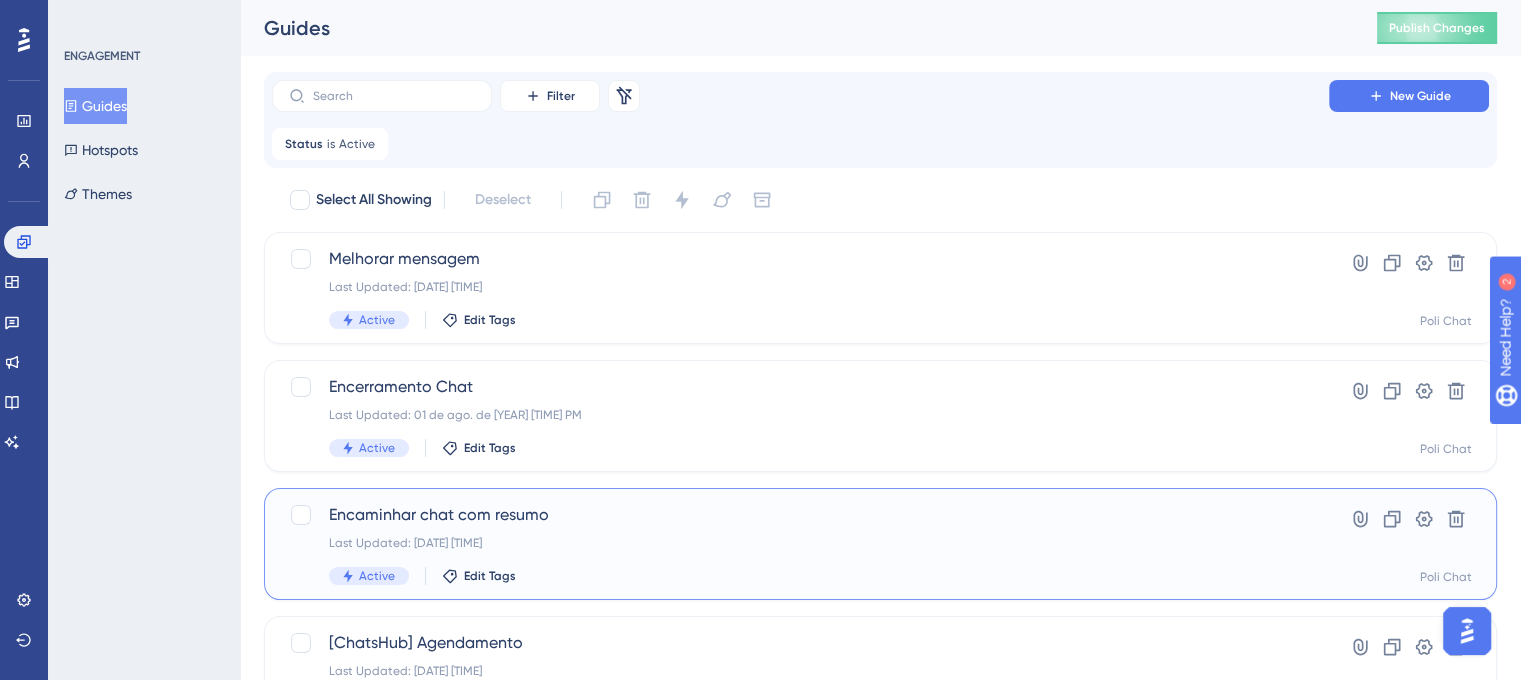 click on "Encaminhar chat com resumo" at bounding box center (800, 515) 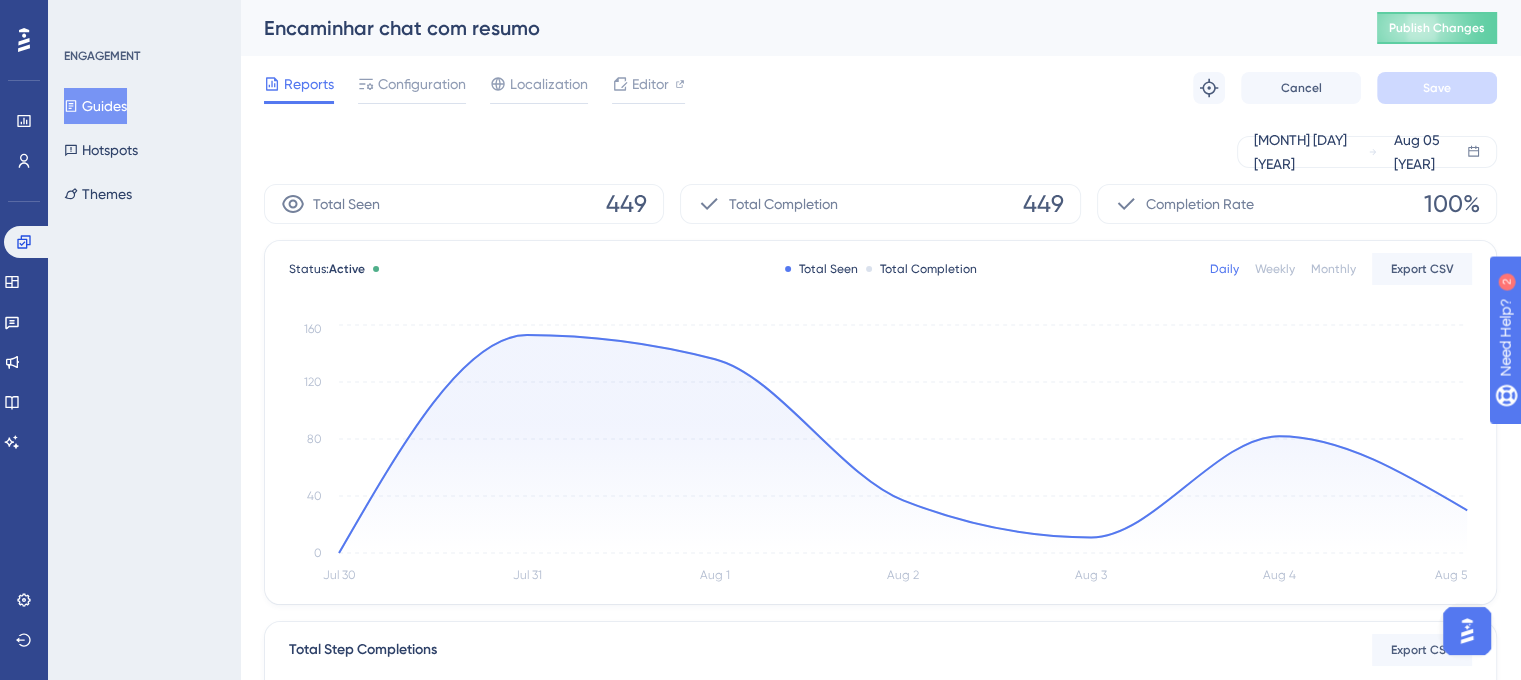 click on "Guides" at bounding box center [95, 106] 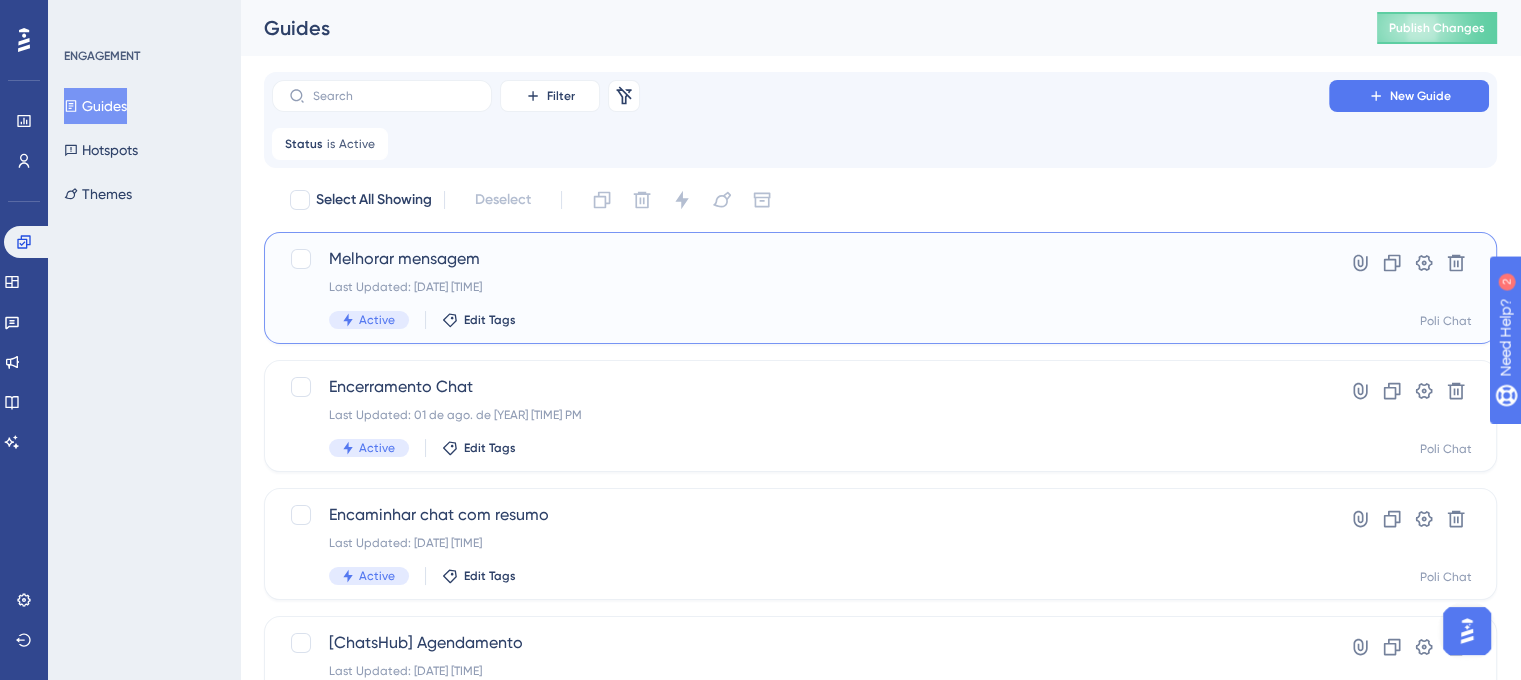 click on "Melhorar mensagem" at bounding box center (800, 259) 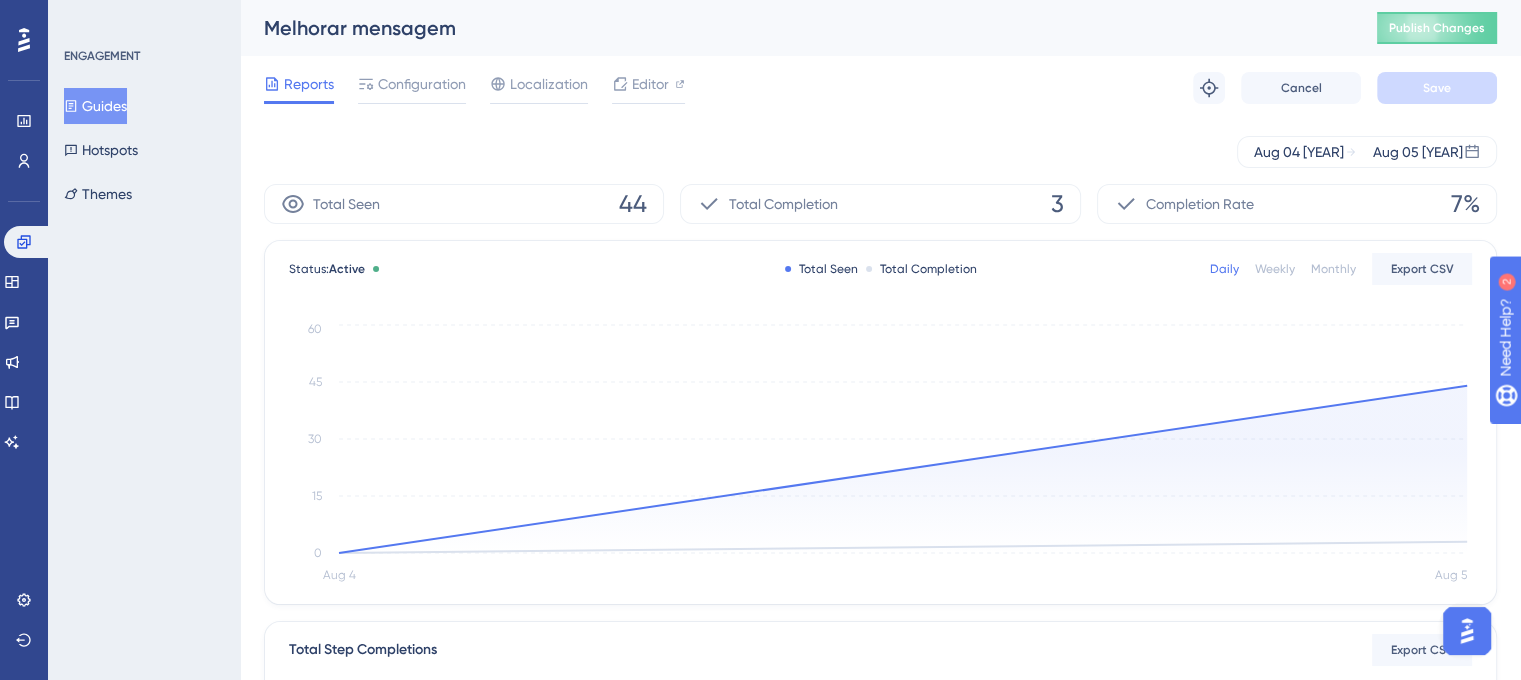 click on "Guides" at bounding box center [95, 106] 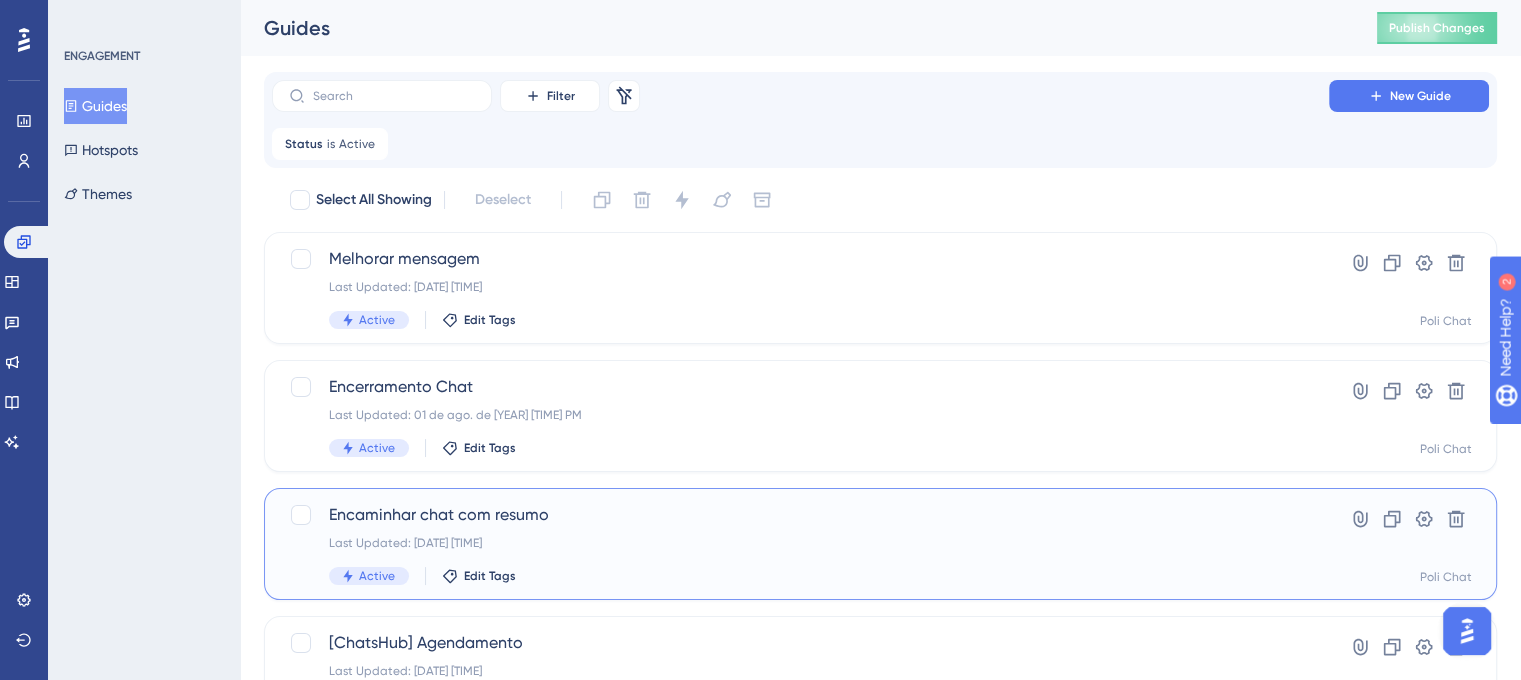 click on "Encaminhar chat com resumo" at bounding box center (800, 515) 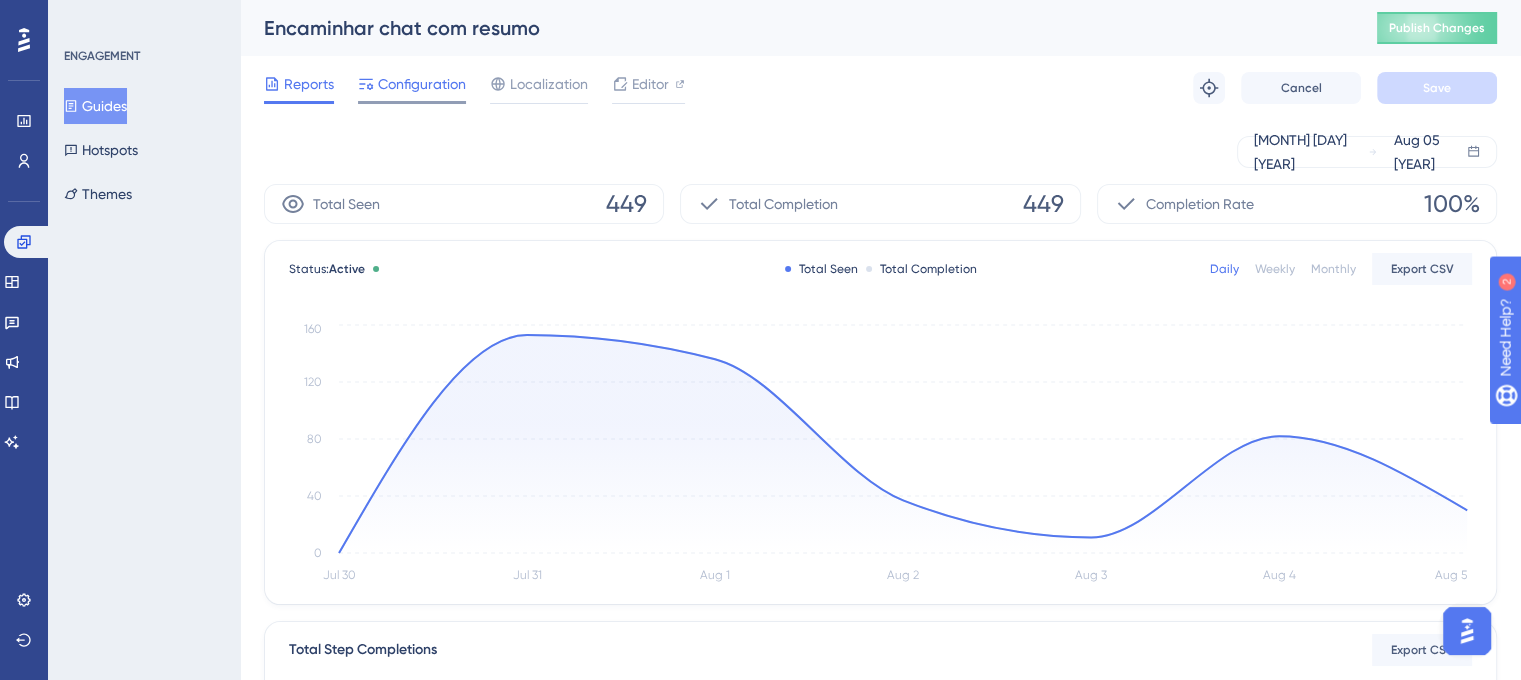 click on "Configuration" at bounding box center [422, 84] 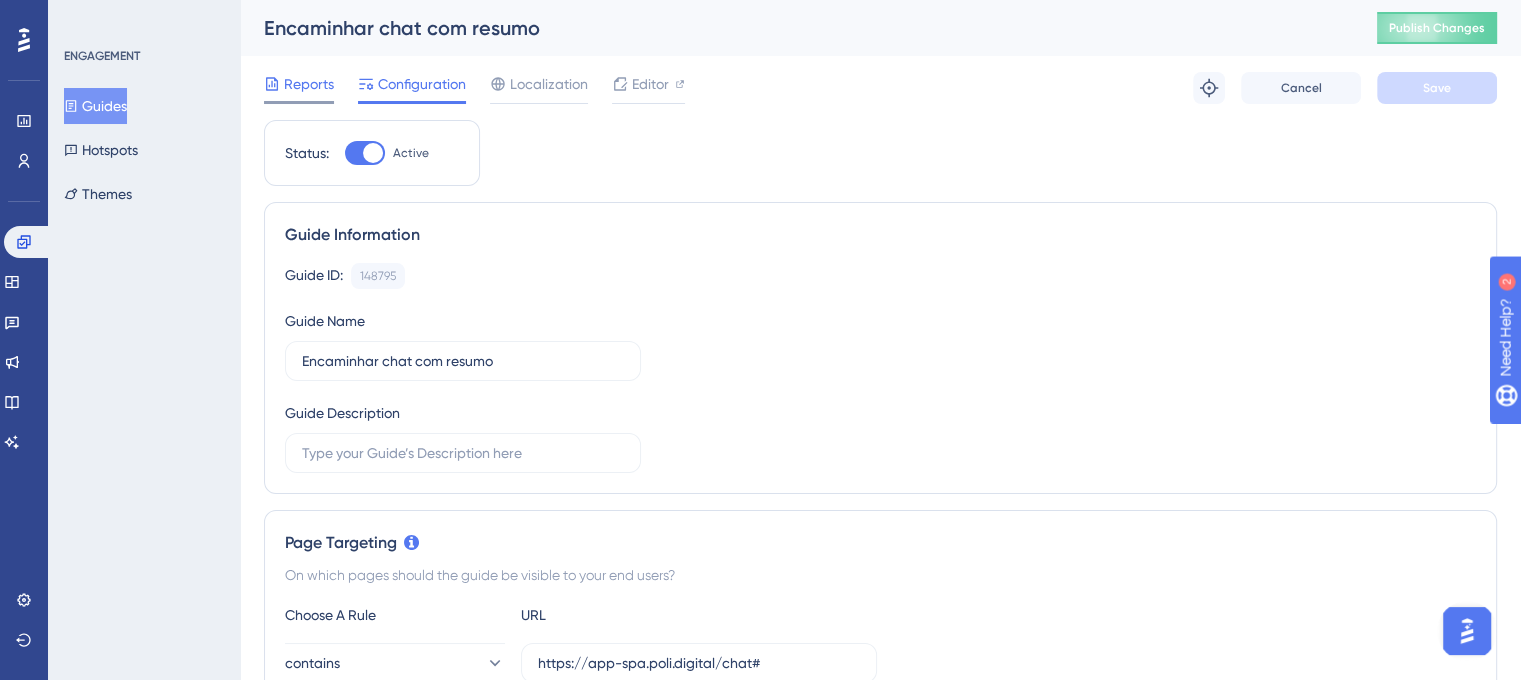 click on "Reports" at bounding box center (309, 84) 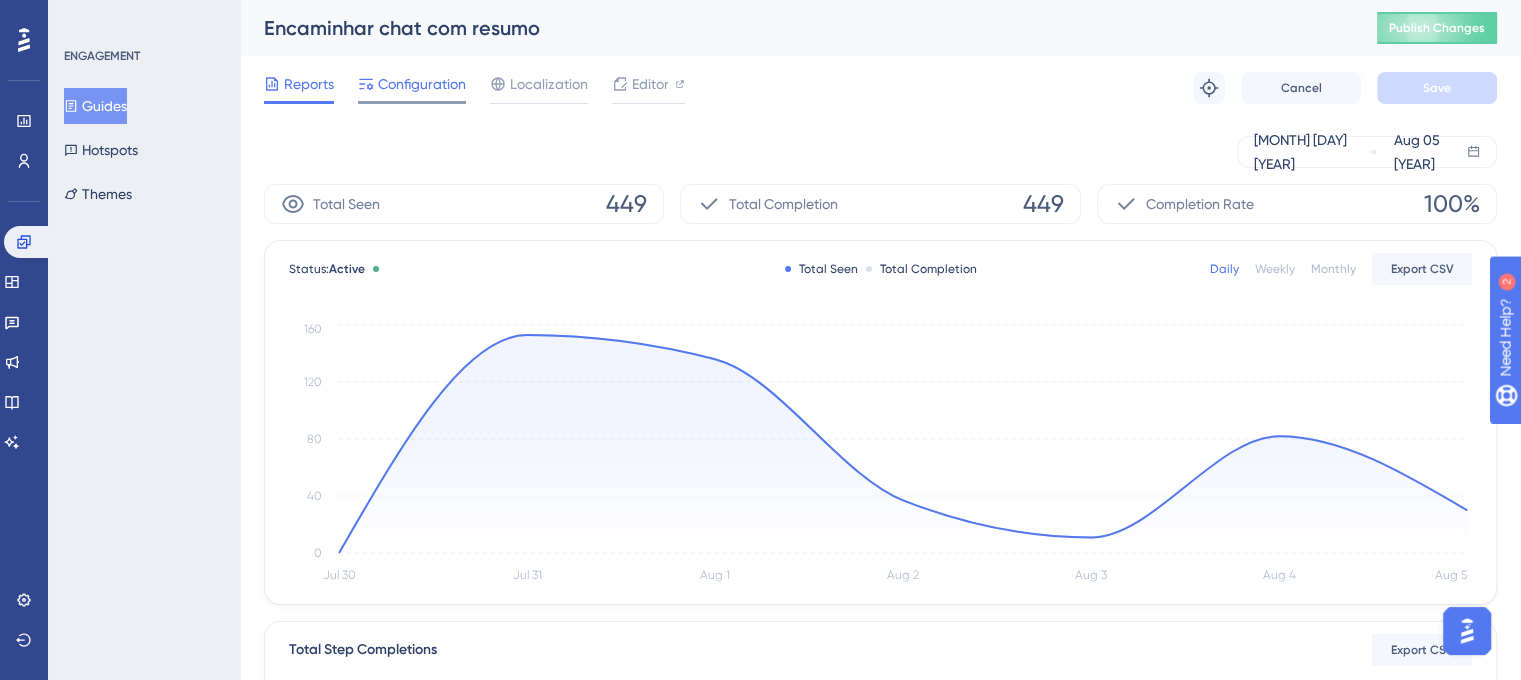 click on "Configuration" at bounding box center (422, 84) 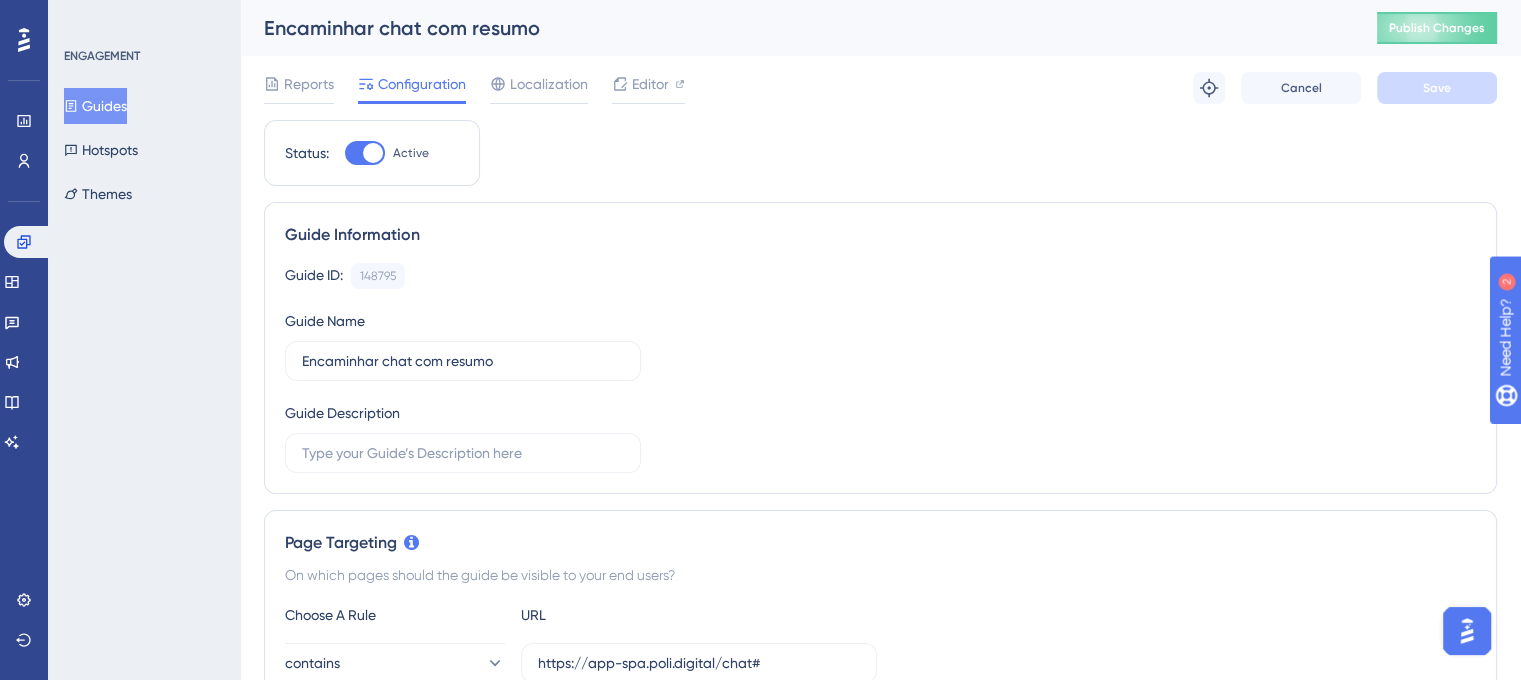 click at bounding box center [373, 153] 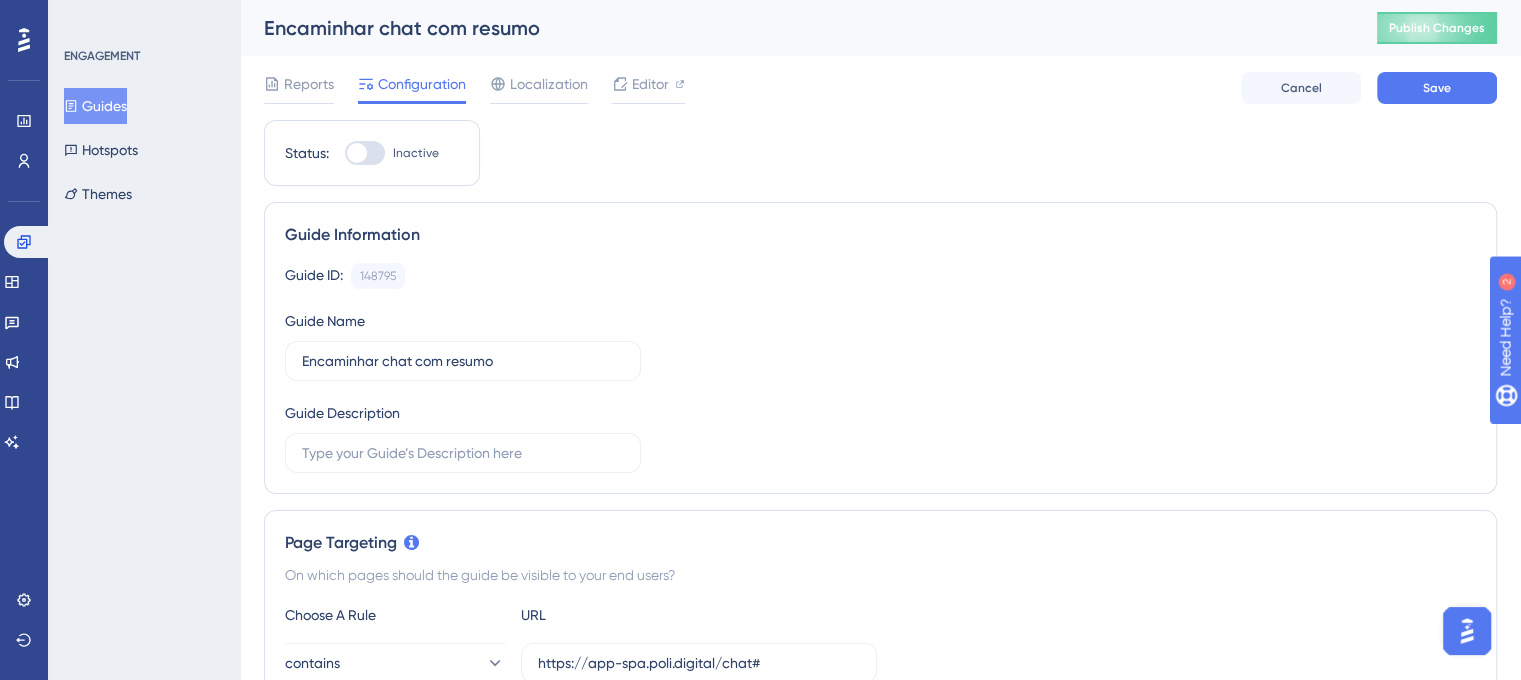 click on "Reports Configuration Localization Editor Cancel Save" at bounding box center [880, 88] 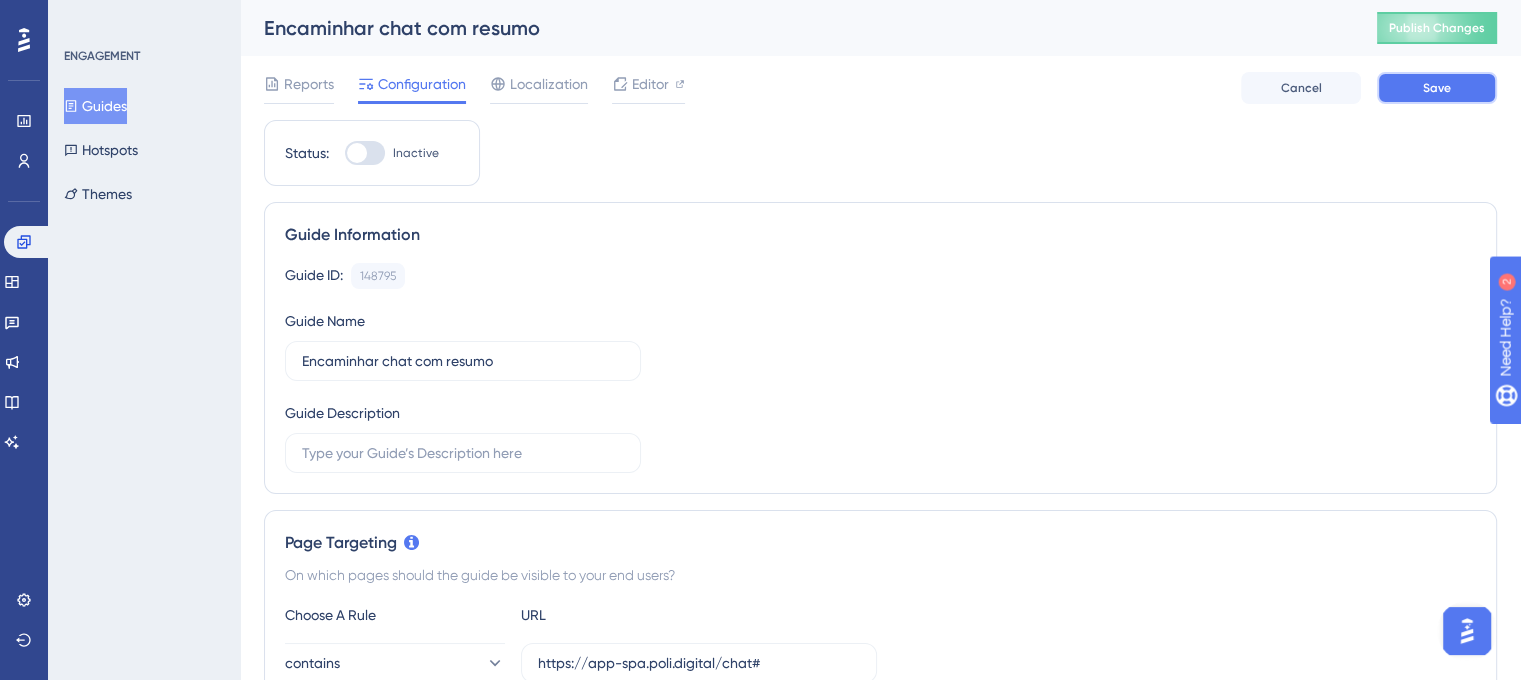 click on "Save" at bounding box center (1437, 88) 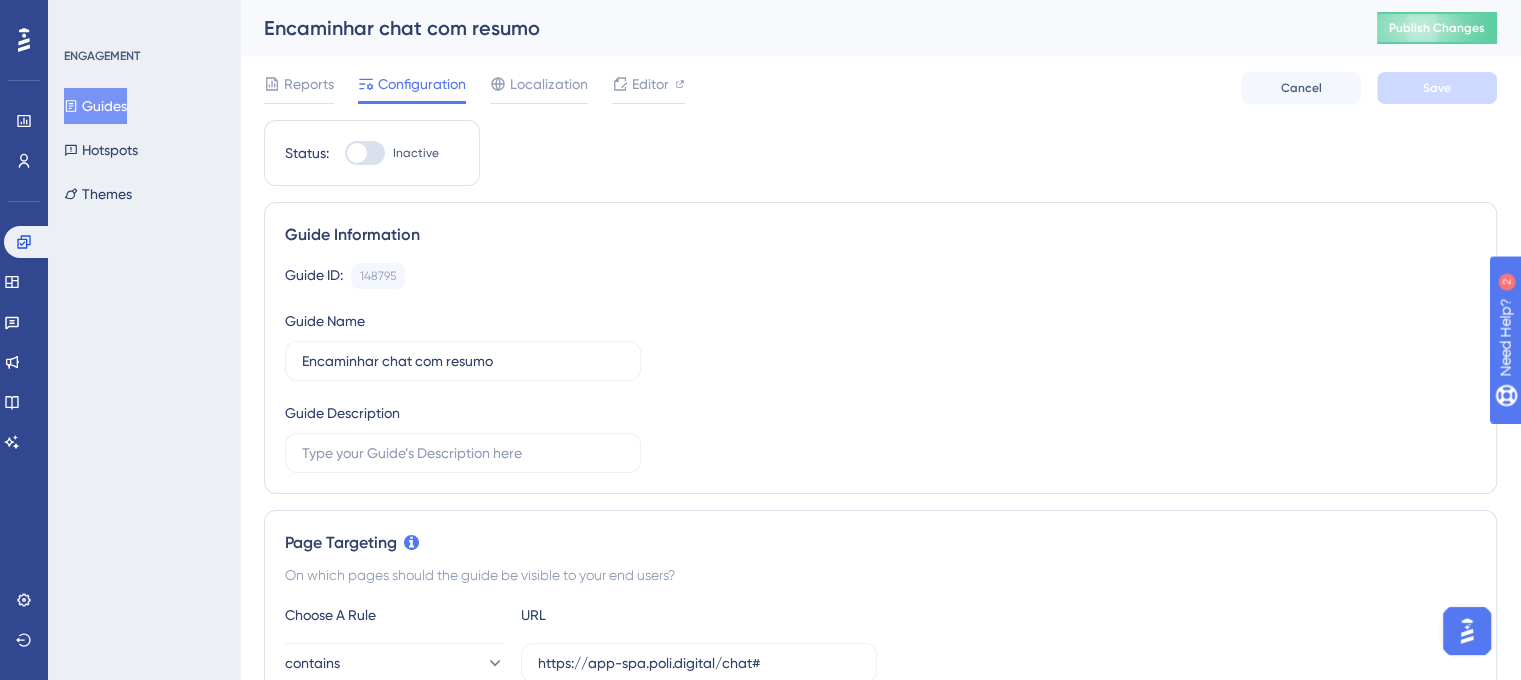click on "Guides" at bounding box center [95, 106] 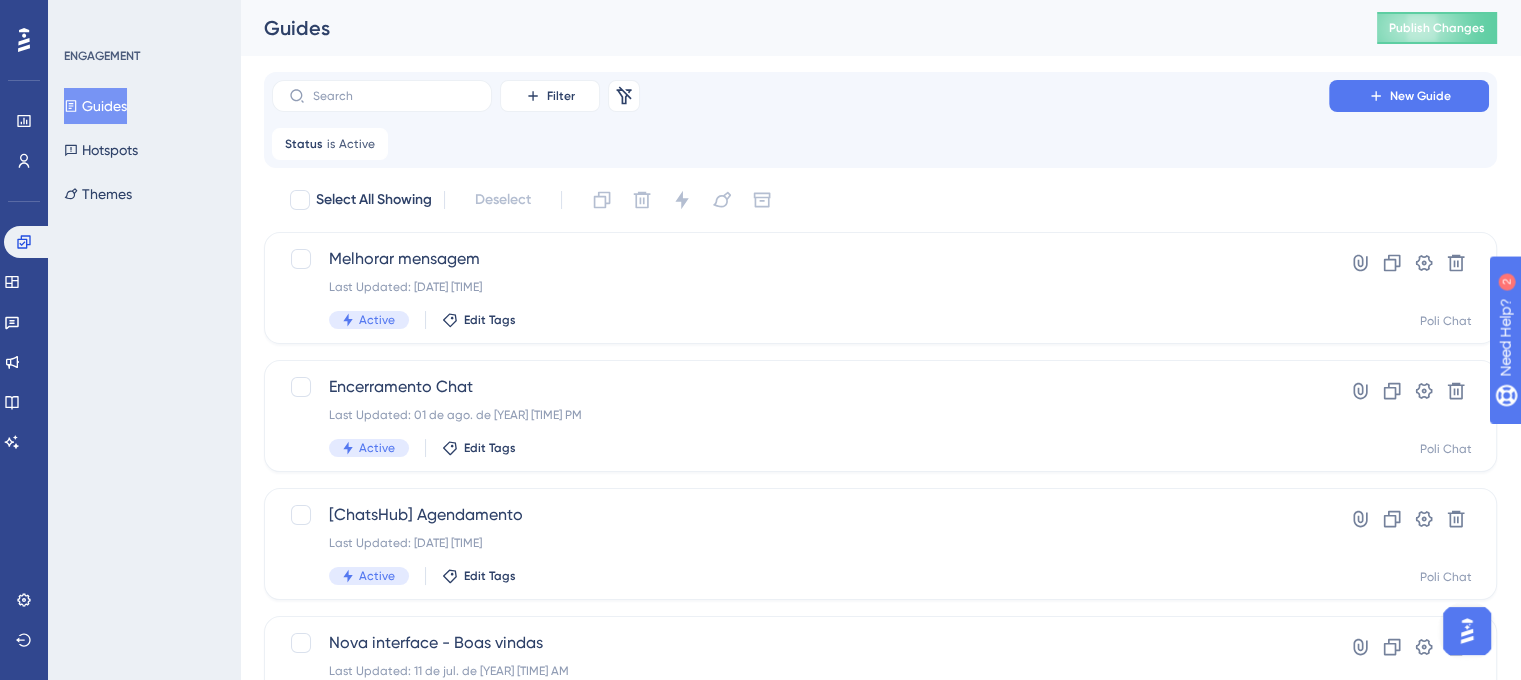 type 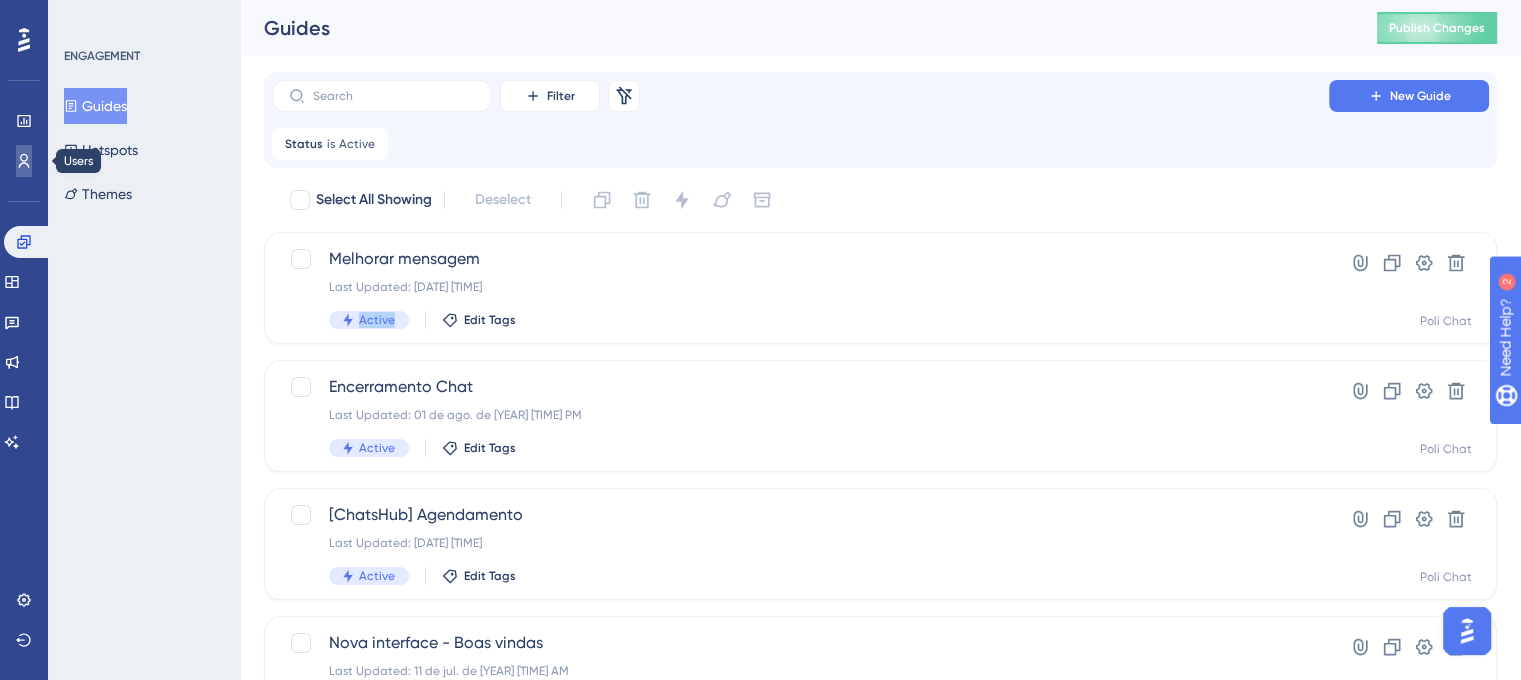 click 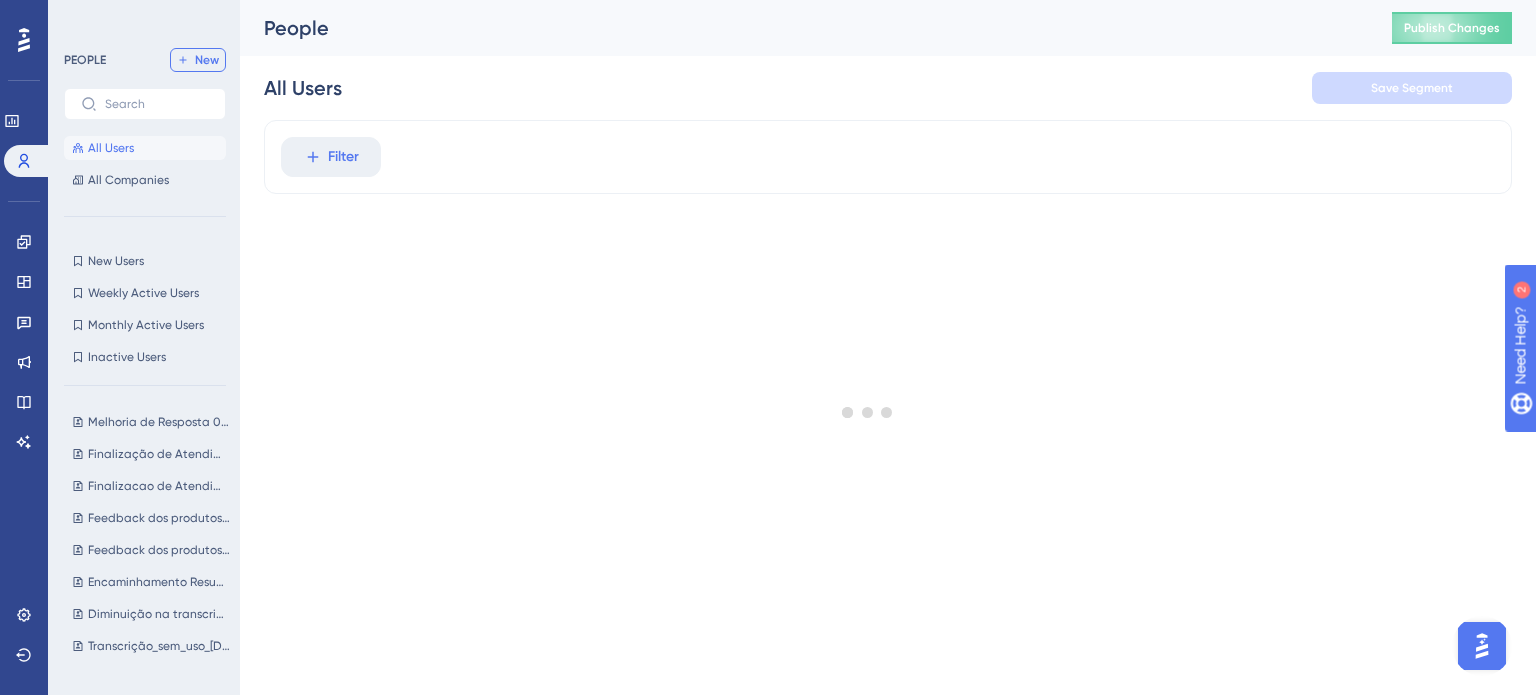 click on "New" at bounding box center [207, 60] 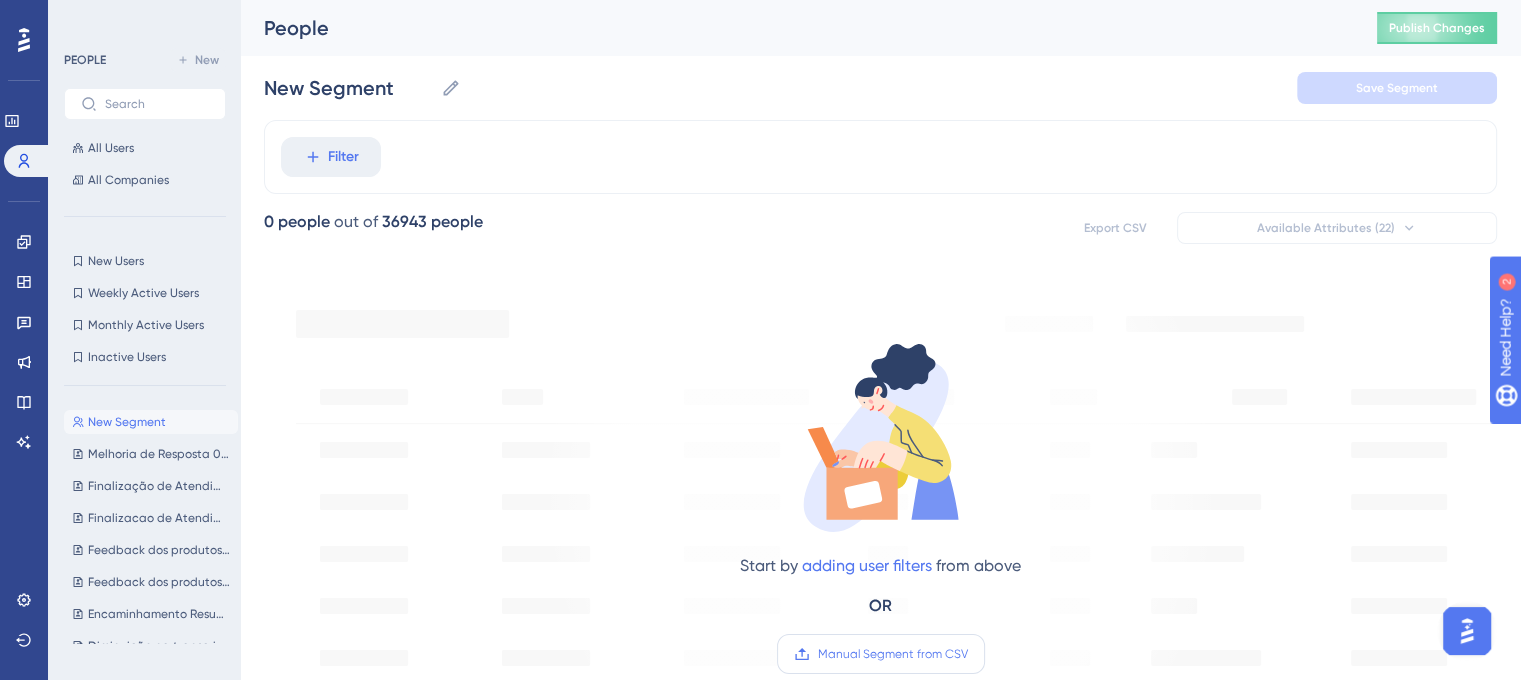 click on "Manual Segment from CSV" at bounding box center (893, 654) 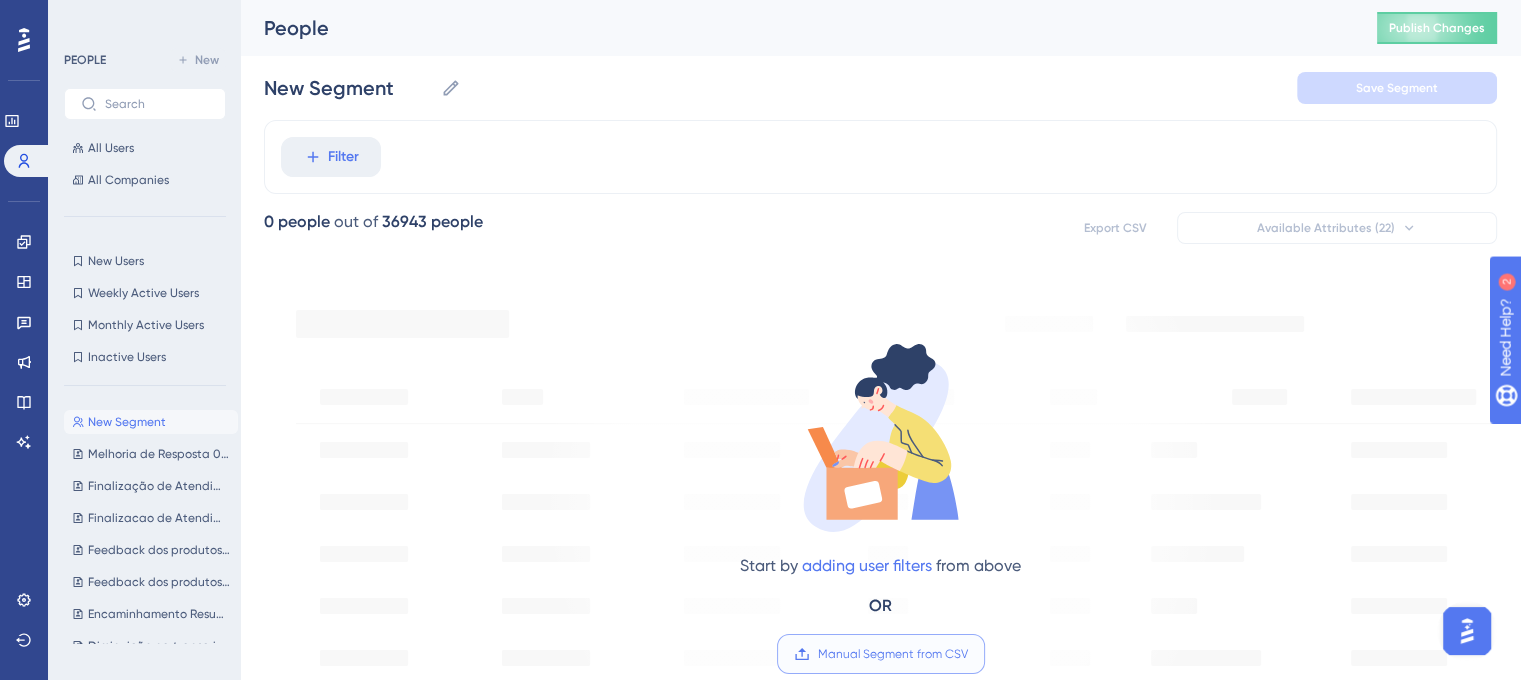 click on "Manual Segment from CSV" at bounding box center [968, 654] 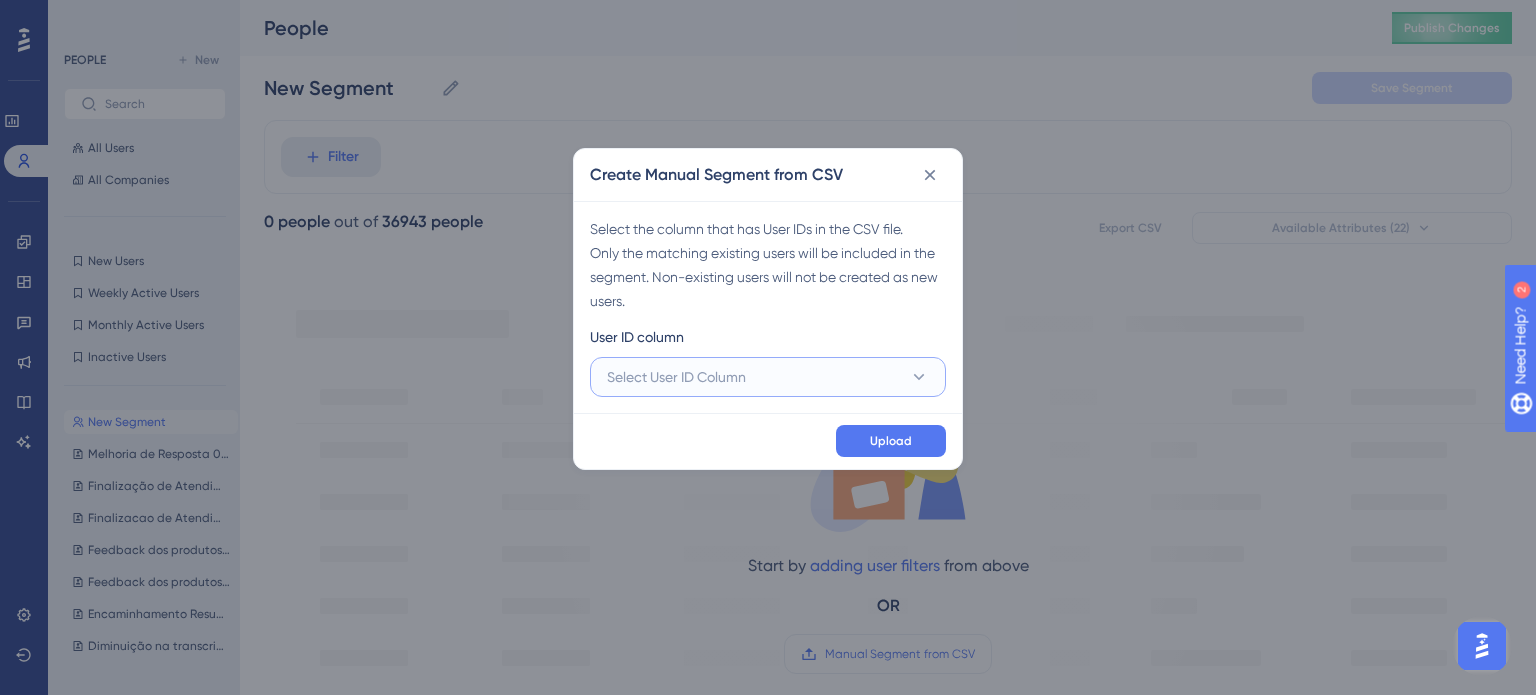 click on "Select User ID Column" at bounding box center [676, 377] 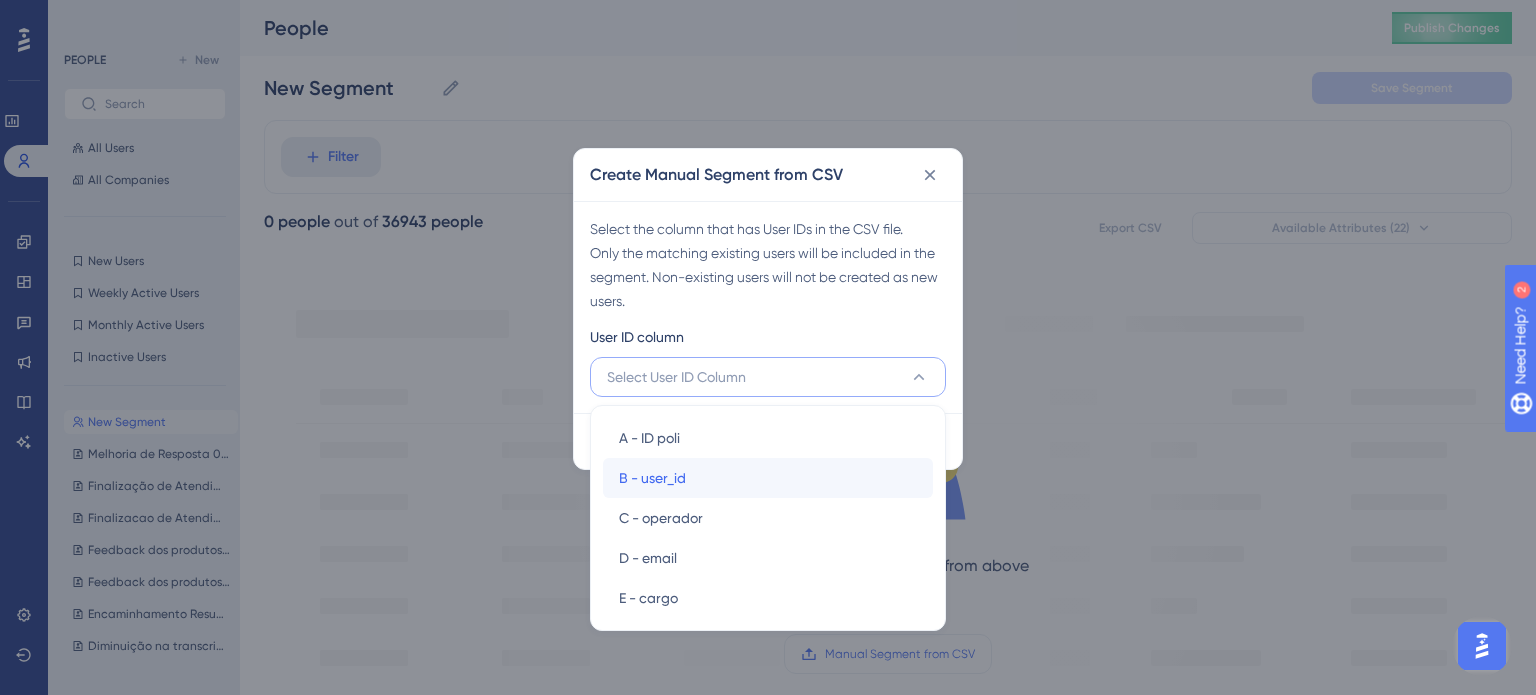 click on "B - user_id B - user_id" at bounding box center (768, 478) 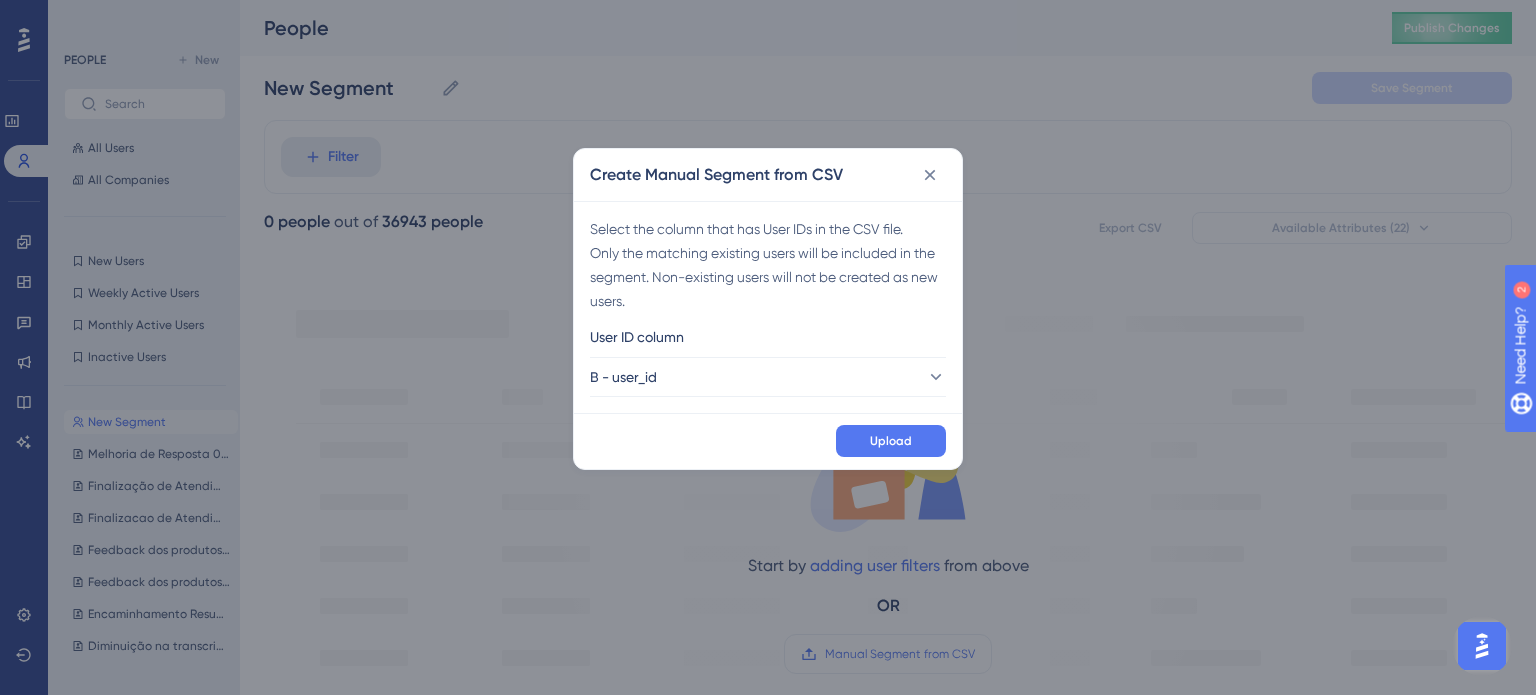 click on "Upload" at bounding box center [768, 441] 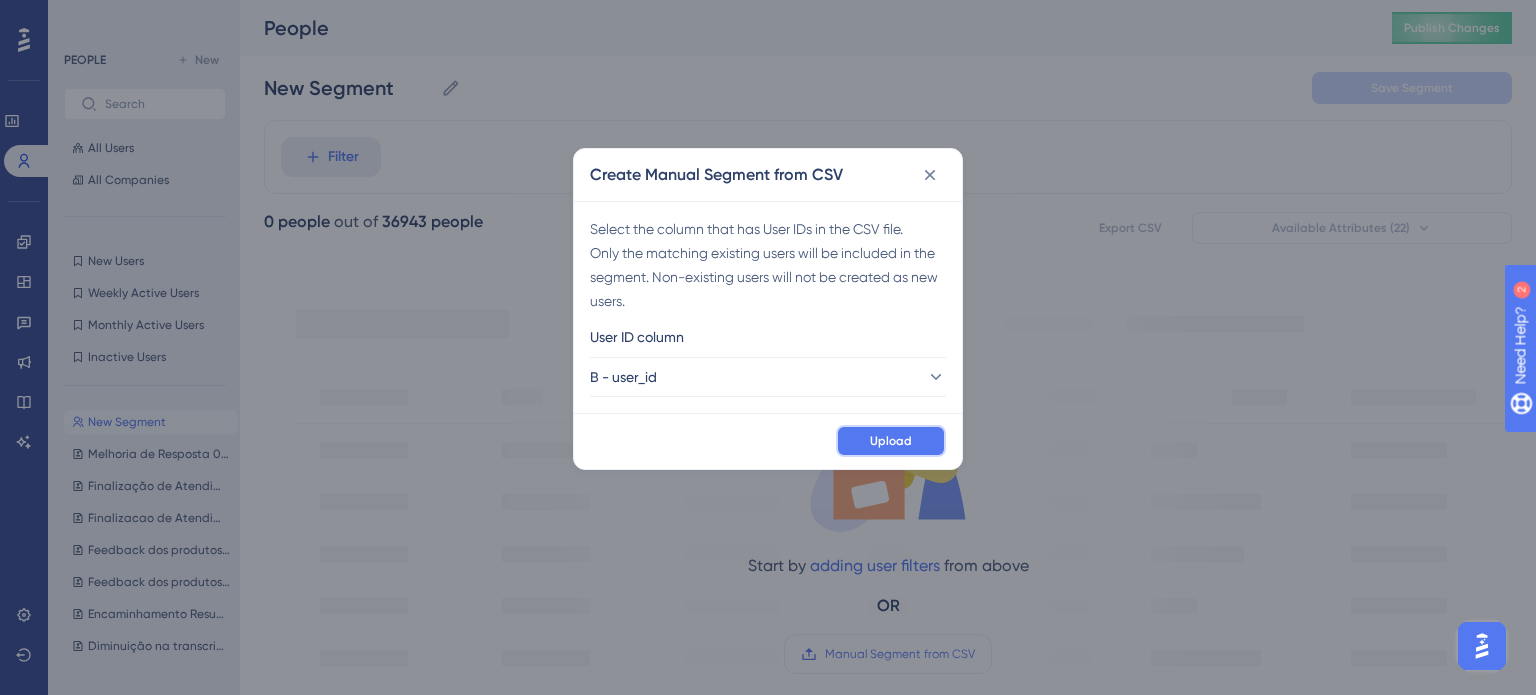 click on "Upload" at bounding box center [891, 441] 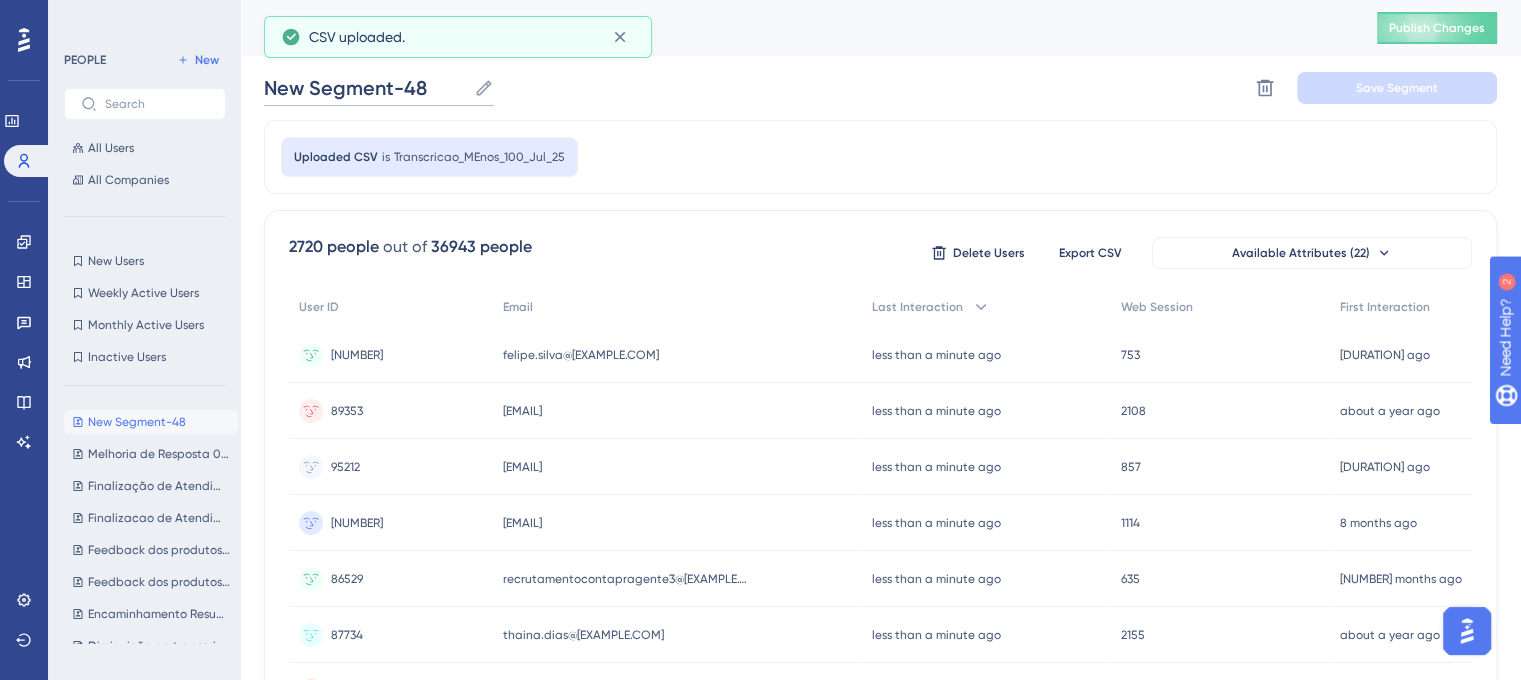 click on "New Segment-48" at bounding box center (365, 88) 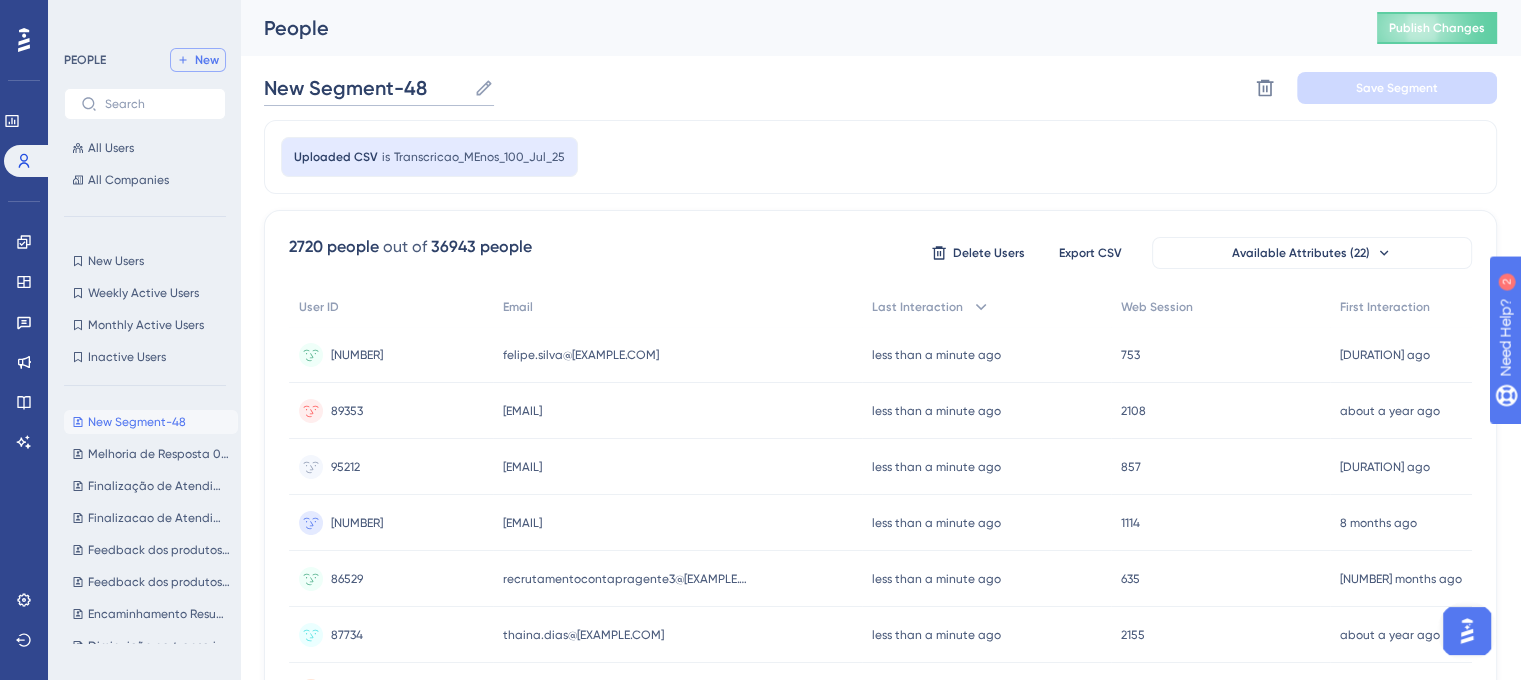 drag, startPoint x: 449, startPoint y: 88, endPoint x: 196, endPoint y: 60, distance: 254.5447 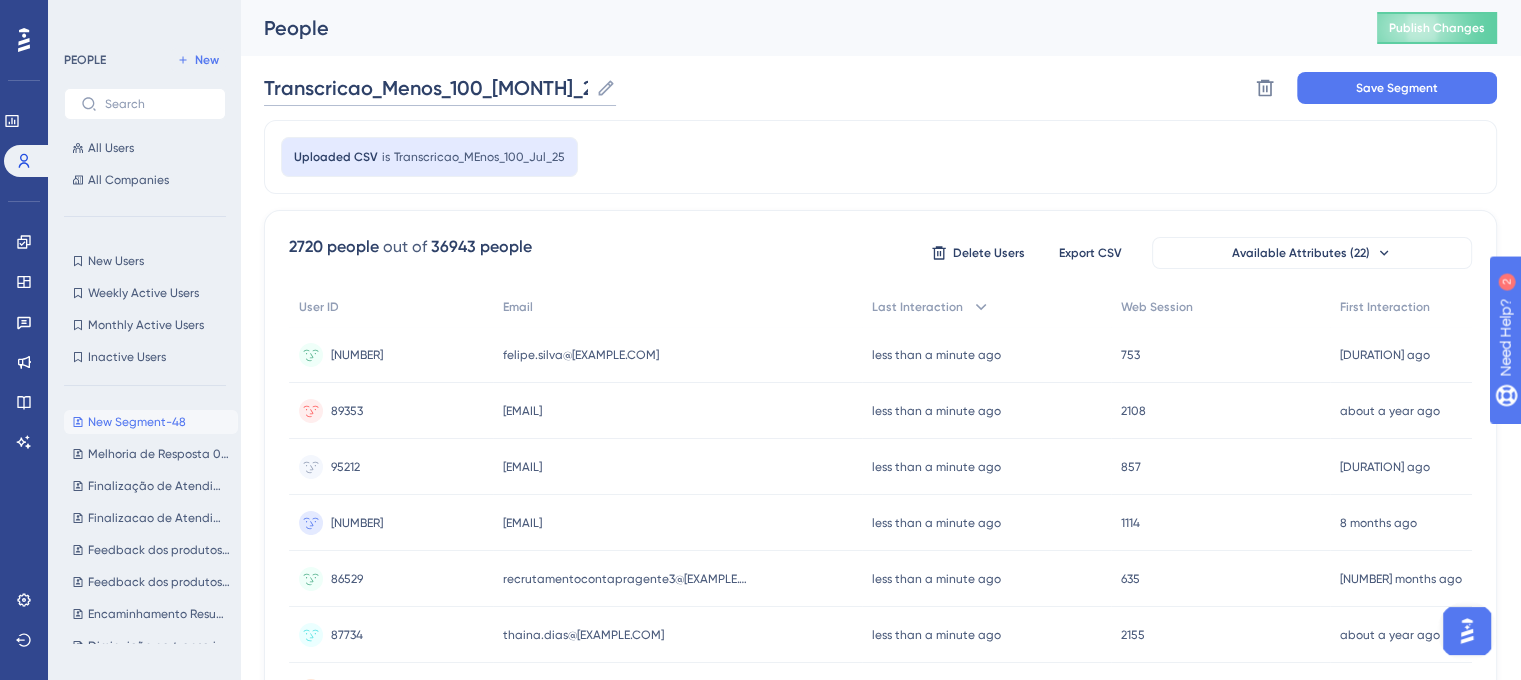 type on "Transcricao_Menos_100_[MONTH]_25" 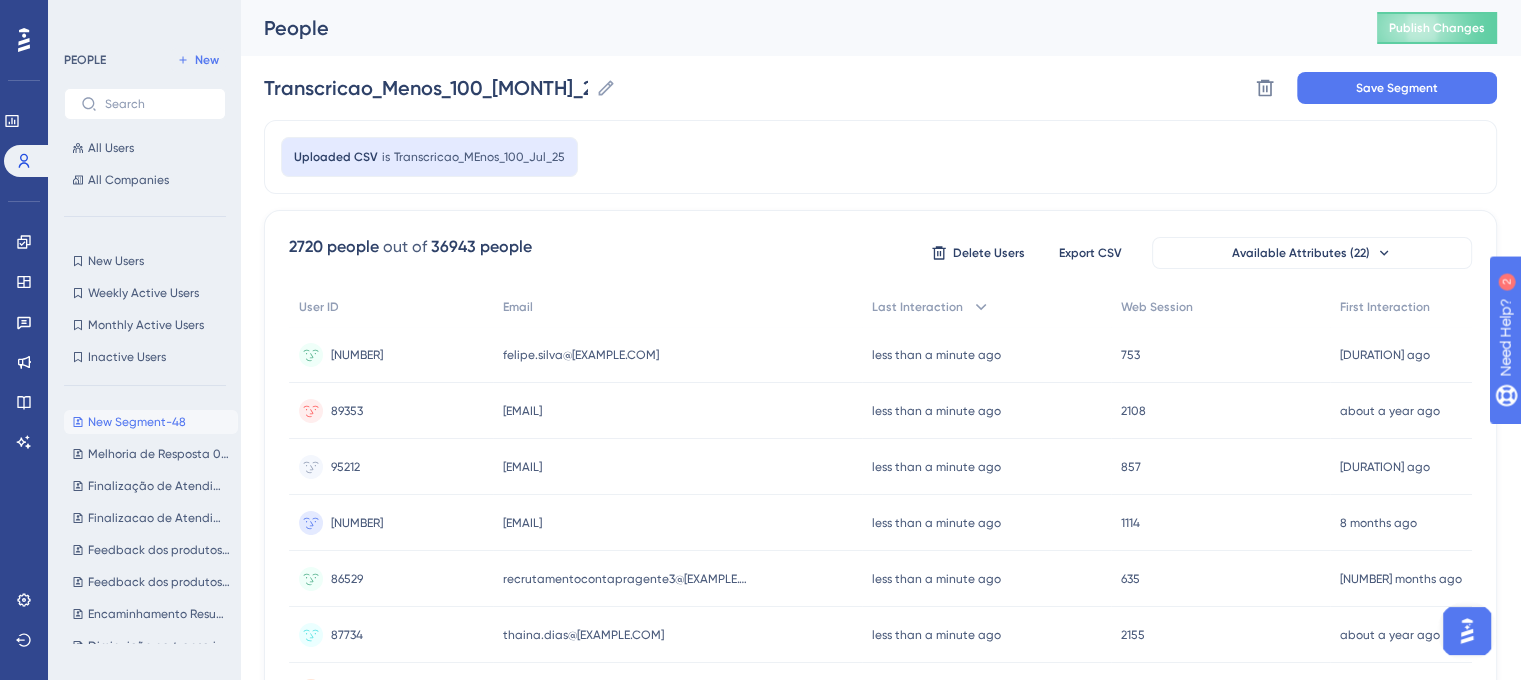 click on "Transcricao_Menos_100_Jul_25 Transcricao_Menos_100_Jul_25 Delete Segment Save Segment" at bounding box center (880, 88) 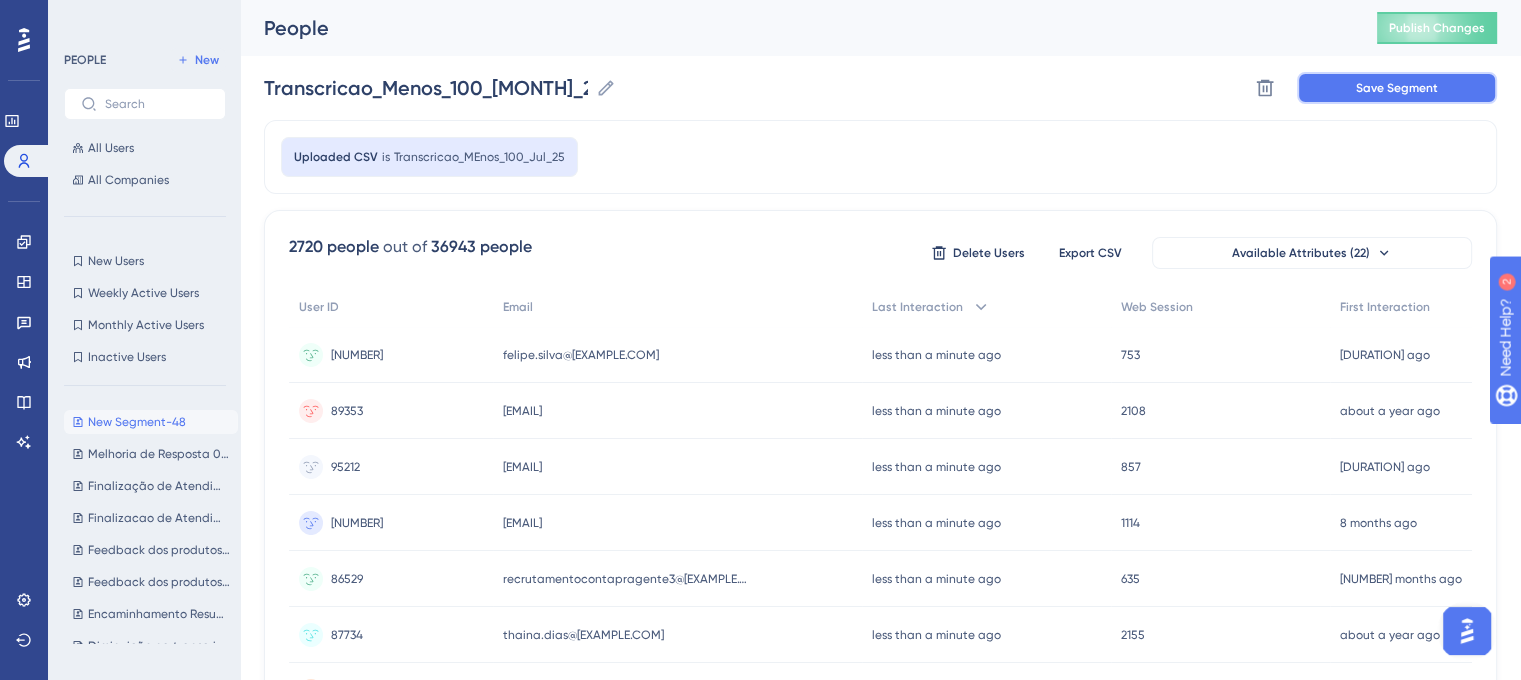 click on "Save Segment" at bounding box center (1397, 88) 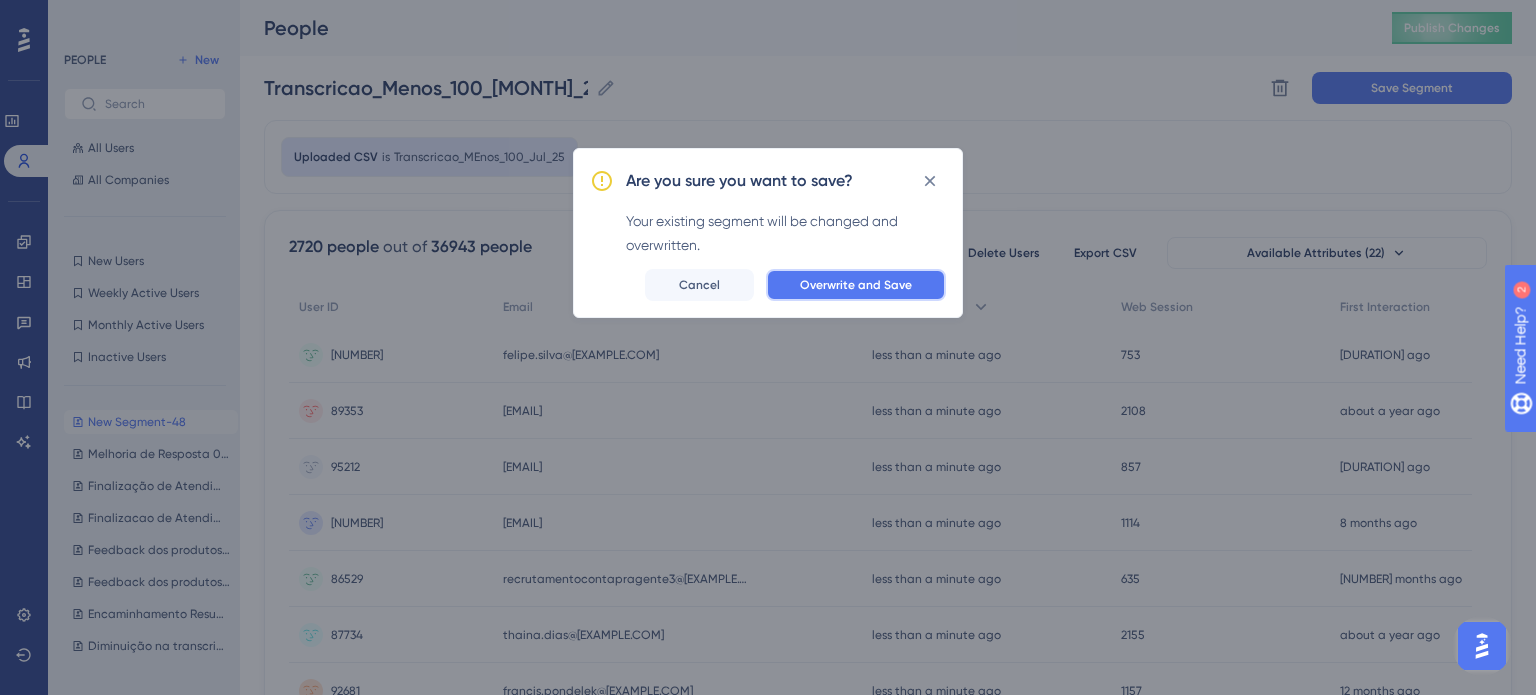 click on "Overwrite and Save" at bounding box center (856, 285) 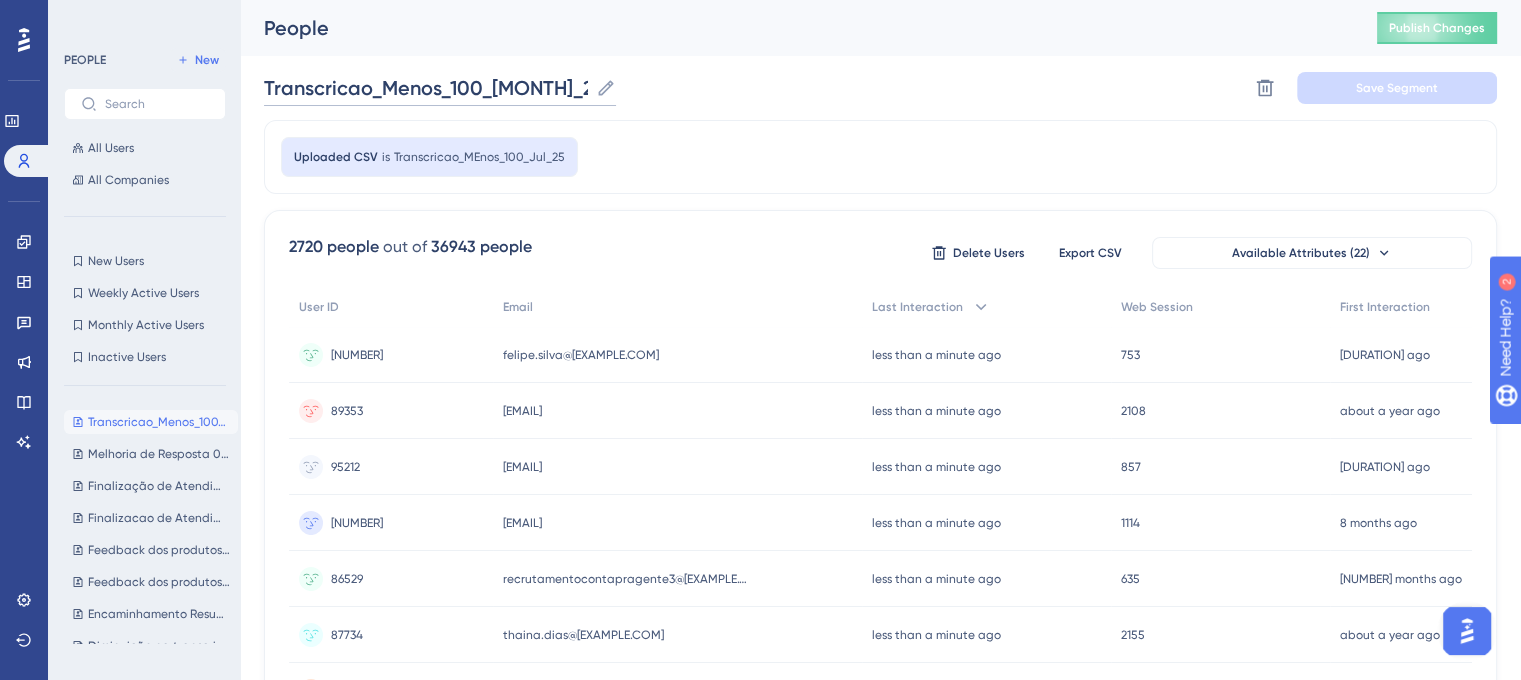 drag, startPoint x: 554, startPoint y: 89, endPoint x: 248, endPoint y: 76, distance: 306.27603 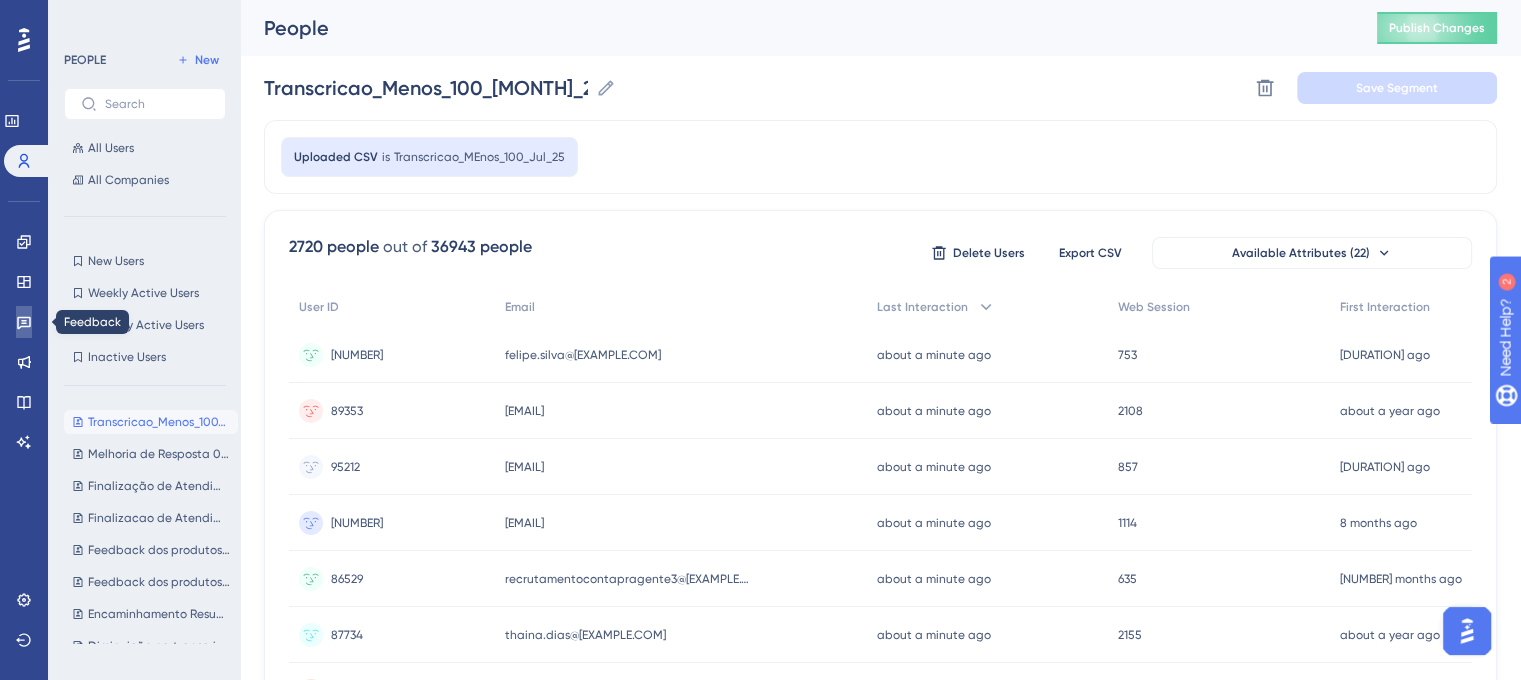 click 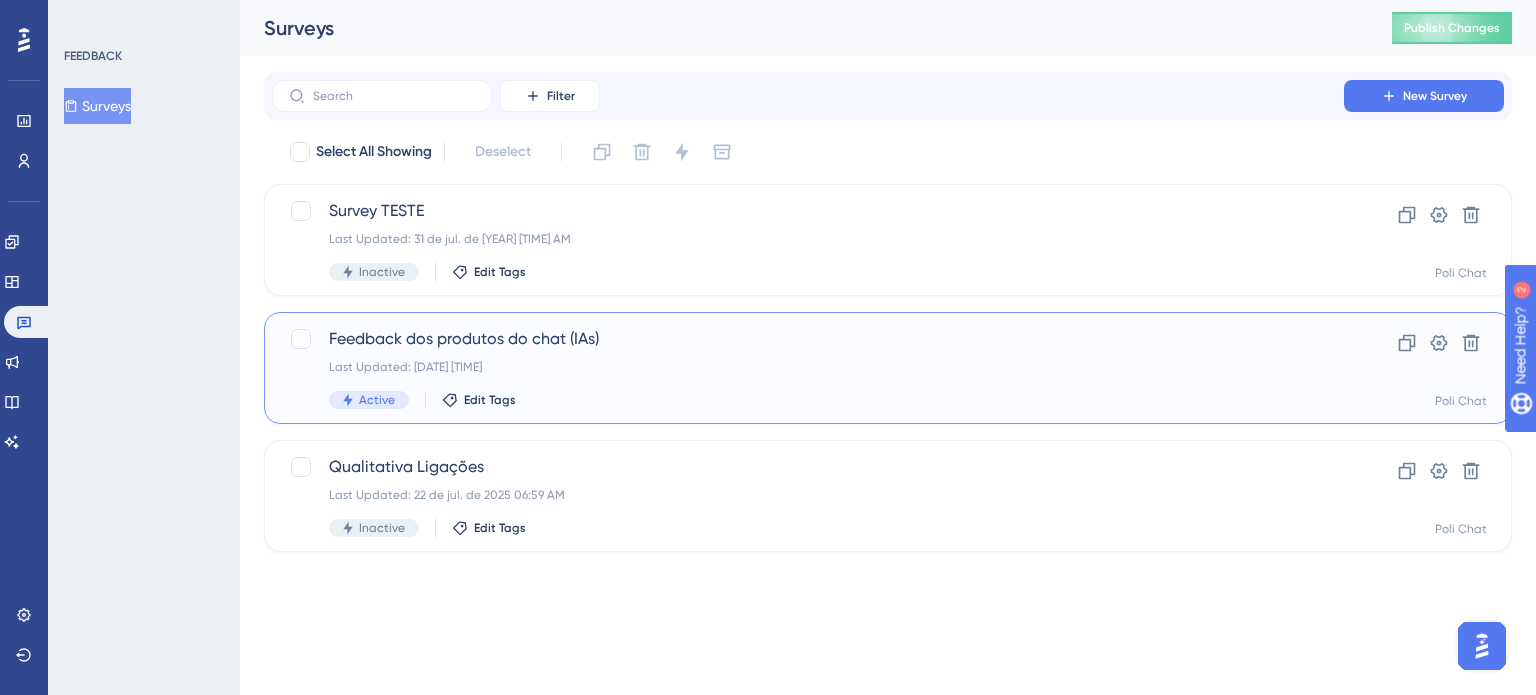 click on "Feedback dos produtos do chat (IAs)" at bounding box center (808, 339) 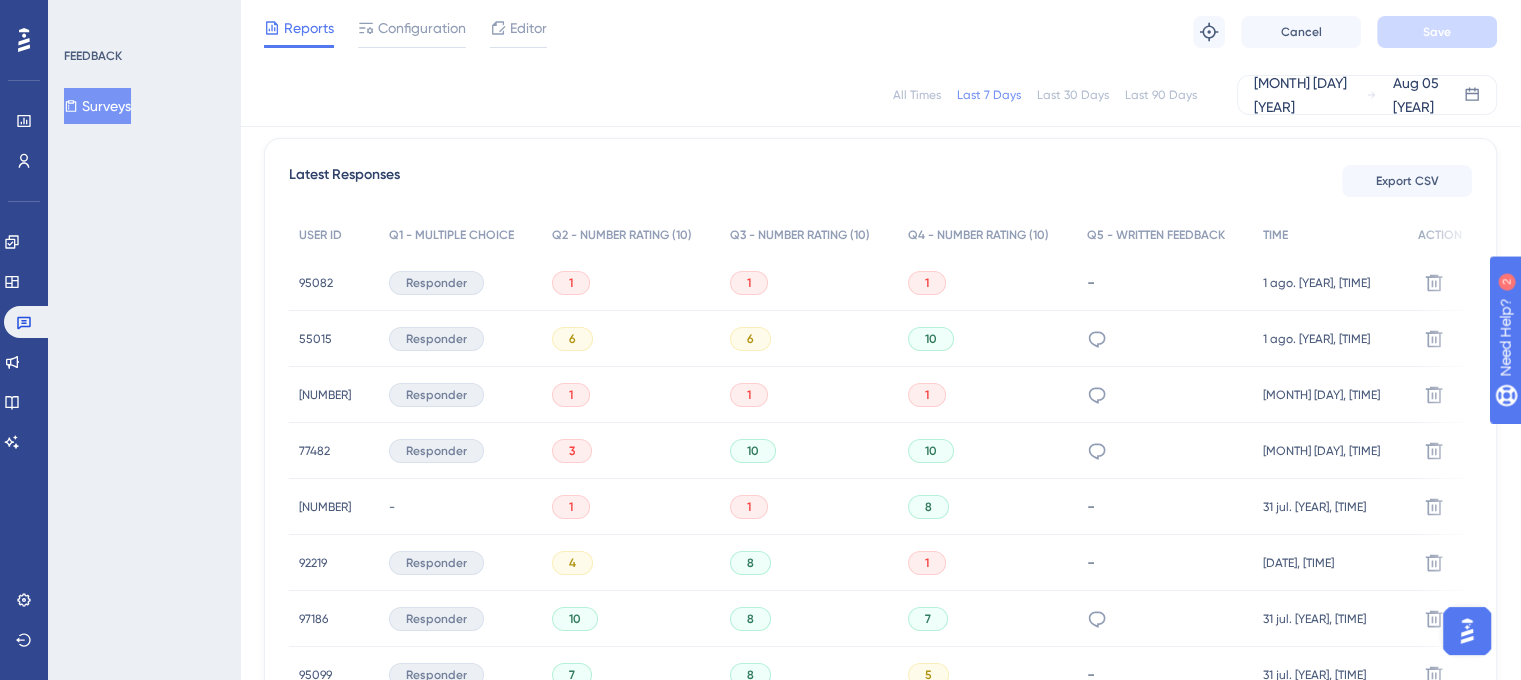 scroll, scrollTop: 160, scrollLeft: 0, axis: vertical 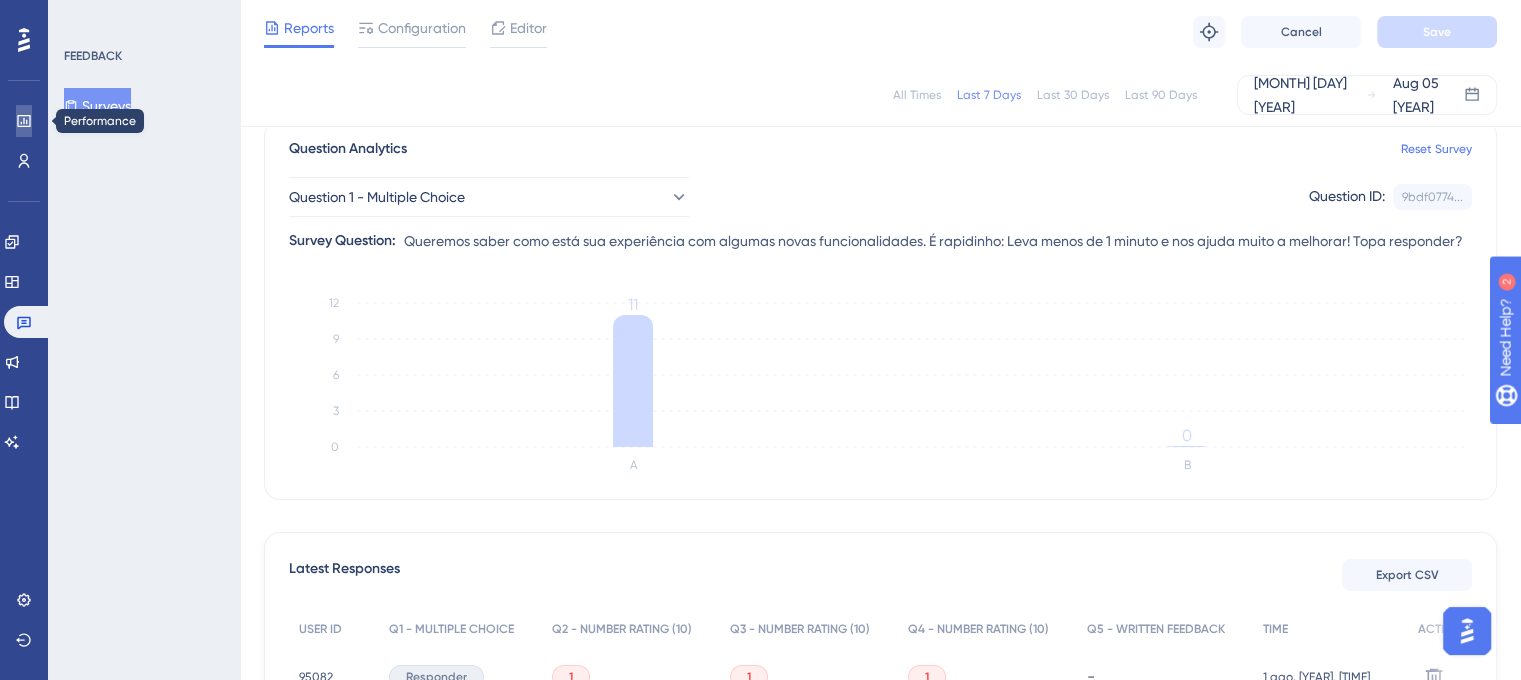 click 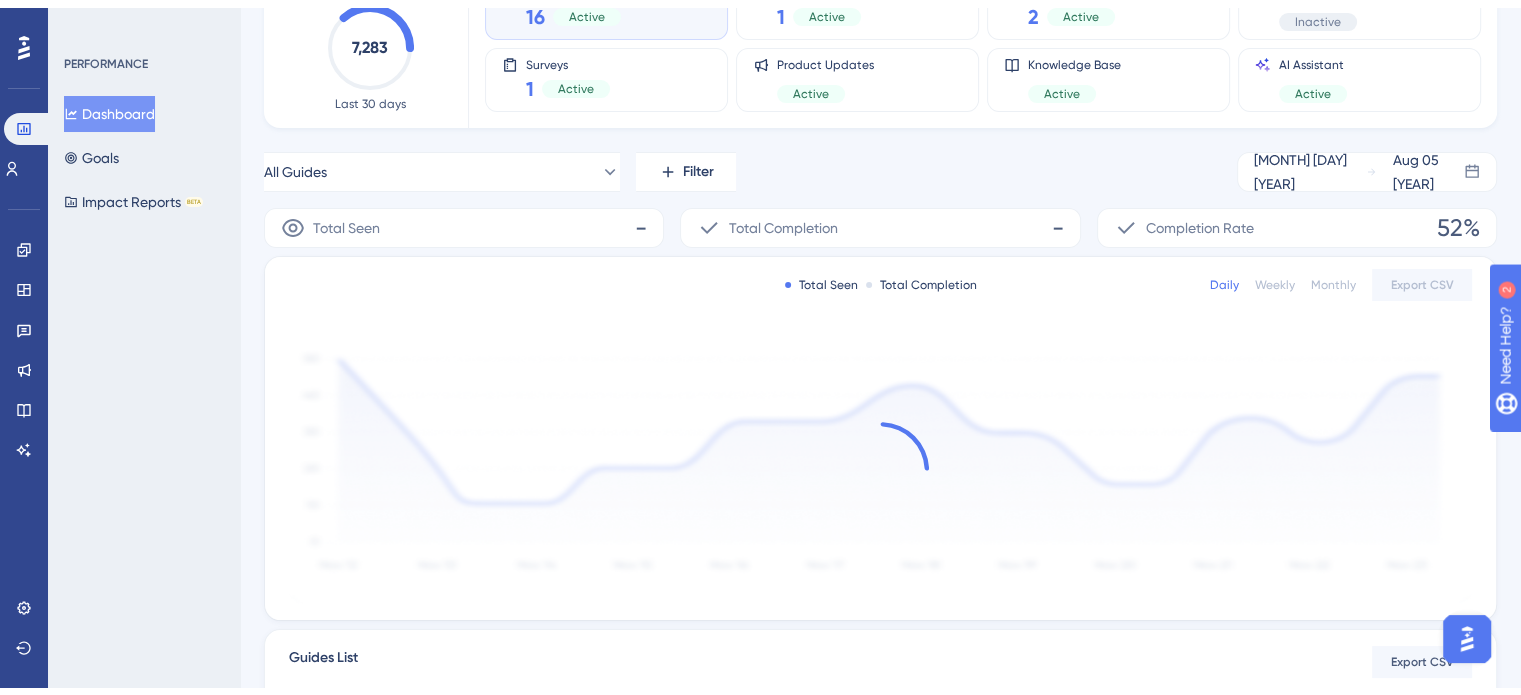 scroll, scrollTop: 0, scrollLeft: 0, axis: both 